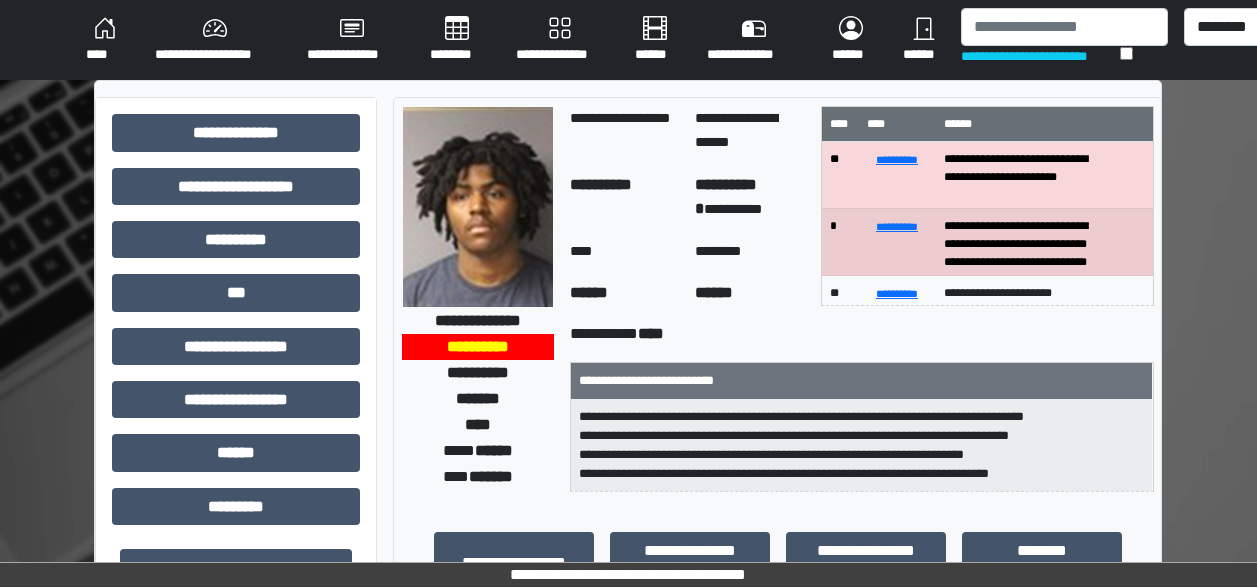 scroll, scrollTop: 0, scrollLeft: 0, axis: both 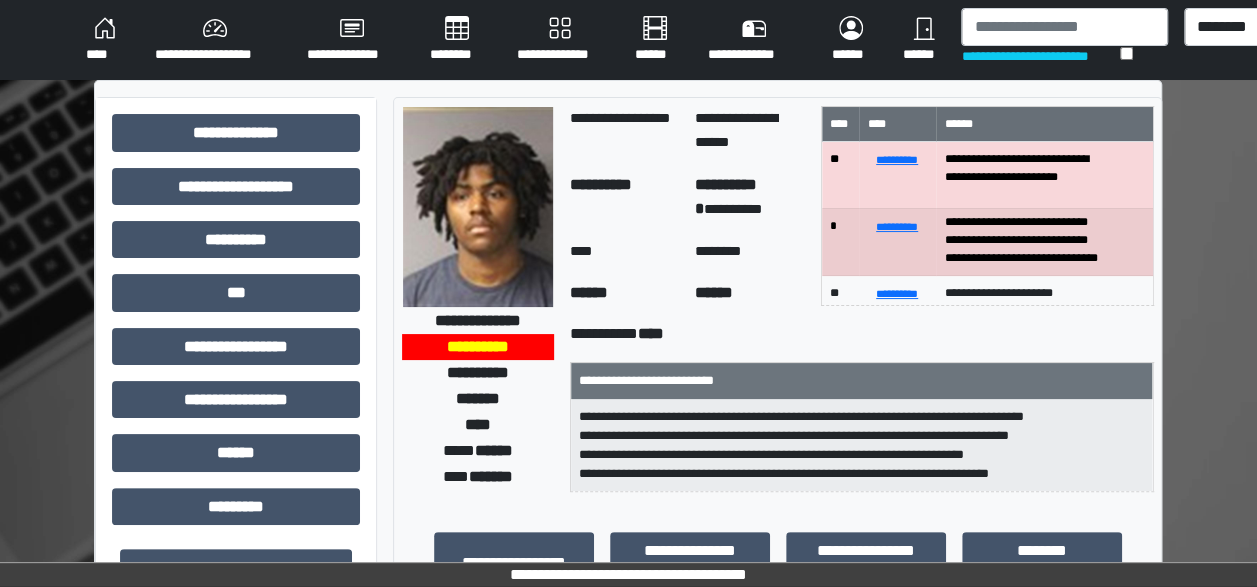 click on "****" at bounding box center [104, 40] 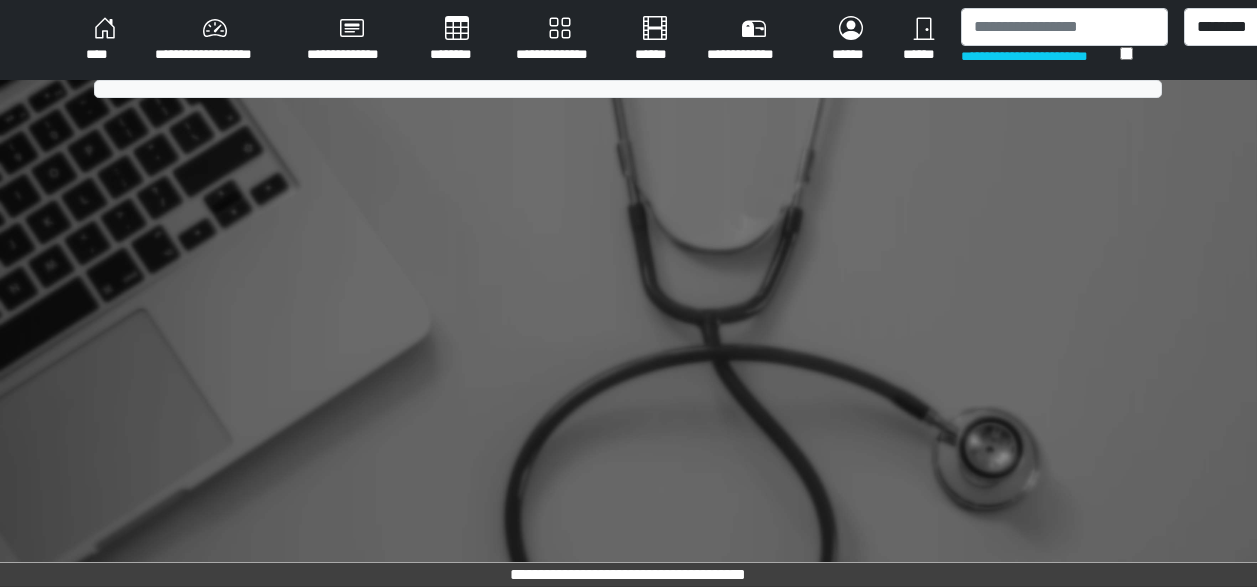 scroll, scrollTop: 0, scrollLeft: 0, axis: both 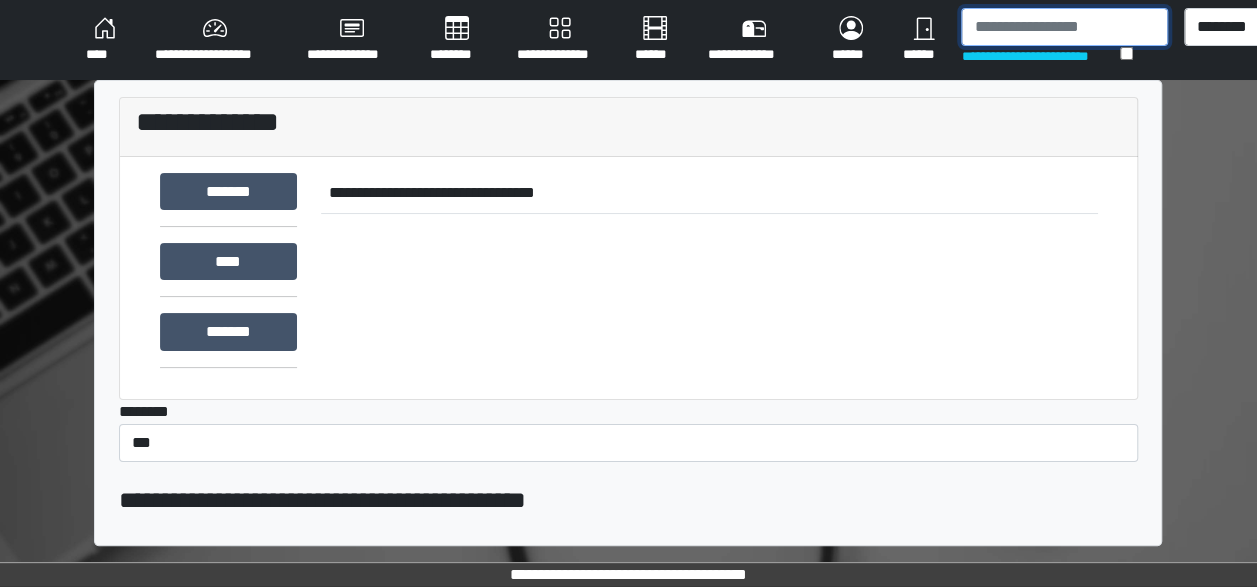 drag, startPoint x: 1026, startPoint y: 11, endPoint x: 1017, endPoint y: 19, distance: 12.0415945 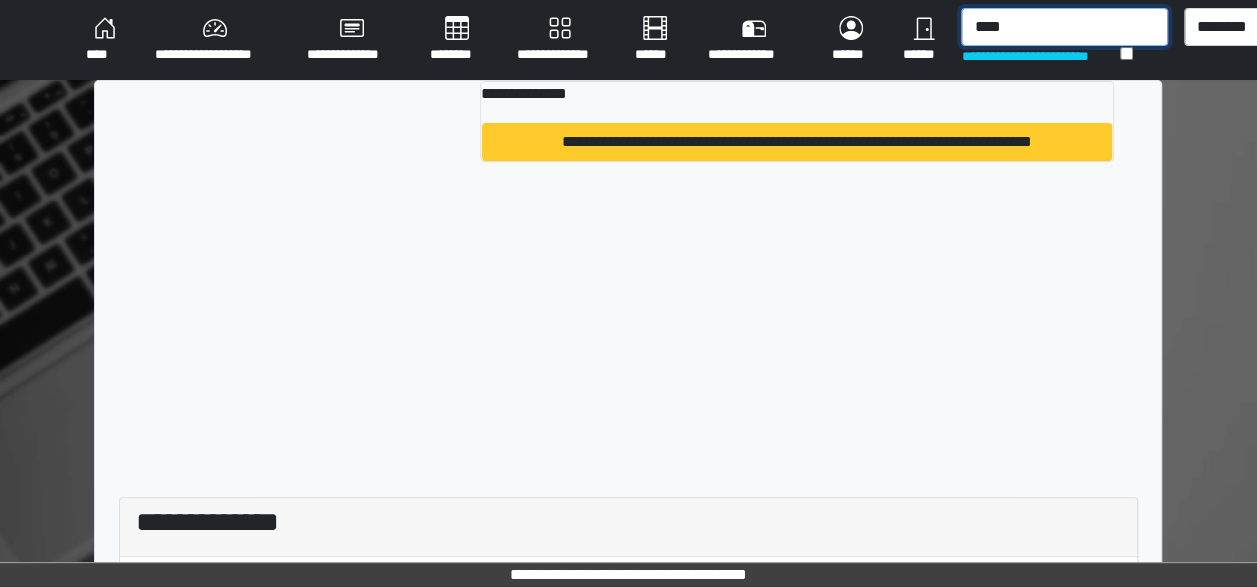 type on "****" 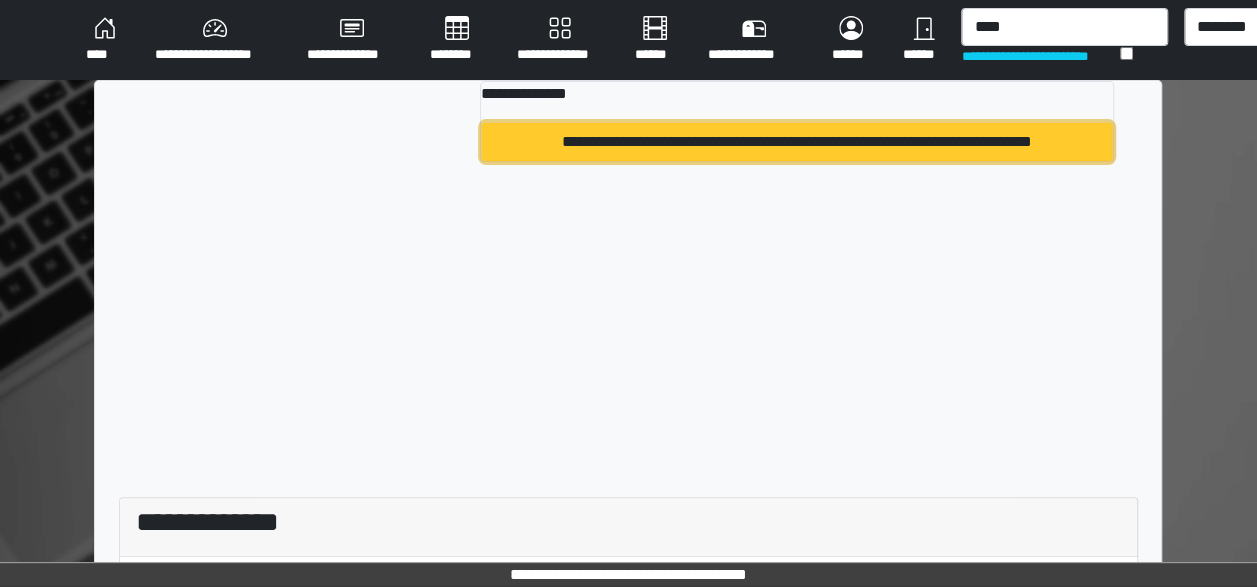 click on "**********" at bounding box center (797, 142) 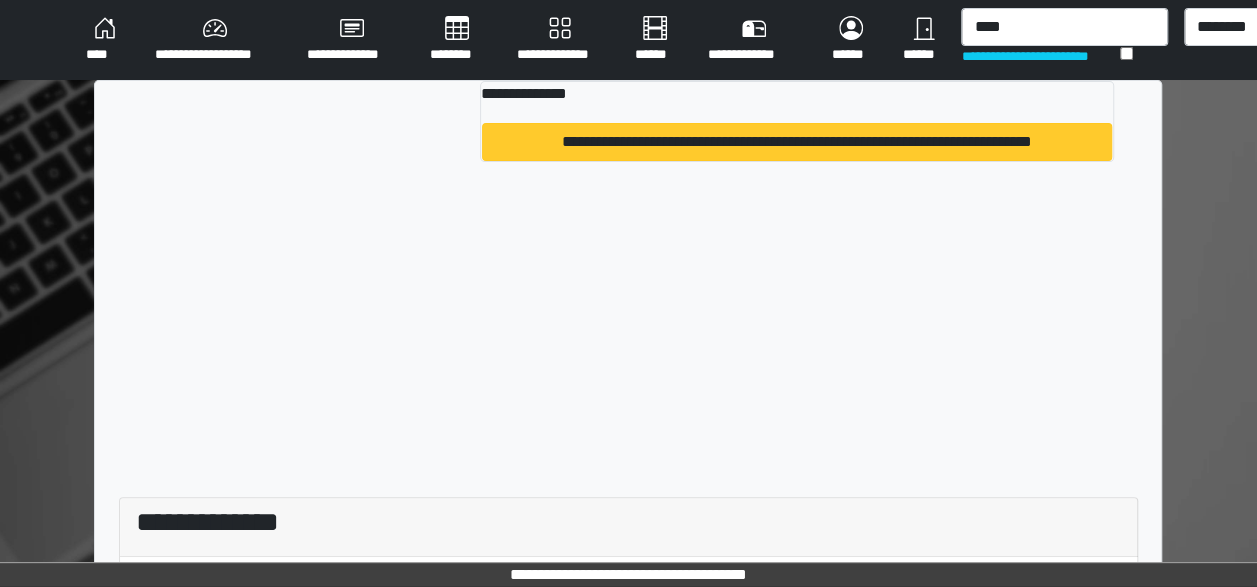 type 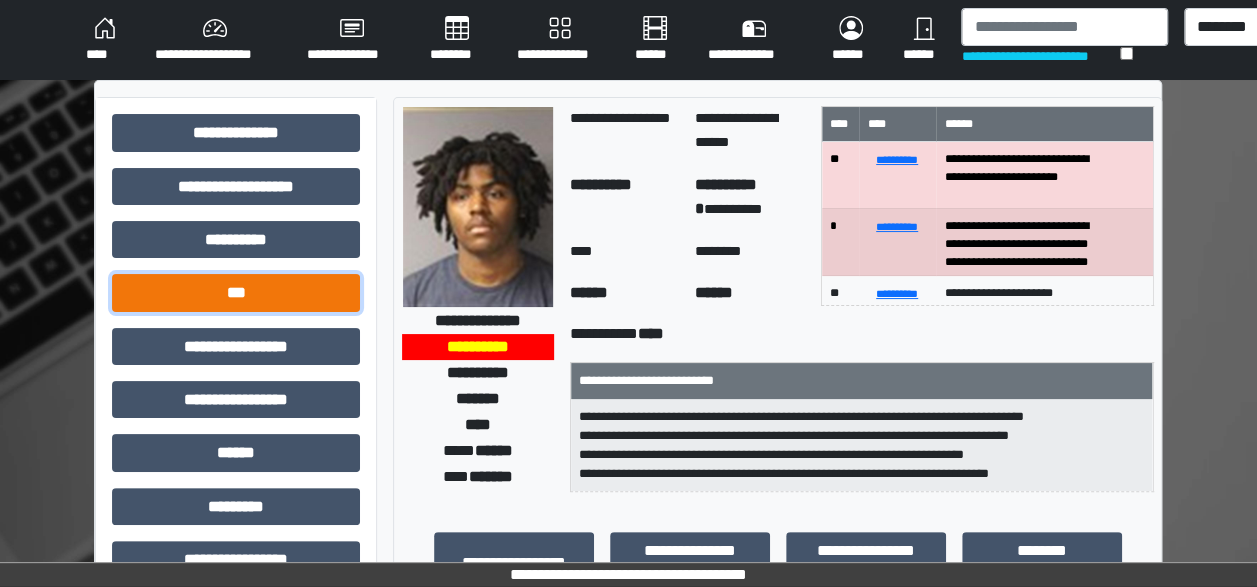 click on "***" at bounding box center (236, 292) 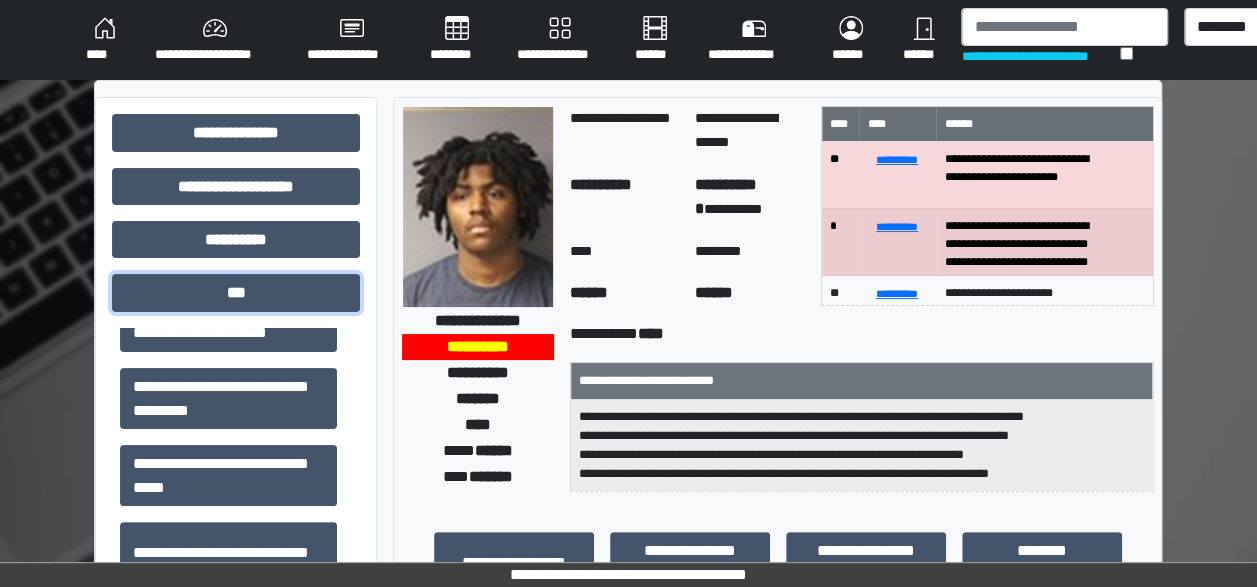 scroll, scrollTop: 420, scrollLeft: 0, axis: vertical 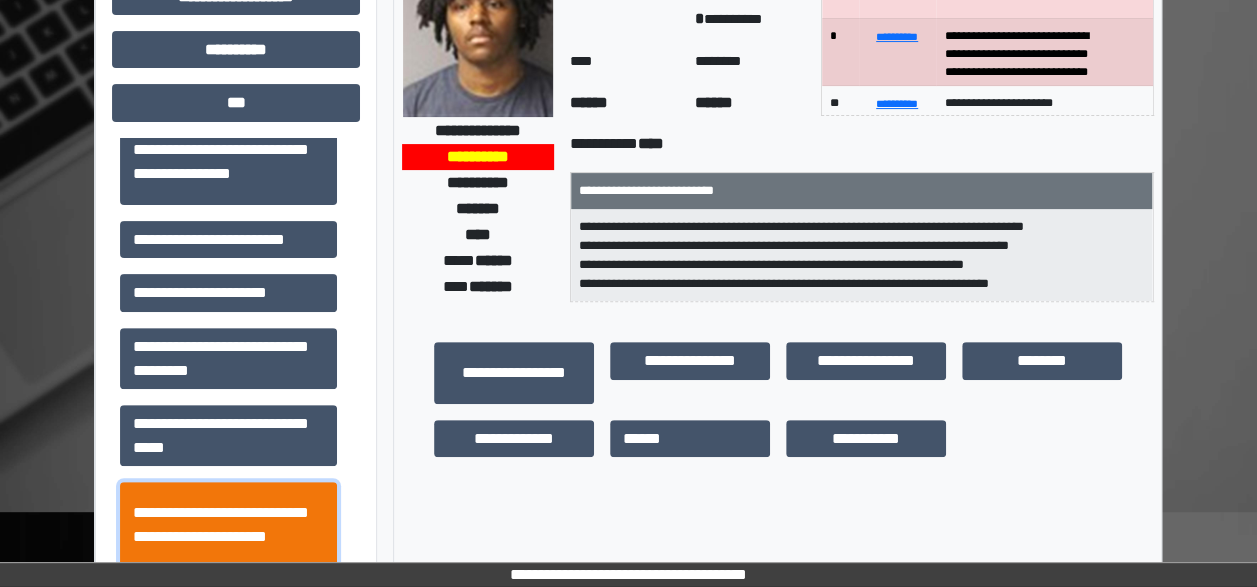 click on "**********" at bounding box center [228, 524] 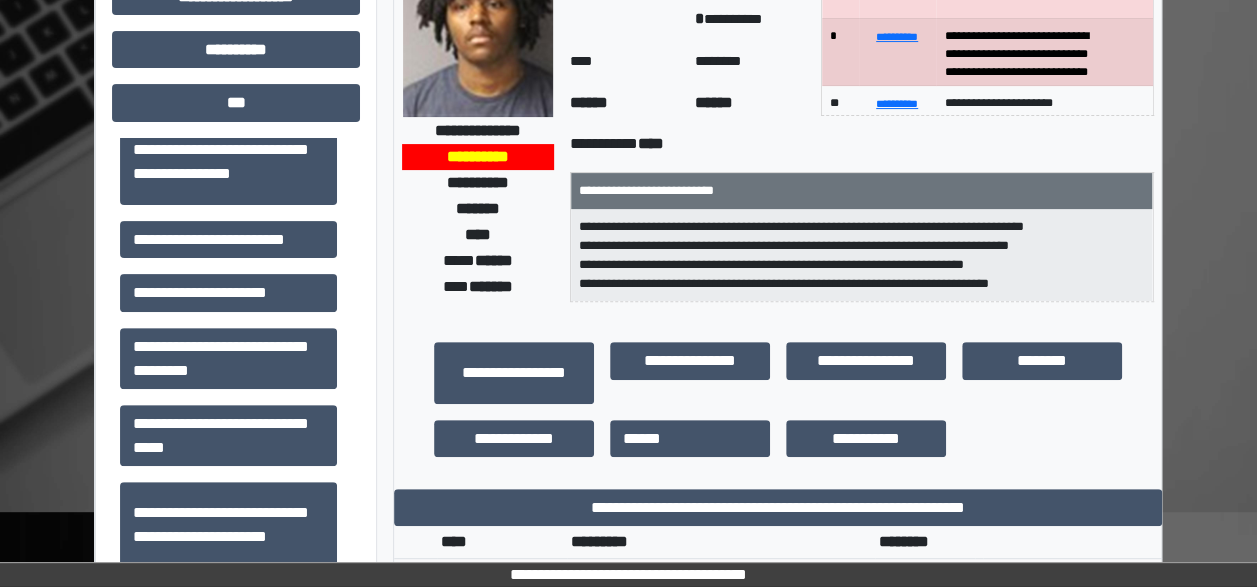drag, startPoint x: 1254, startPoint y: 156, endPoint x: 1253, endPoint y: 211, distance: 55.00909 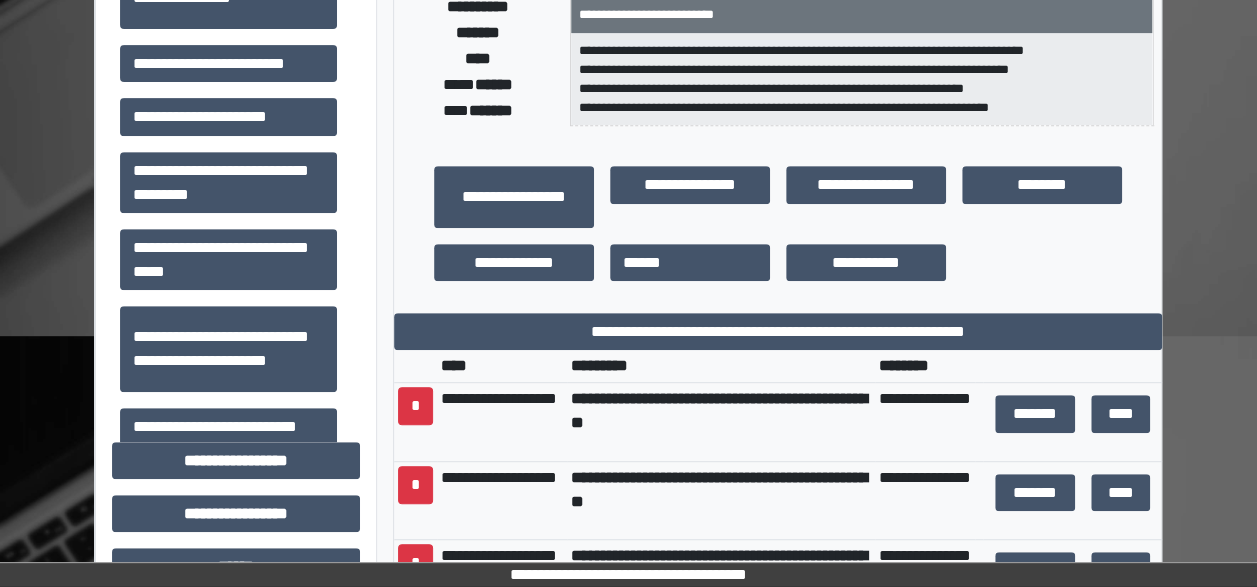scroll, scrollTop: 332, scrollLeft: 0, axis: vertical 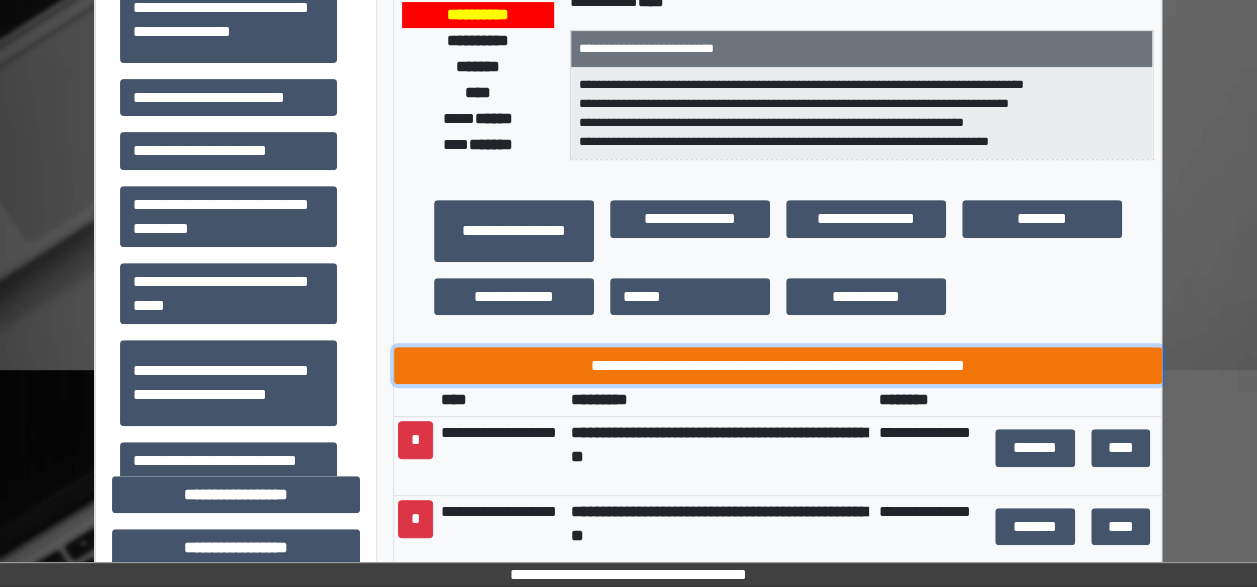 click on "**********" at bounding box center (778, 365) 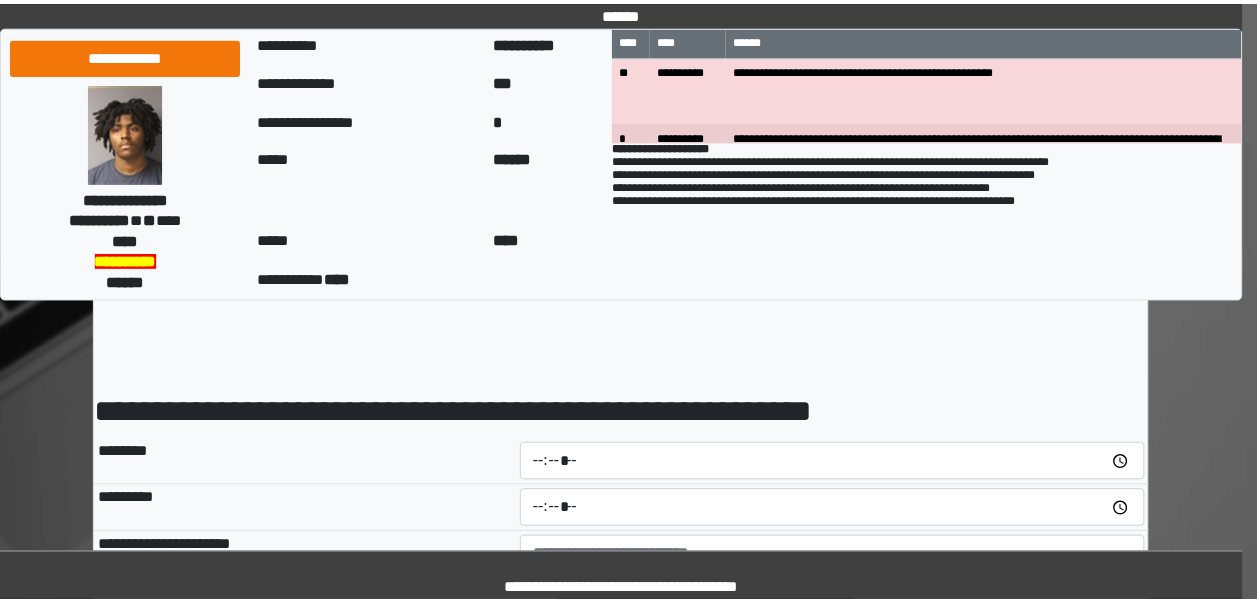 scroll, scrollTop: 0, scrollLeft: 0, axis: both 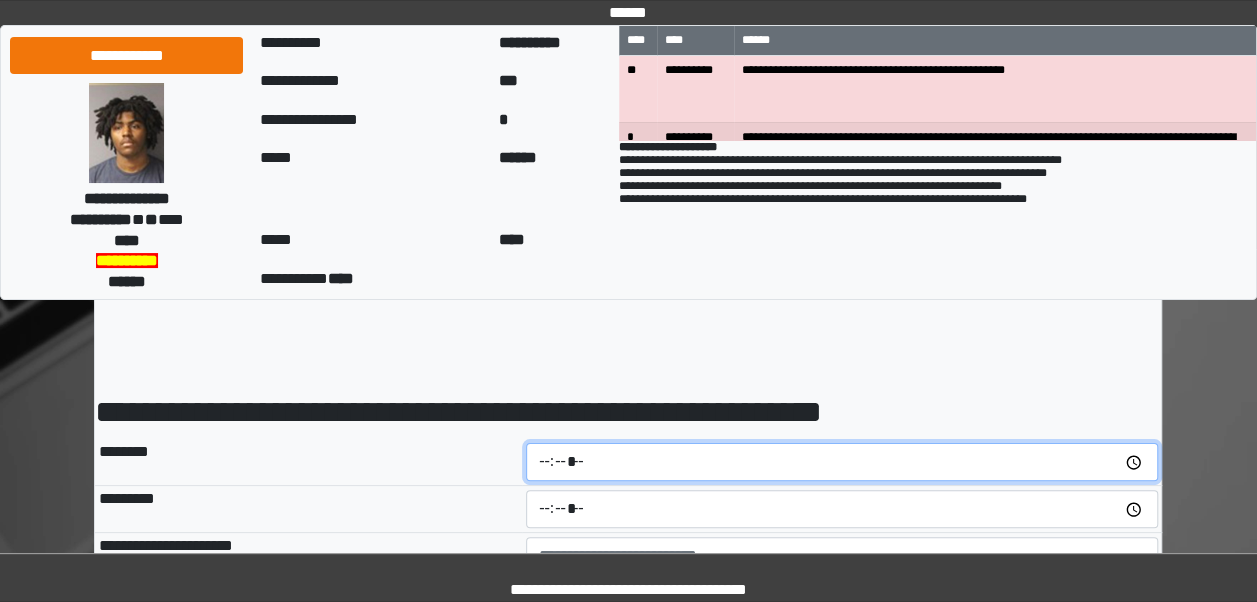 click at bounding box center [842, 462] 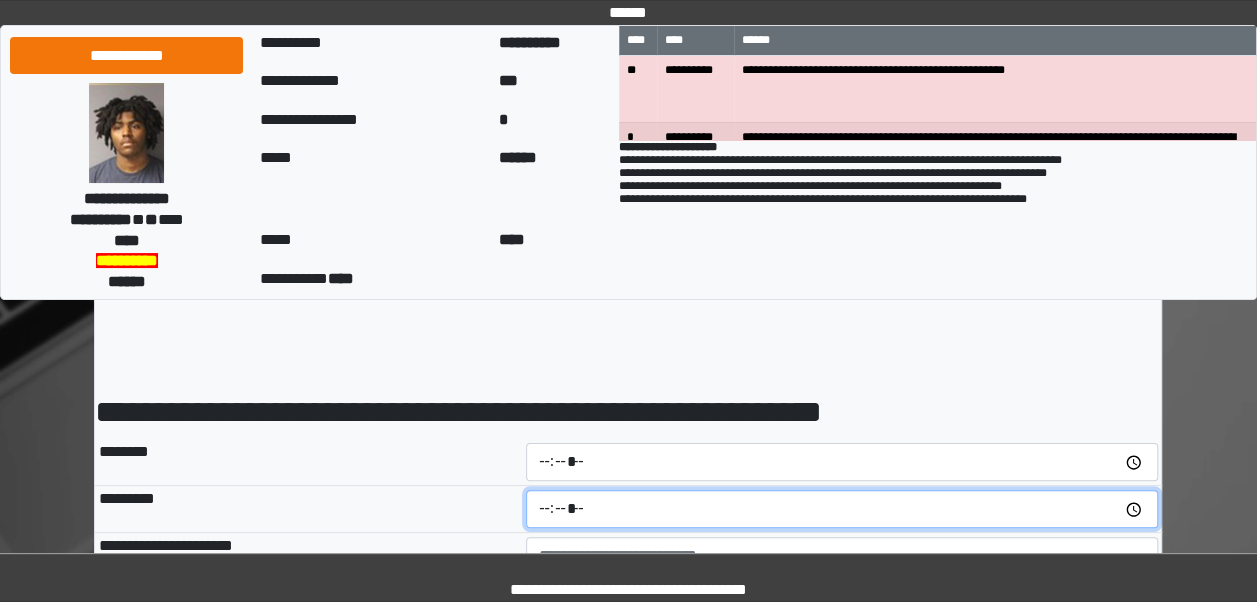 click at bounding box center [842, 509] 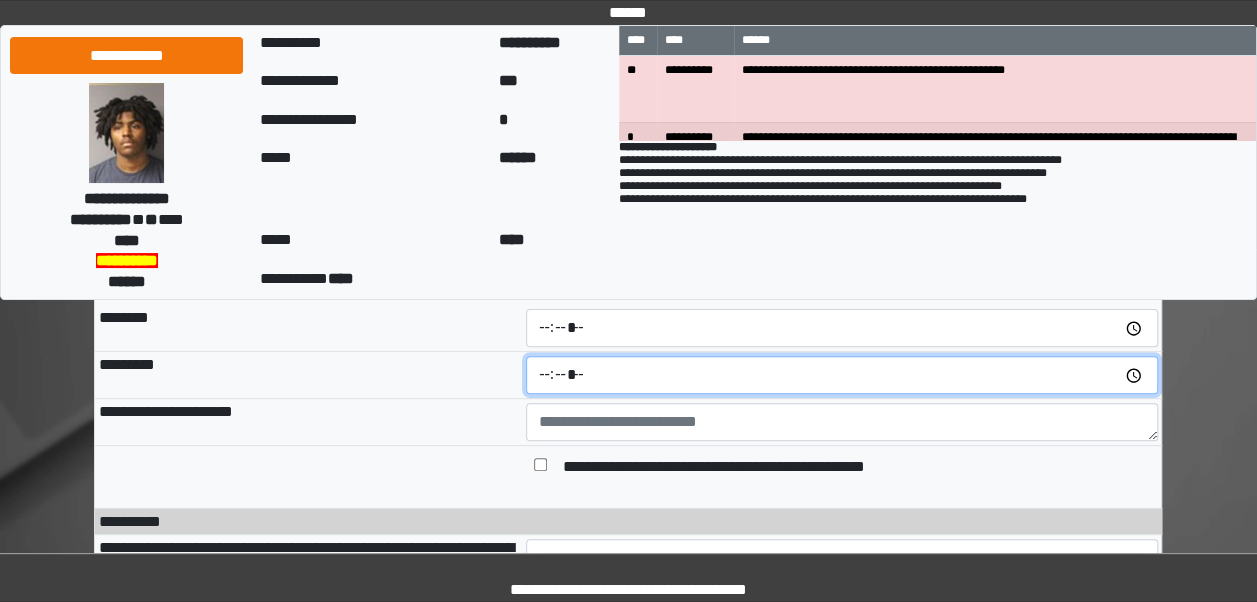 scroll, scrollTop: 138, scrollLeft: 0, axis: vertical 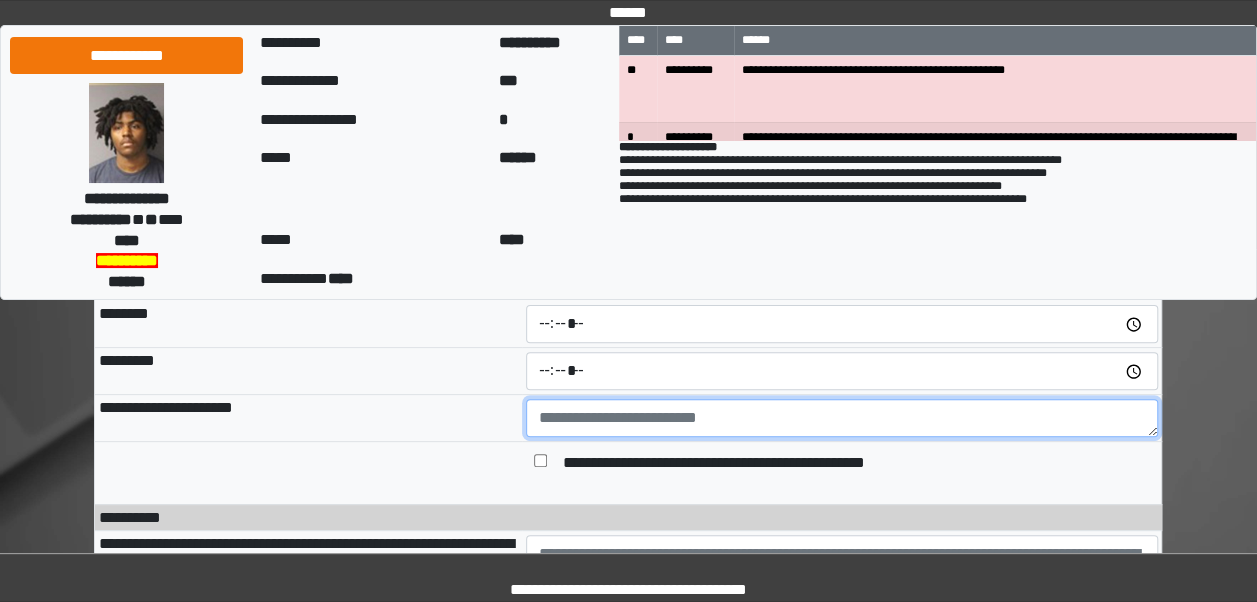 click at bounding box center (842, 418) 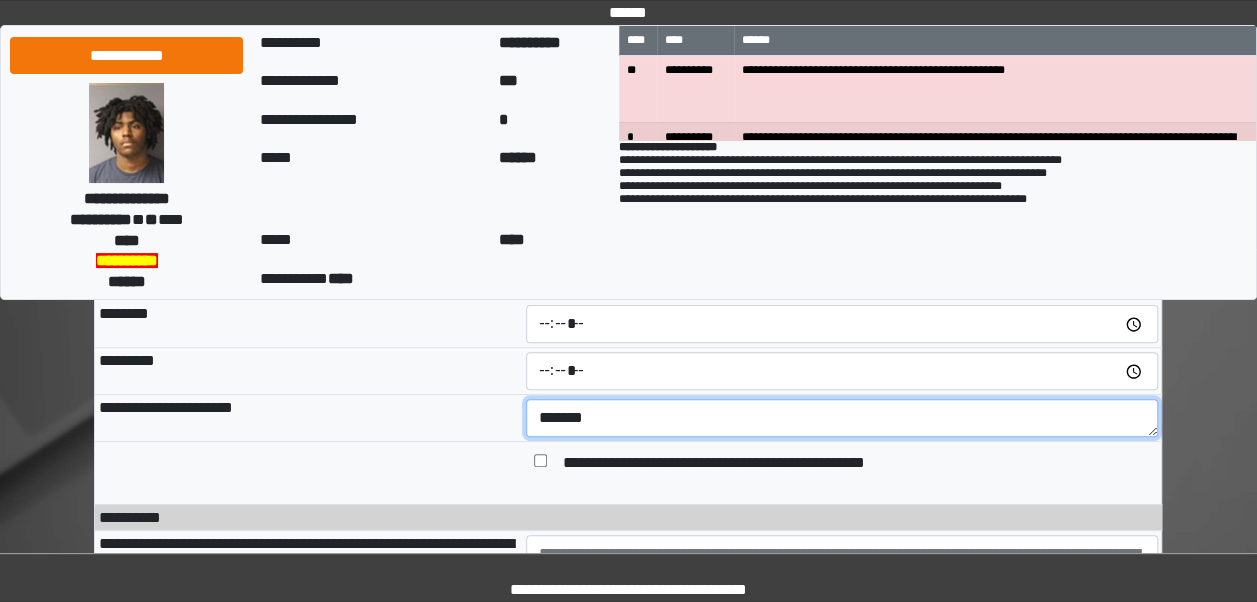 type on "*******" 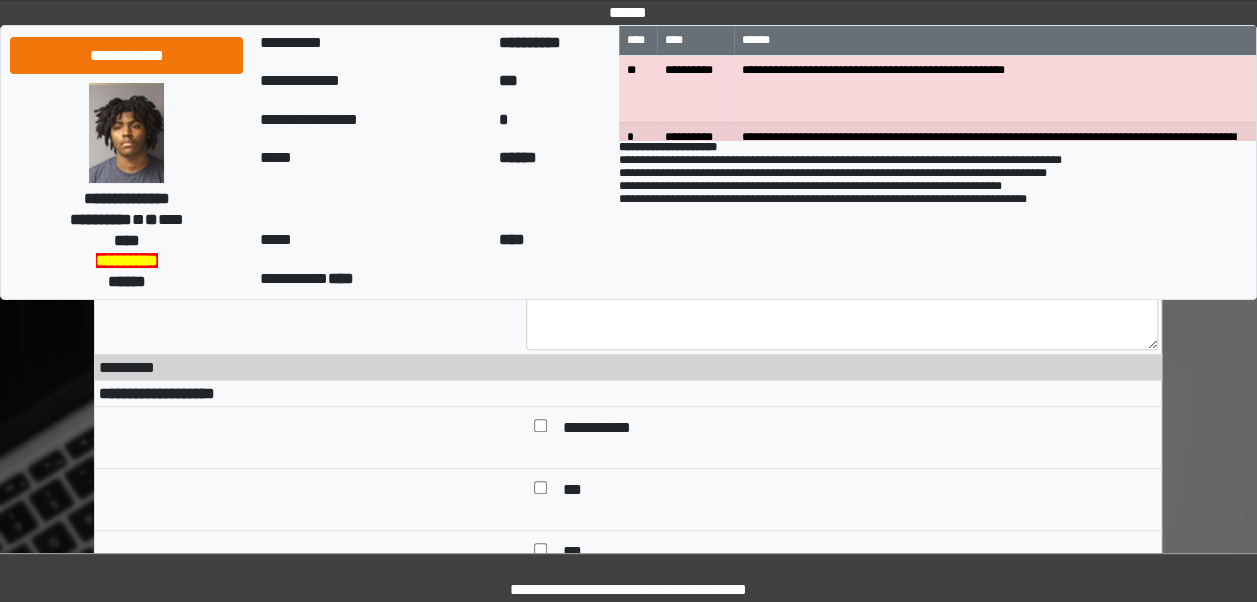 scroll, scrollTop: 428, scrollLeft: 0, axis: vertical 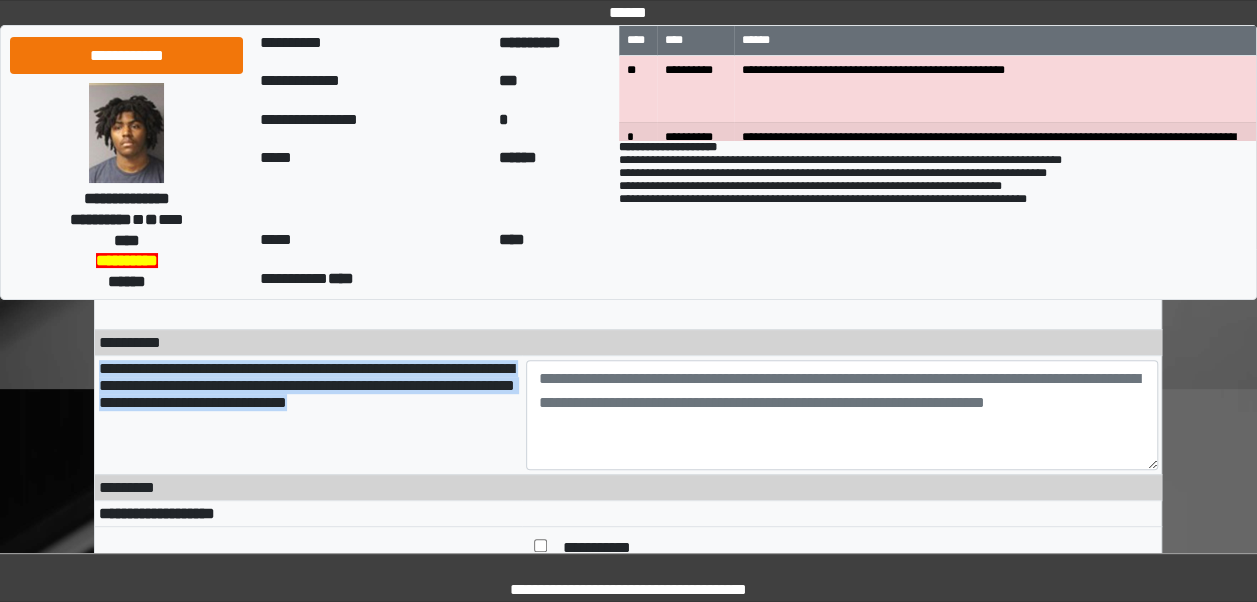 drag, startPoint x: 102, startPoint y: 374, endPoint x: 504, endPoint y: 414, distance: 403.98514 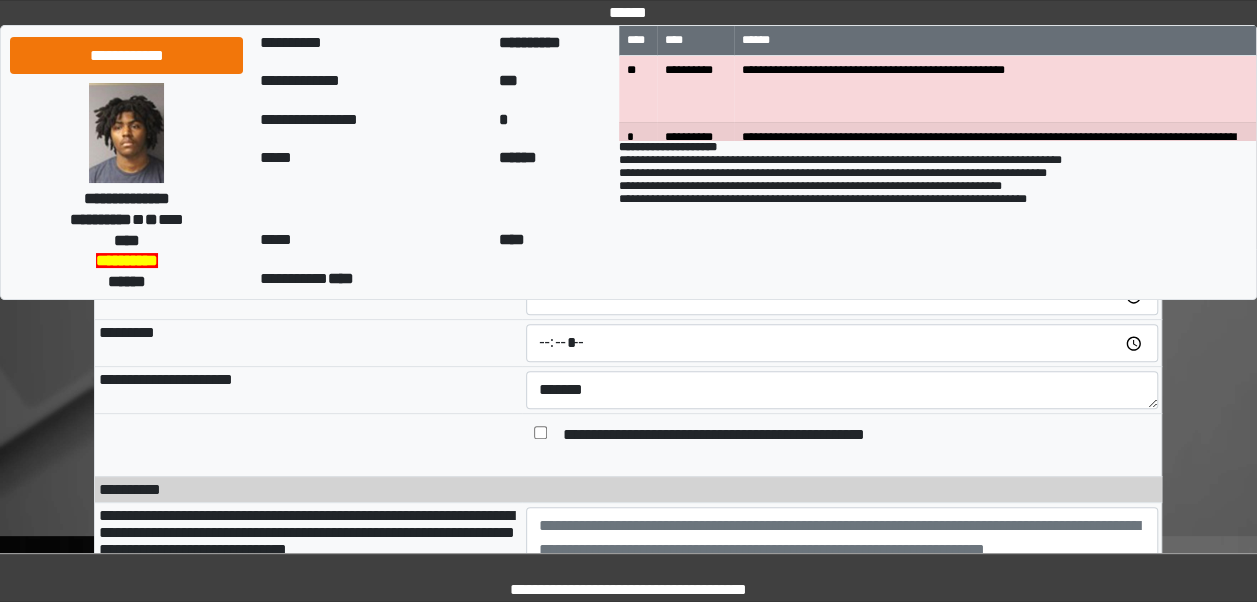 scroll, scrollTop: 0, scrollLeft: 0, axis: both 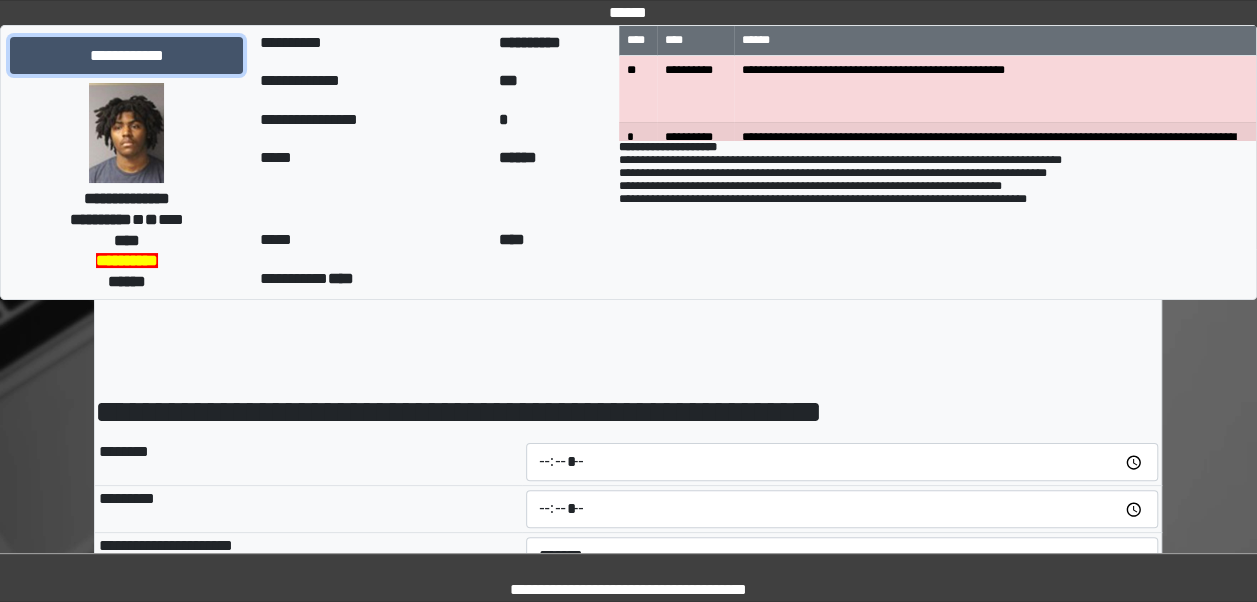 click on "**********" at bounding box center (126, 55) 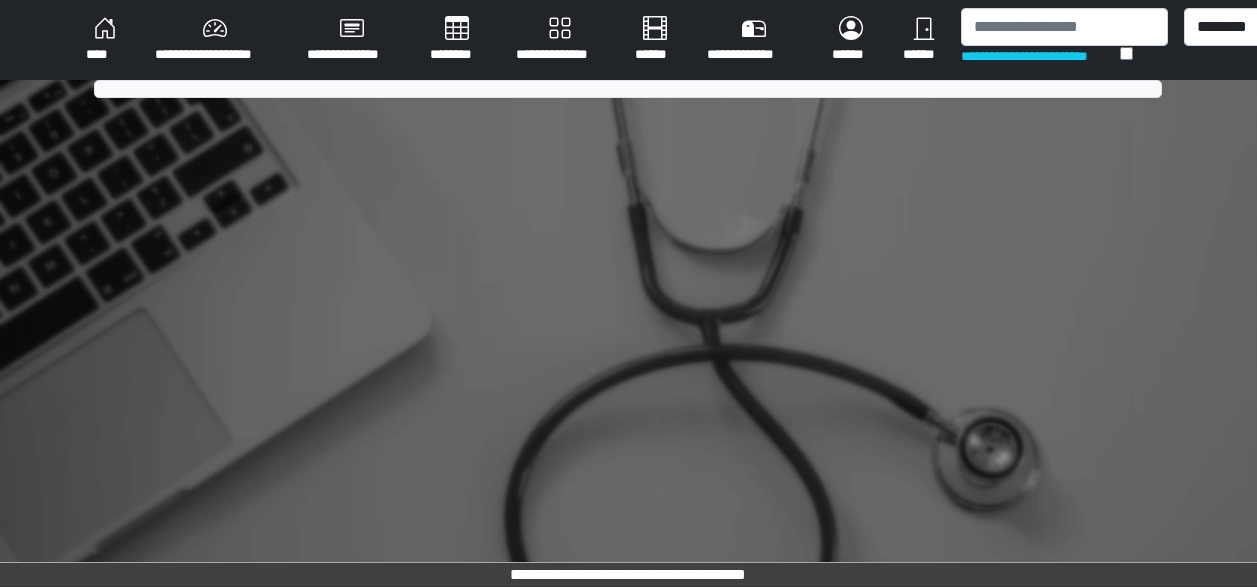 scroll, scrollTop: 0, scrollLeft: 0, axis: both 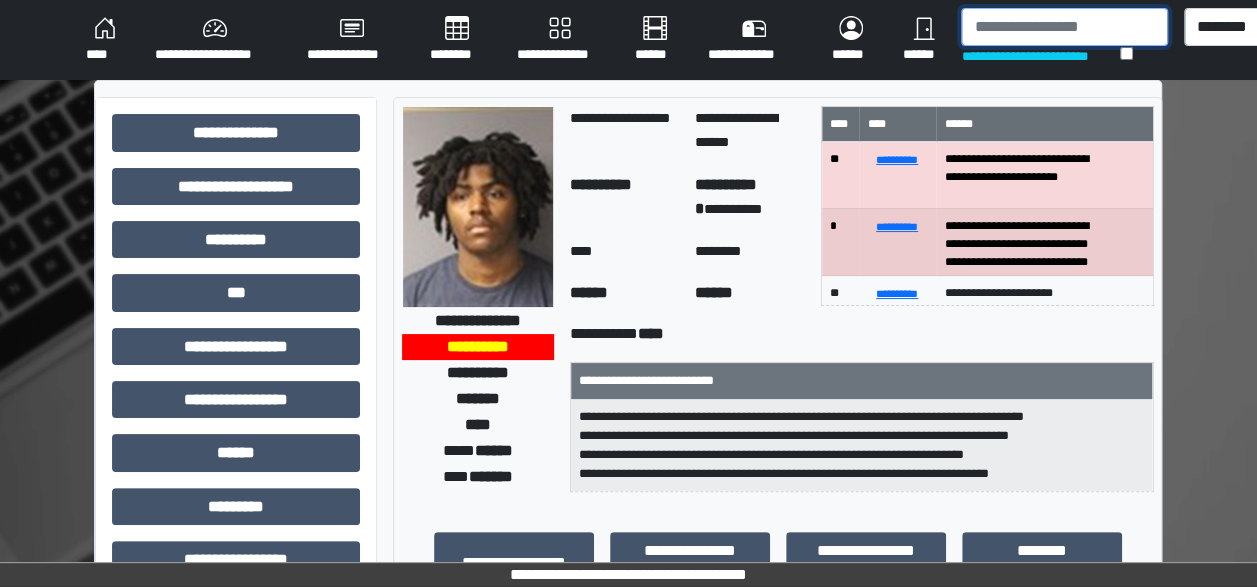 click at bounding box center [1064, 27] 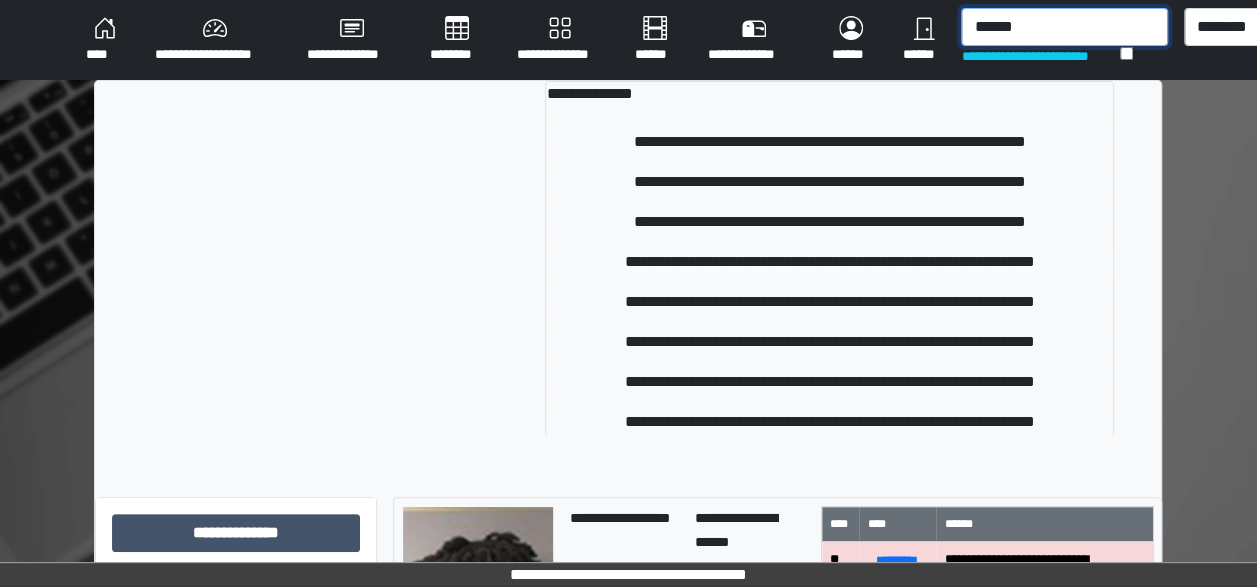 type on "******" 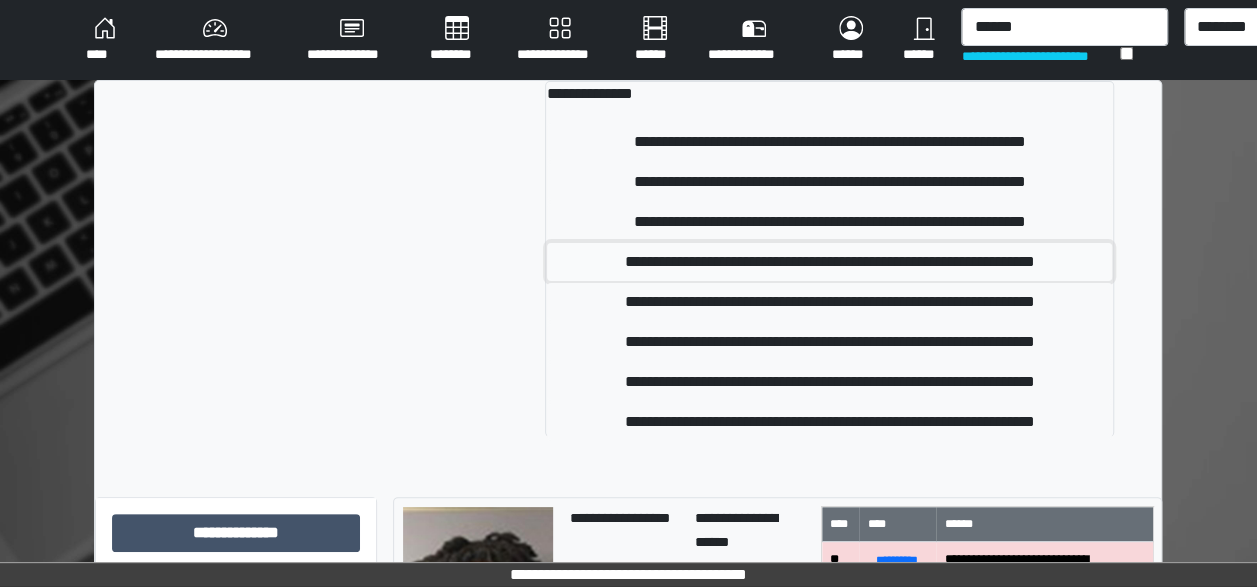 click on "**********" at bounding box center (829, 262) 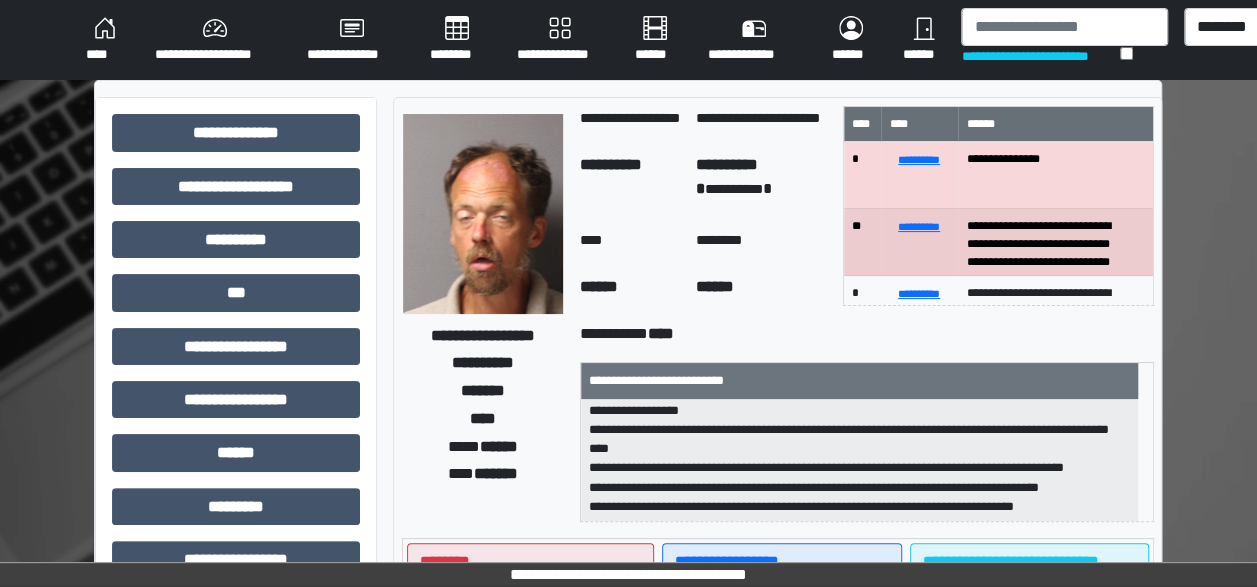 scroll, scrollTop: 44, scrollLeft: 0, axis: vertical 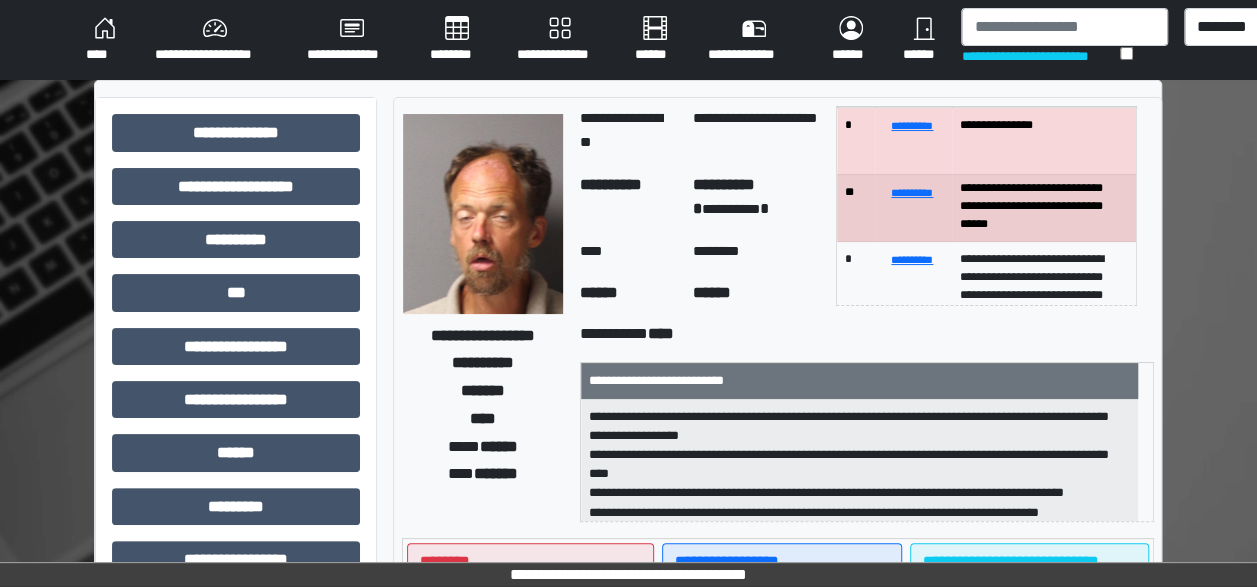 click on "**********" at bounding box center [628, 620] 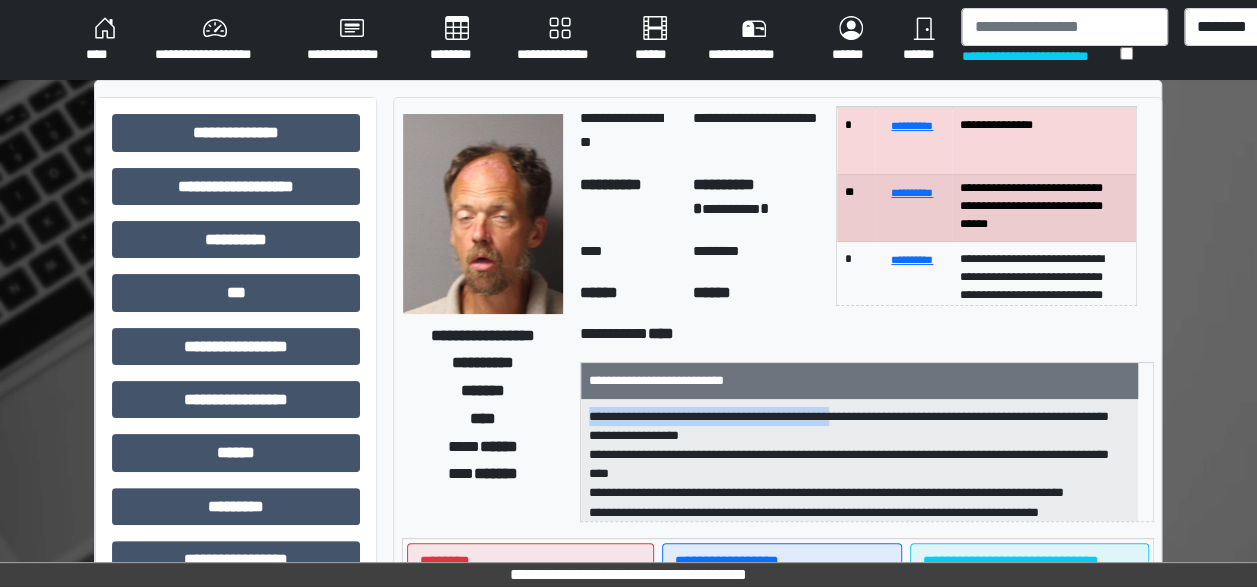 drag, startPoint x: 589, startPoint y: 417, endPoint x: 903, endPoint y: 414, distance: 314.01434 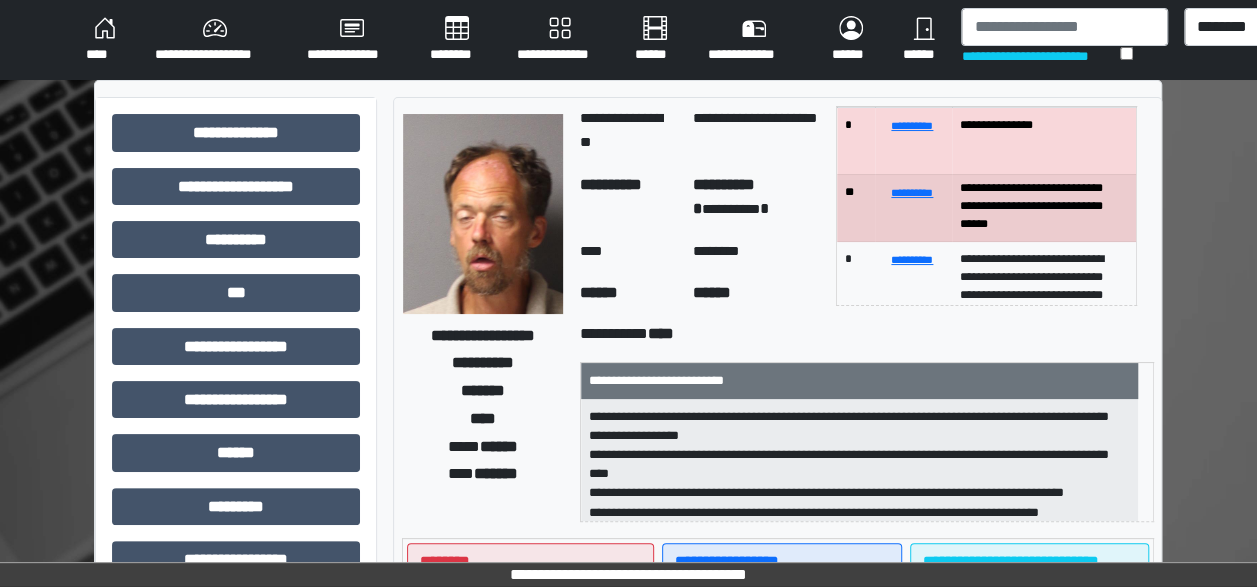 click on "**********" at bounding box center [867, 334] 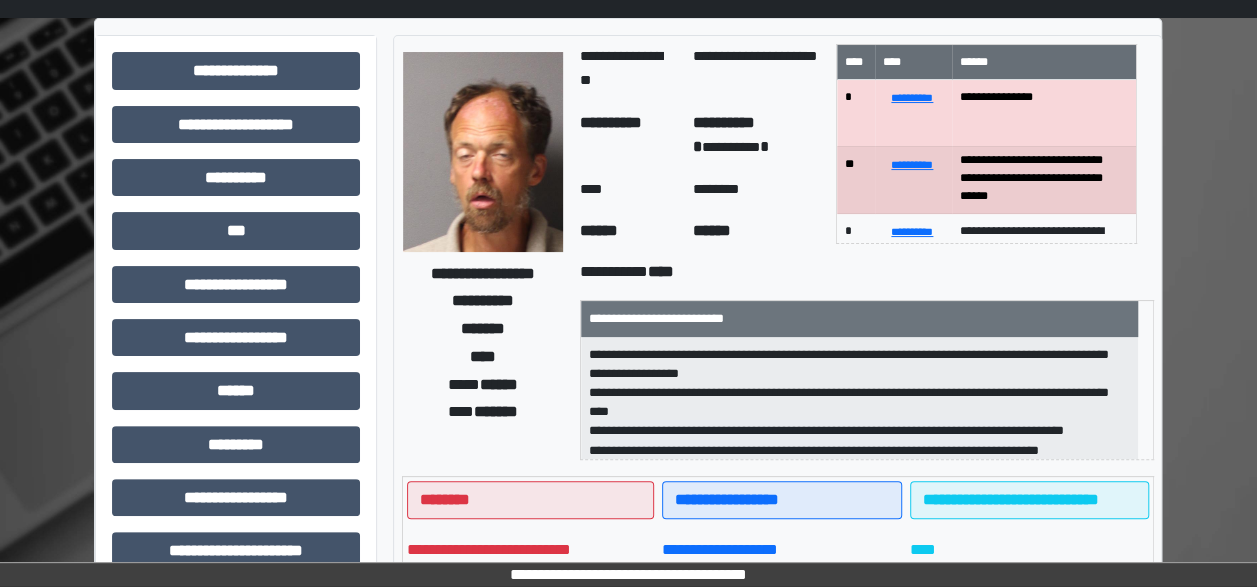 scroll, scrollTop: 0, scrollLeft: 0, axis: both 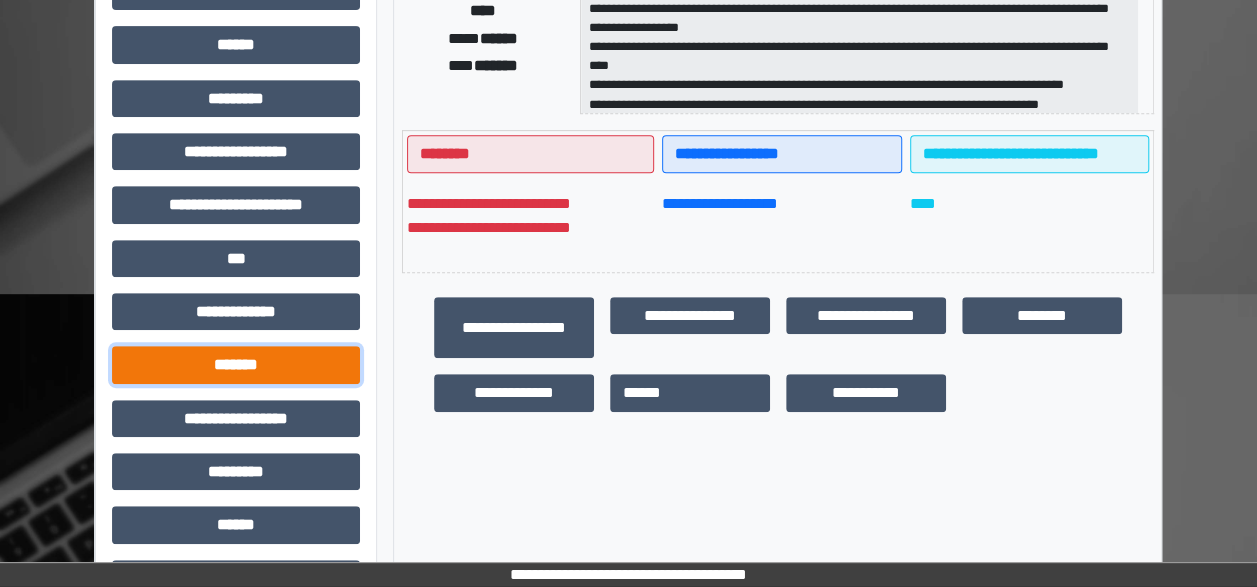 click on "*******" at bounding box center [236, 364] 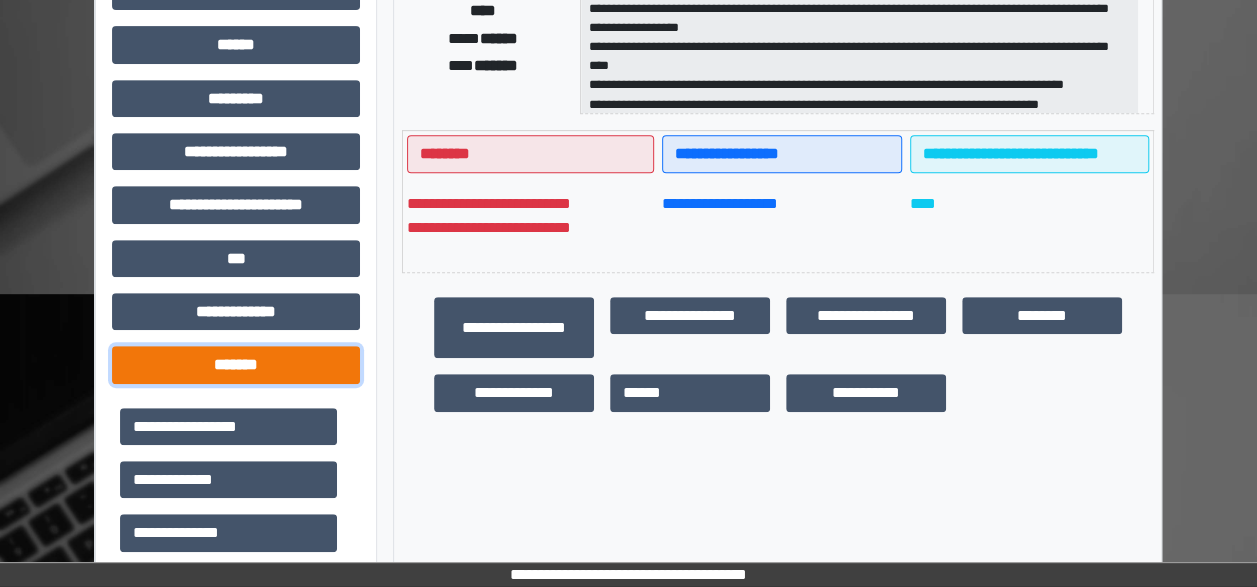 click on "*******" at bounding box center [236, 364] 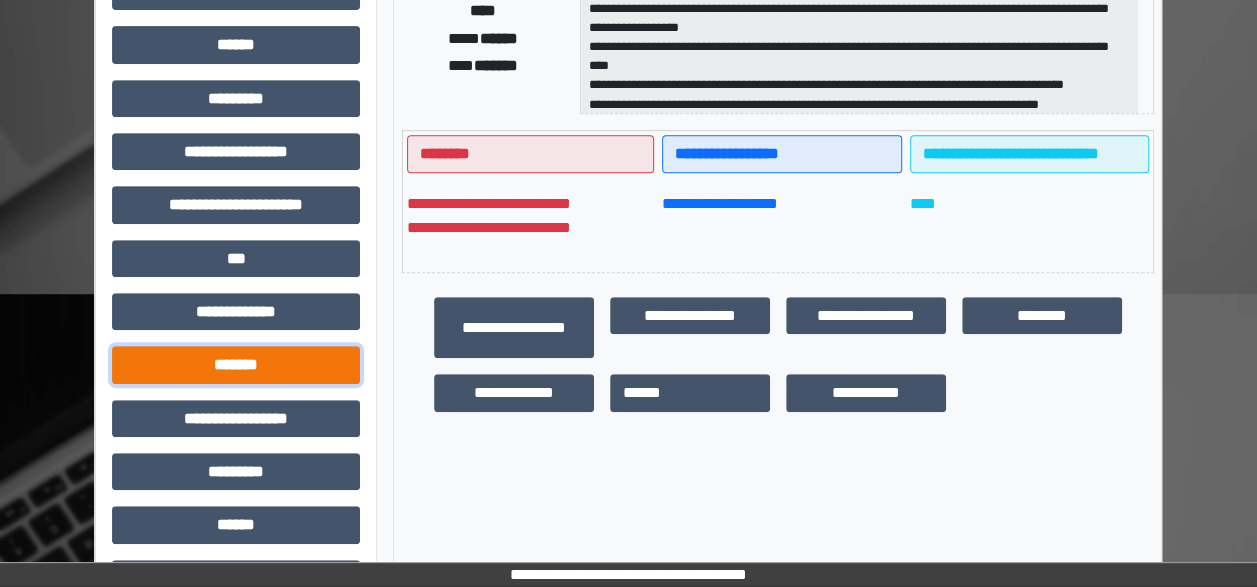 click on "*******" at bounding box center (236, 364) 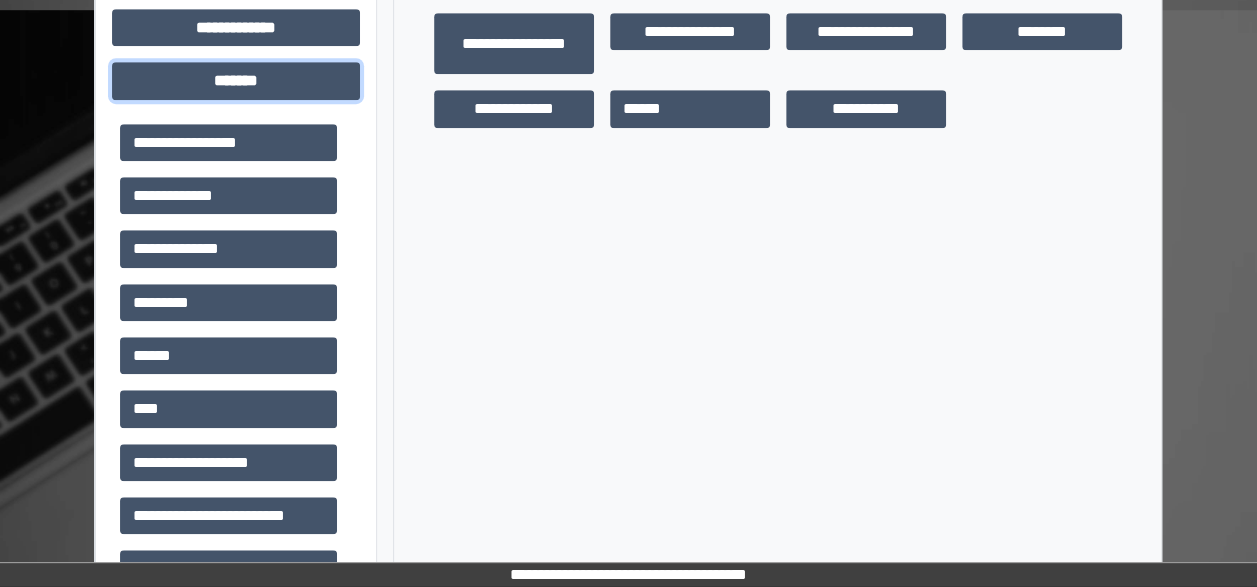 scroll, scrollTop: 710, scrollLeft: 0, axis: vertical 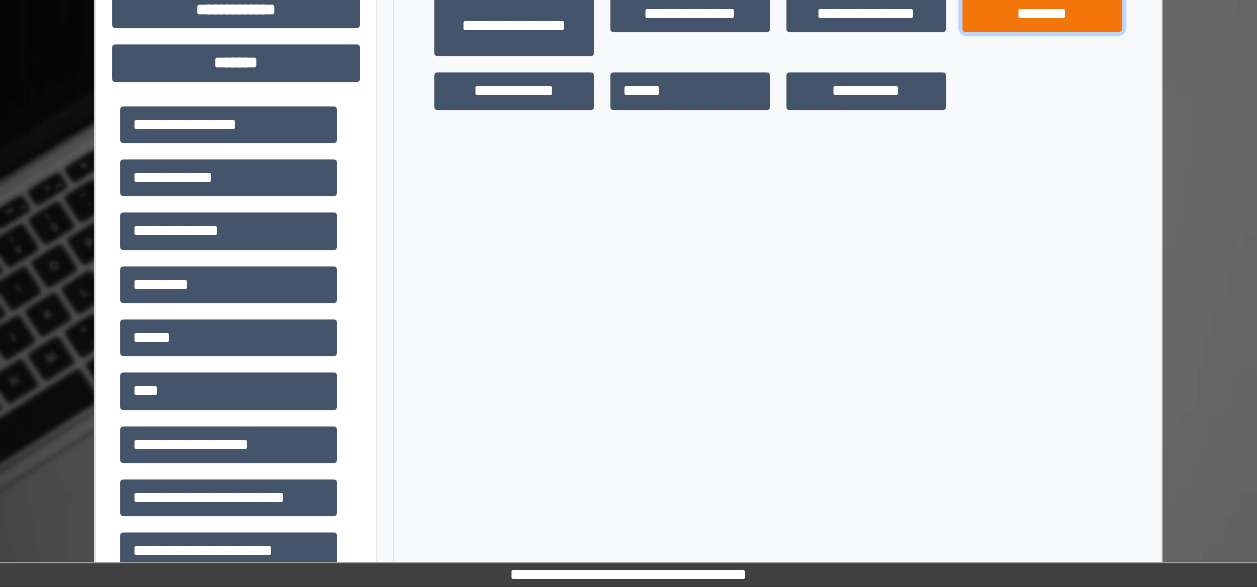 click on "********" at bounding box center (1042, 13) 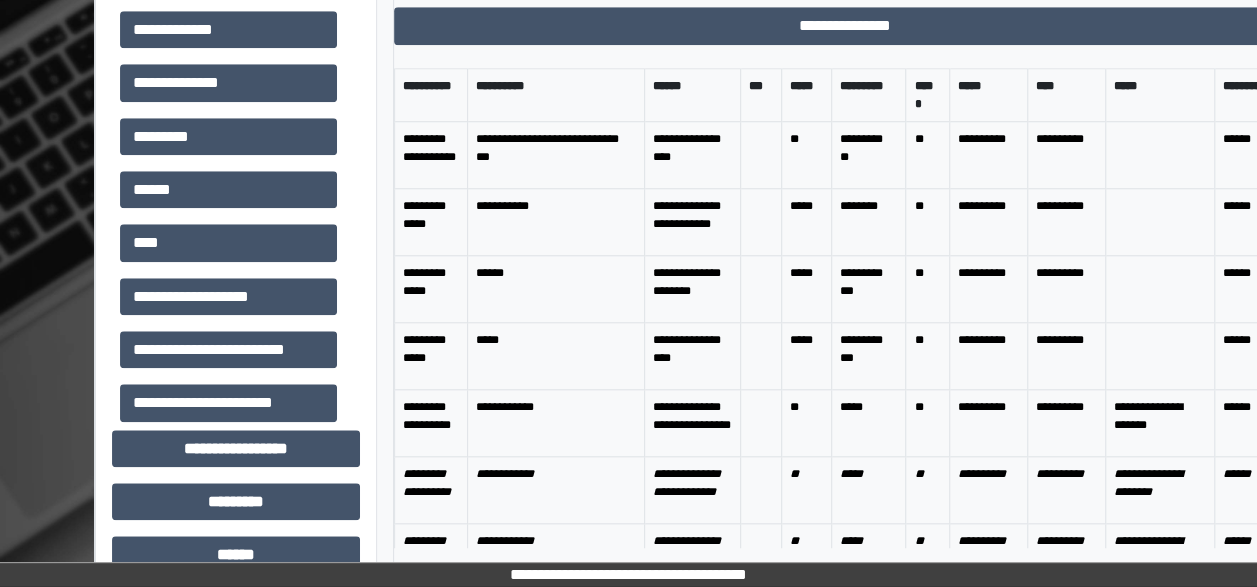 scroll, scrollTop: 864, scrollLeft: 0, axis: vertical 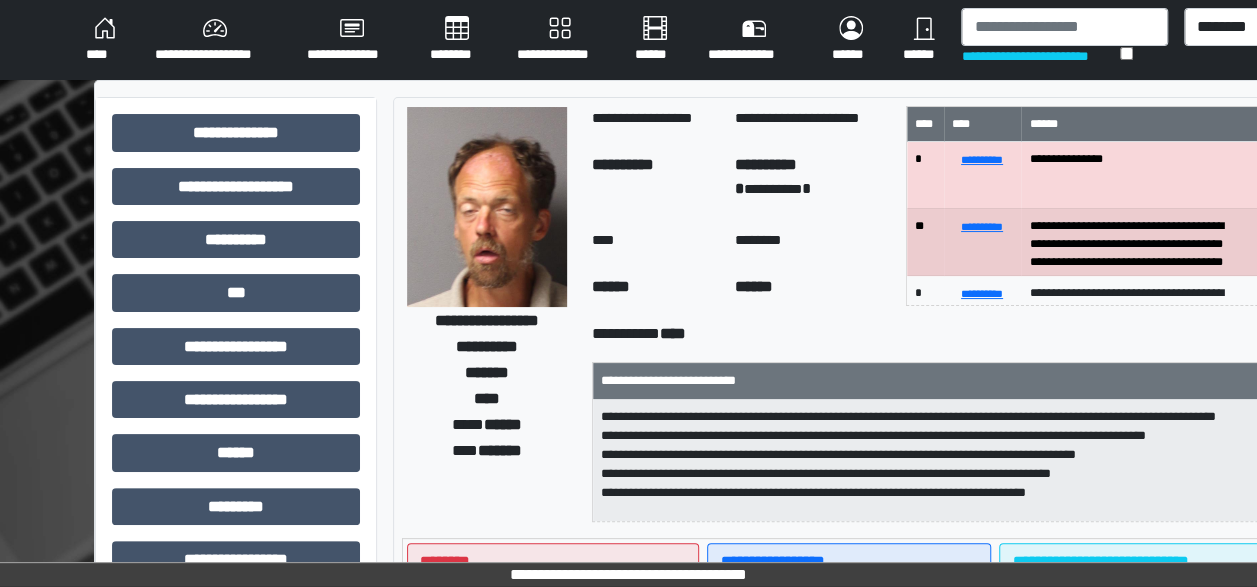 click on "**********" at bounding box center [940, 334] 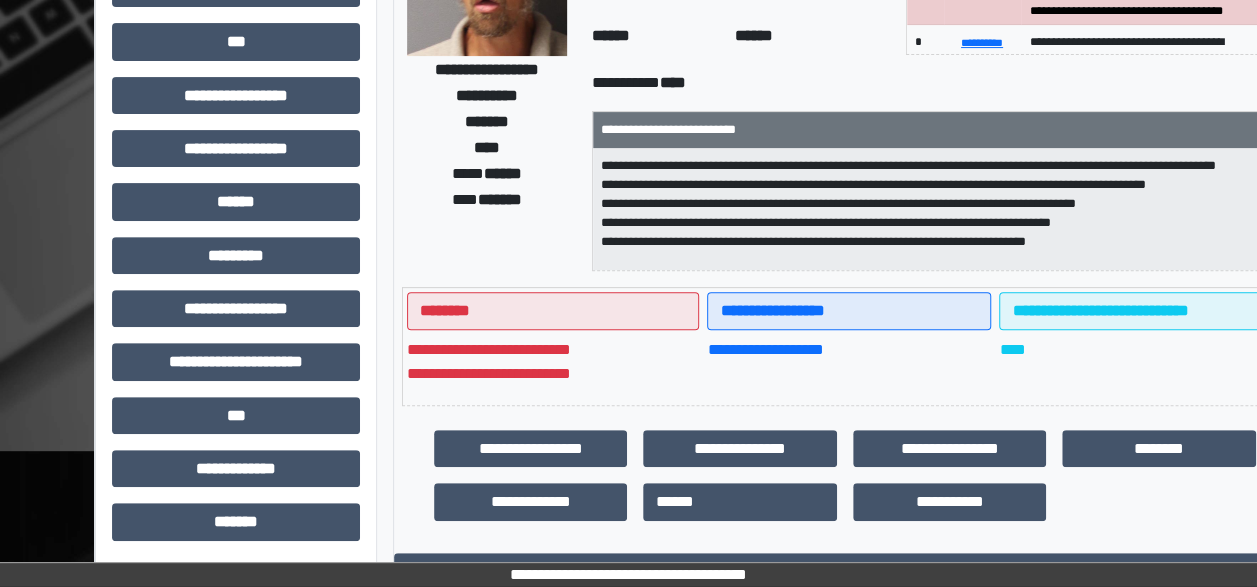 scroll, scrollTop: 231, scrollLeft: 0, axis: vertical 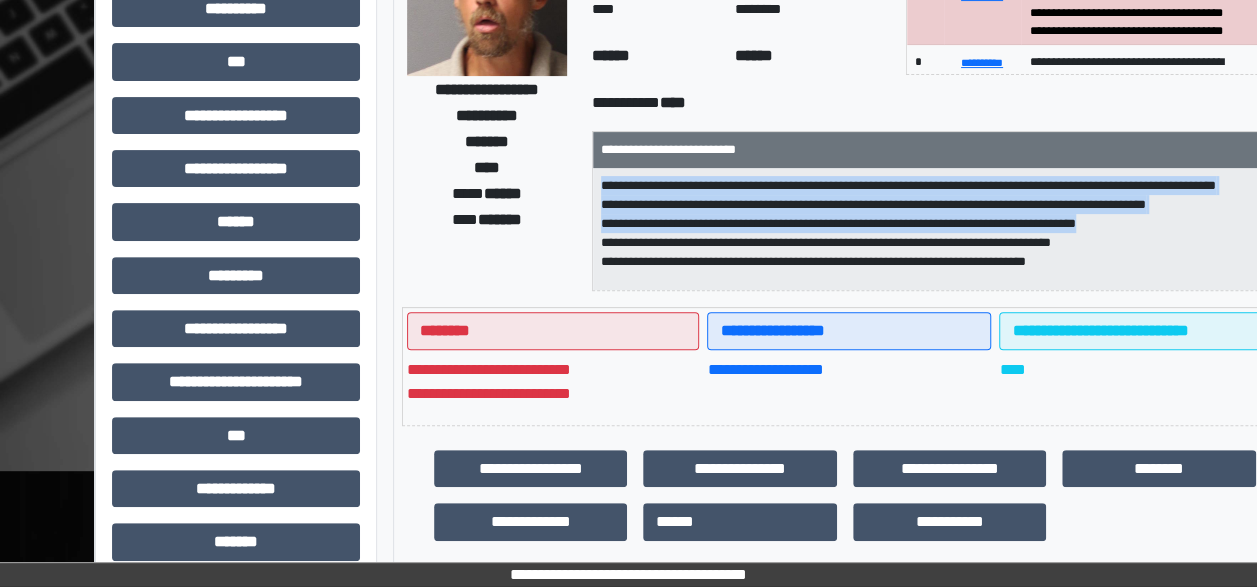 drag, startPoint x: 1255, startPoint y: 251, endPoint x: 825, endPoint y: 200, distance: 433.01385 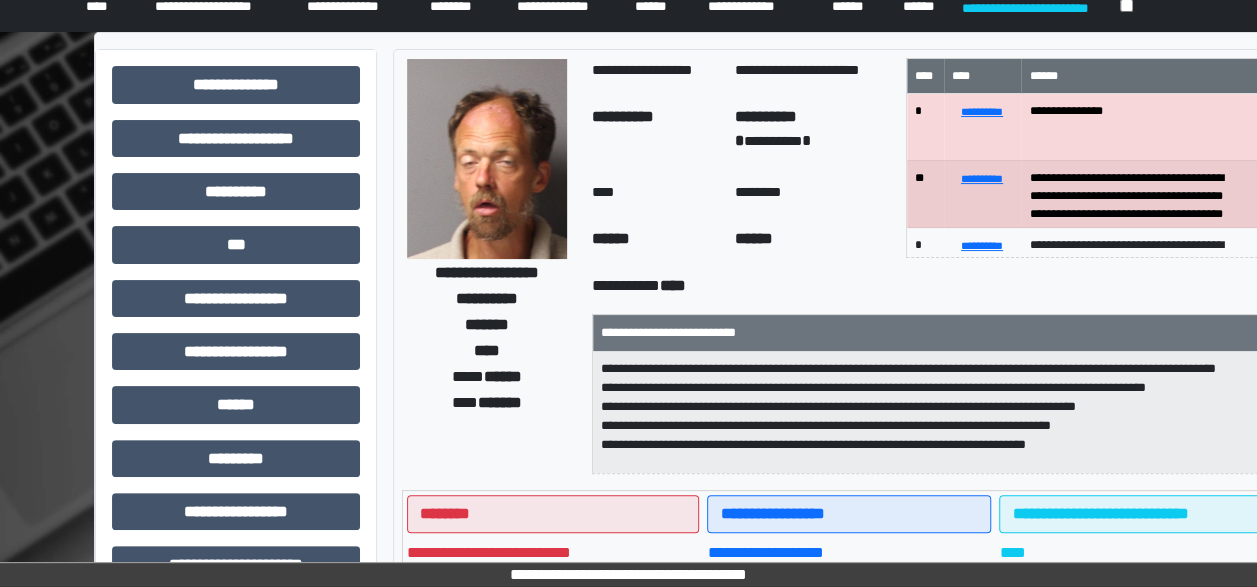 scroll, scrollTop: 32, scrollLeft: 0, axis: vertical 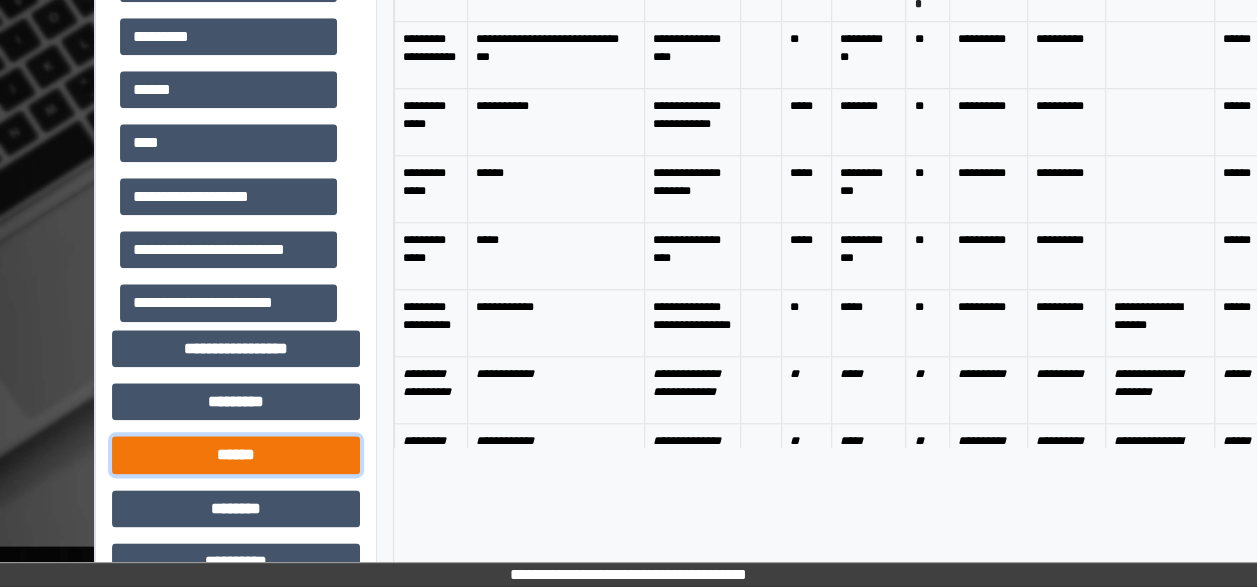 click on "******" at bounding box center [236, 454] 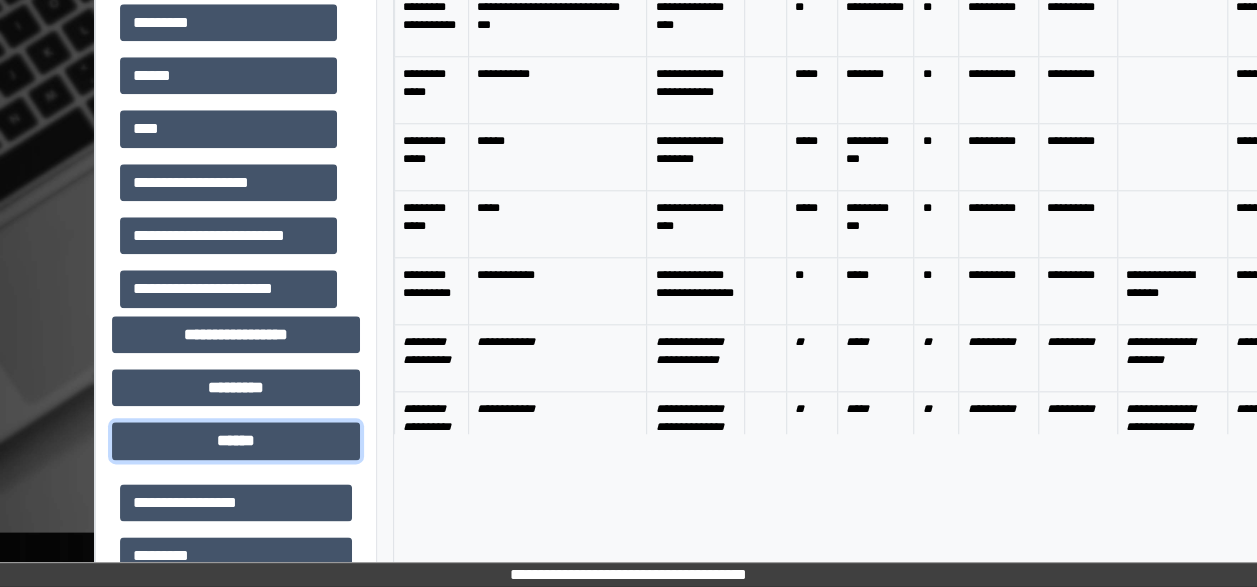 scroll, scrollTop: 970, scrollLeft: 0, axis: vertical 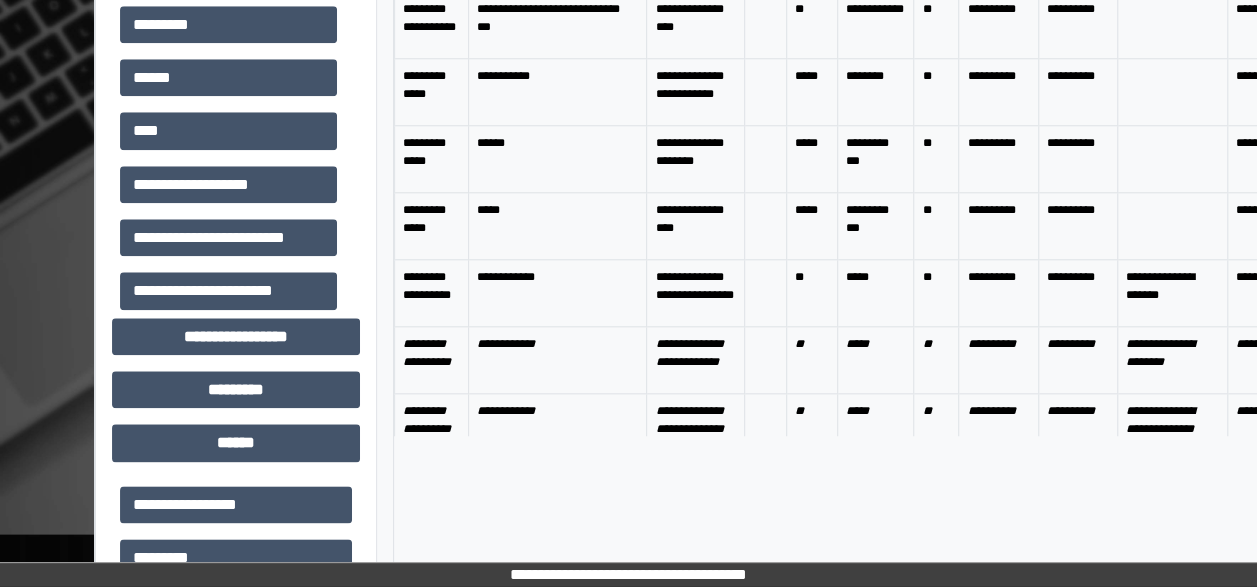 drag, startPoint x: 1253, startPoint y: 404, endPoint x: 1253, endPoint y: 366, distance: 38 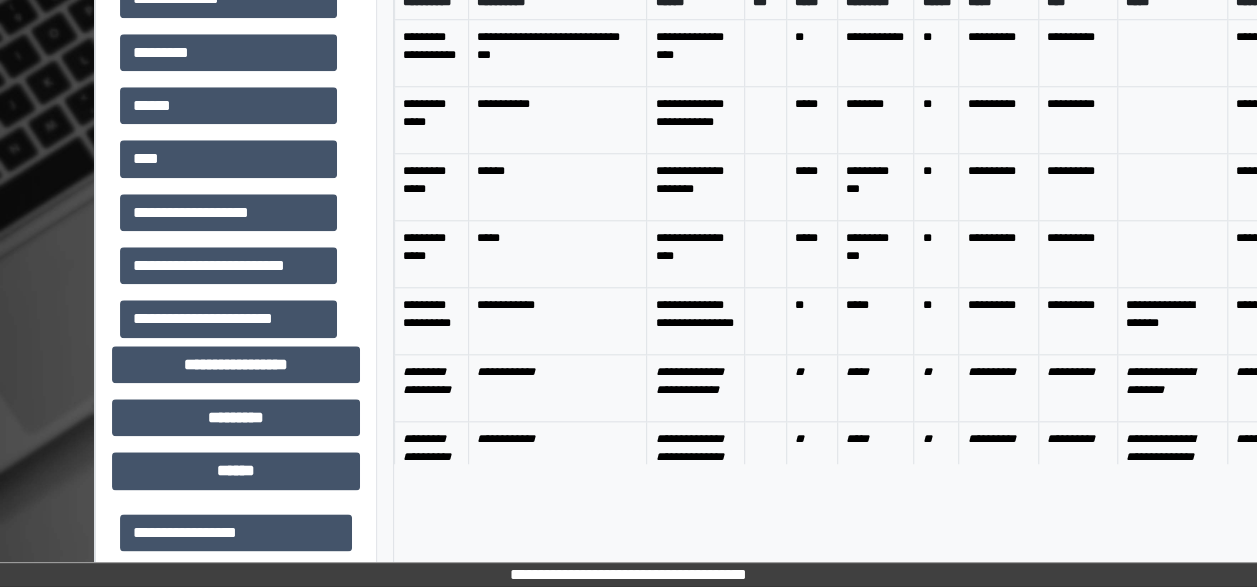 scroll, scrollTop: 944, scrollLeft: 0, axis: vertical 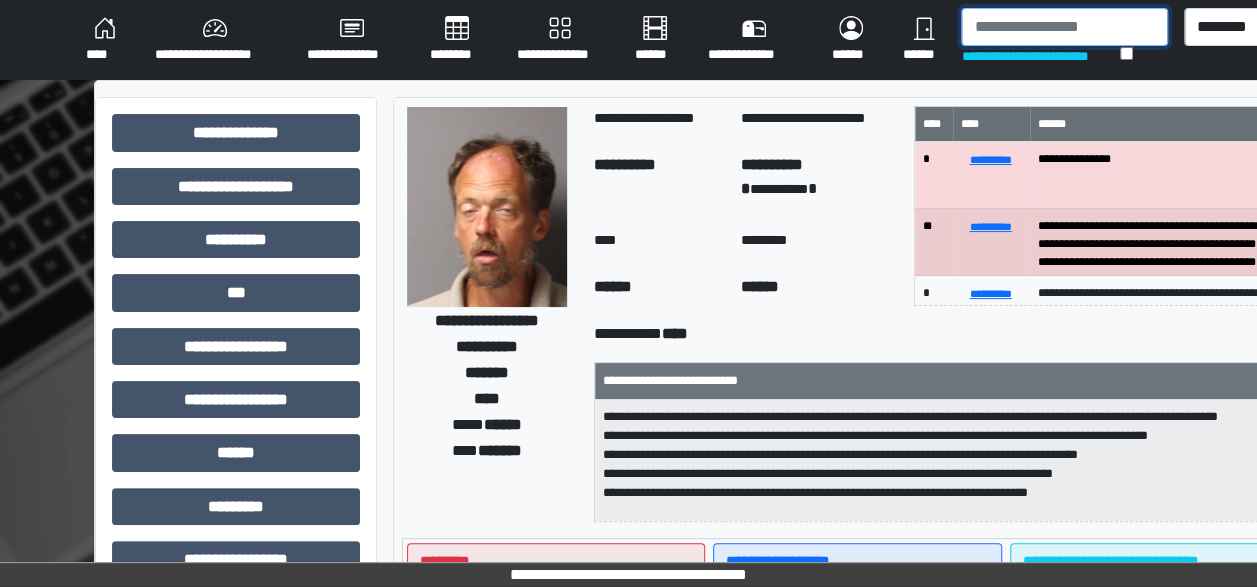 click at bounding box center [1064, 27] 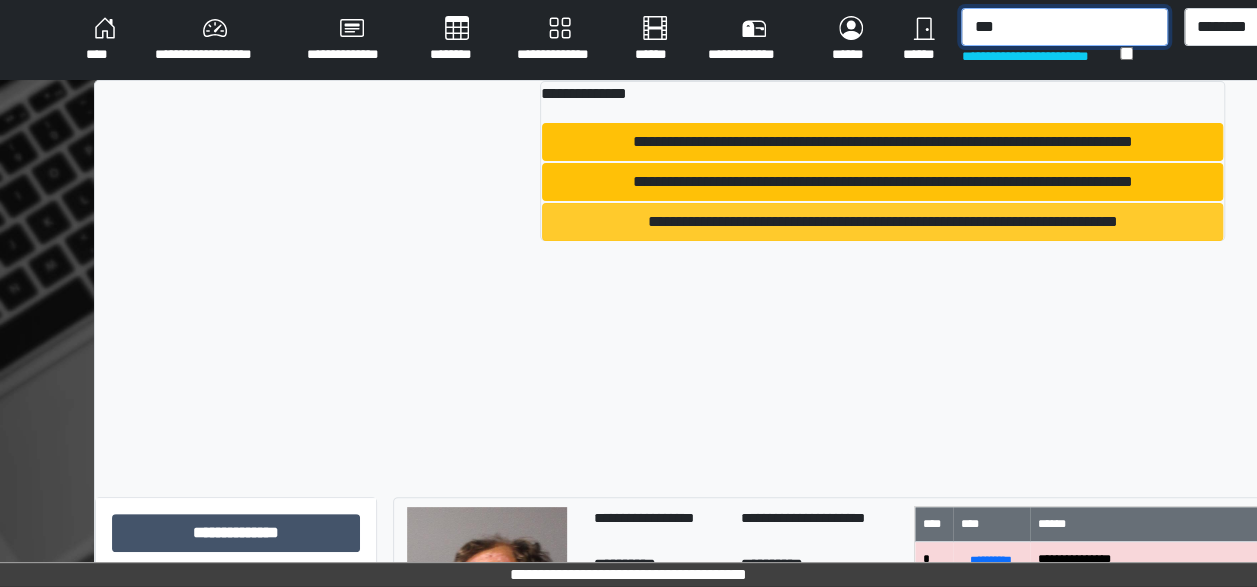 type on "***" 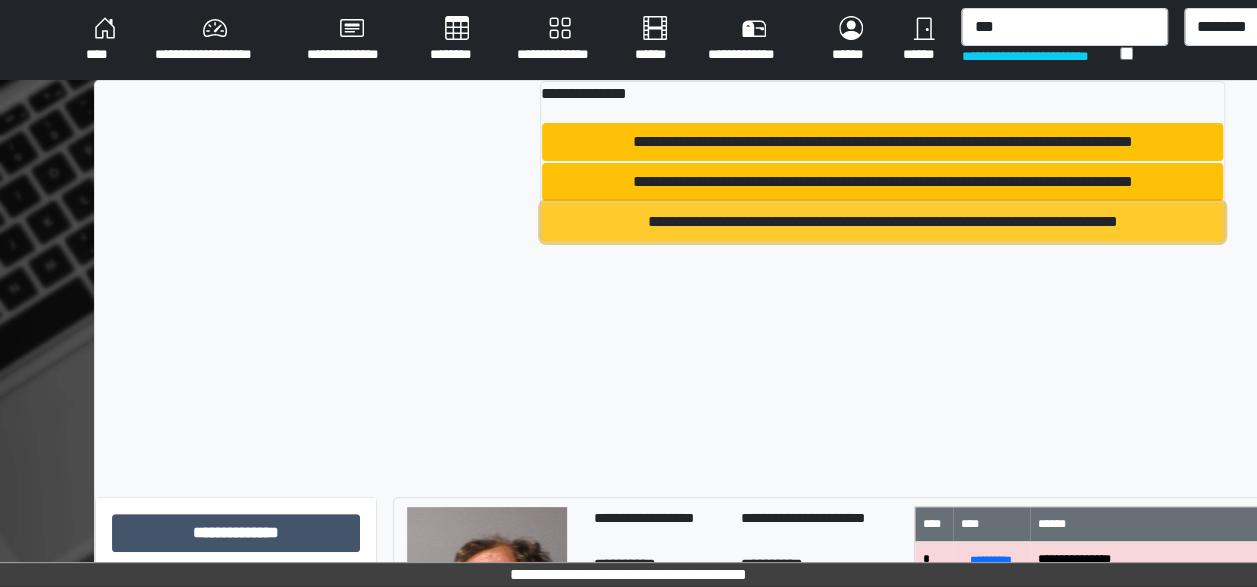 click on "**********" at bounding box center (882, 222) 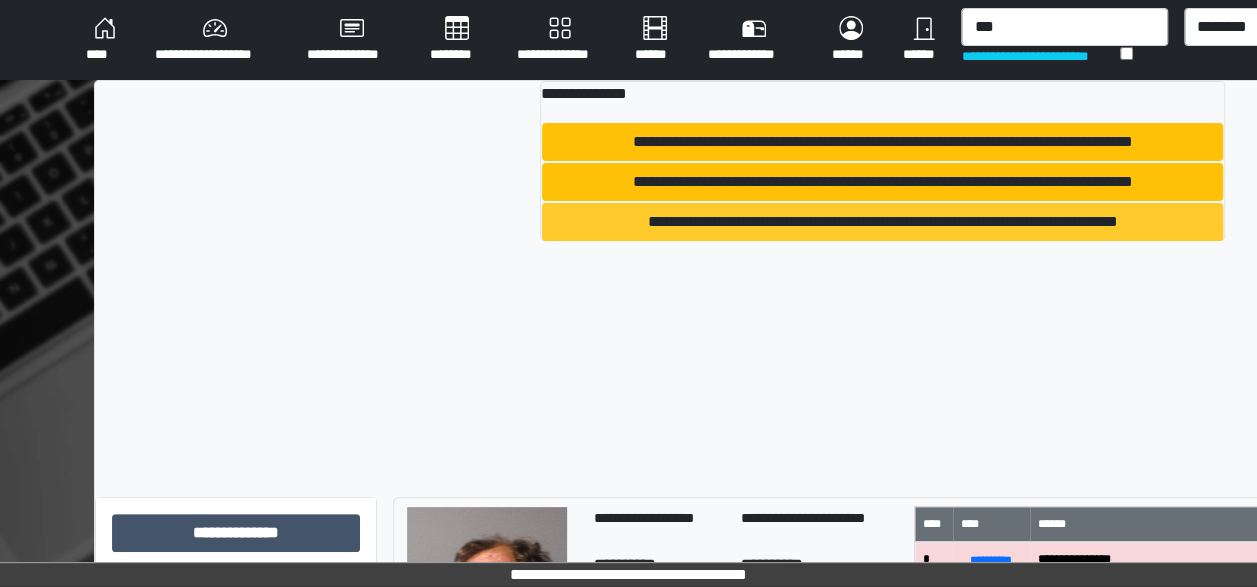 type 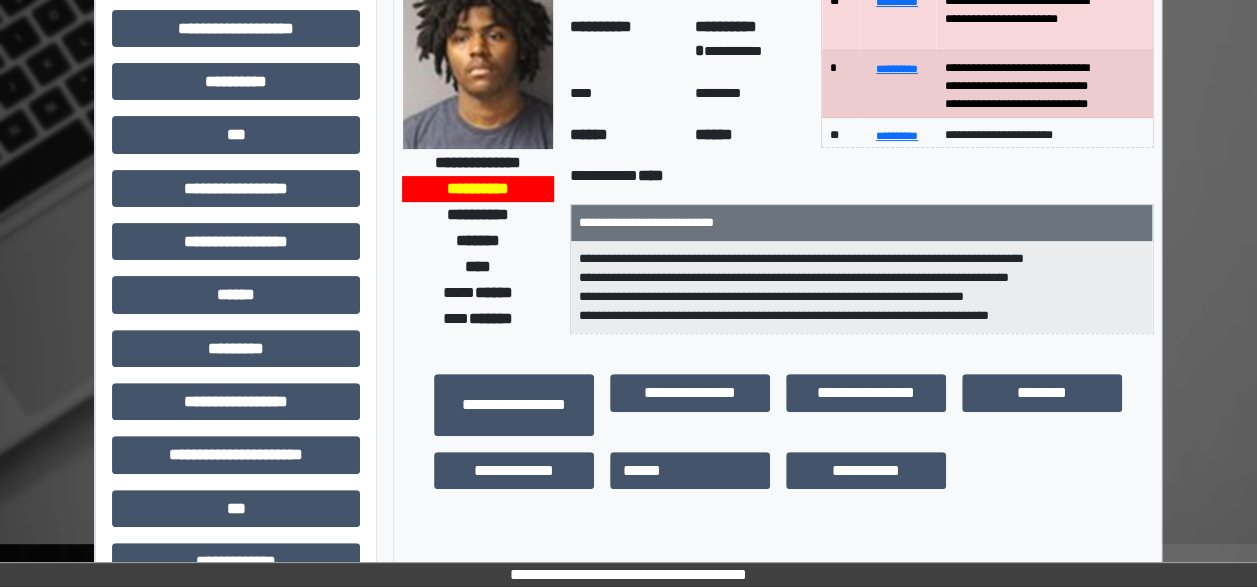 scroll, scrollTop: 154, scrollLeft: 0, axis: vertical 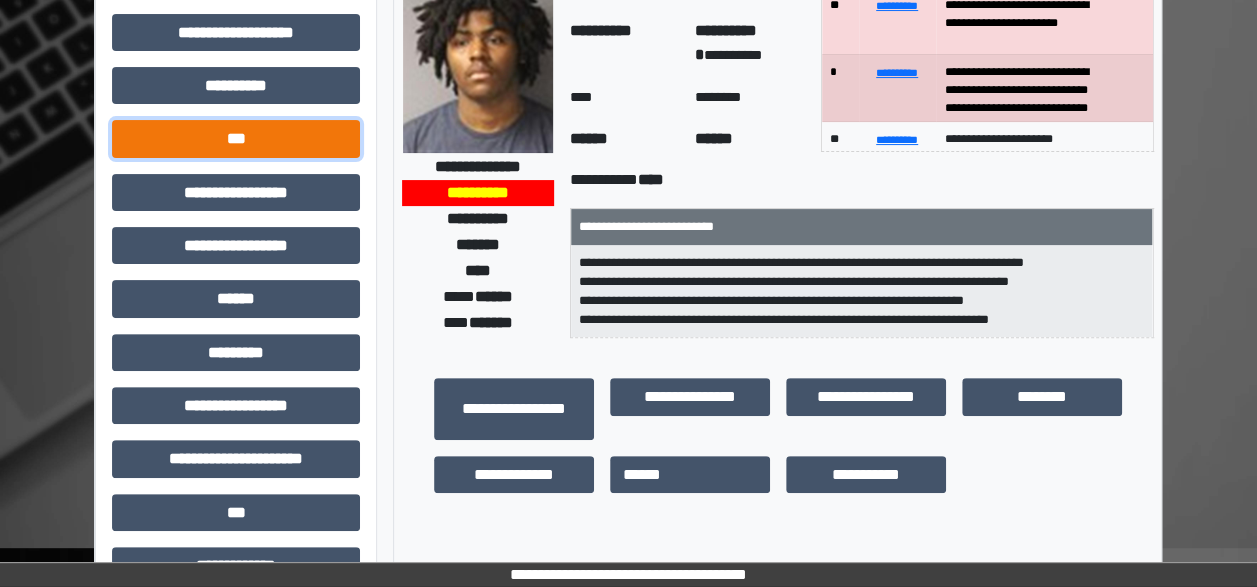 click on "***" at bounding box center [236, 138] 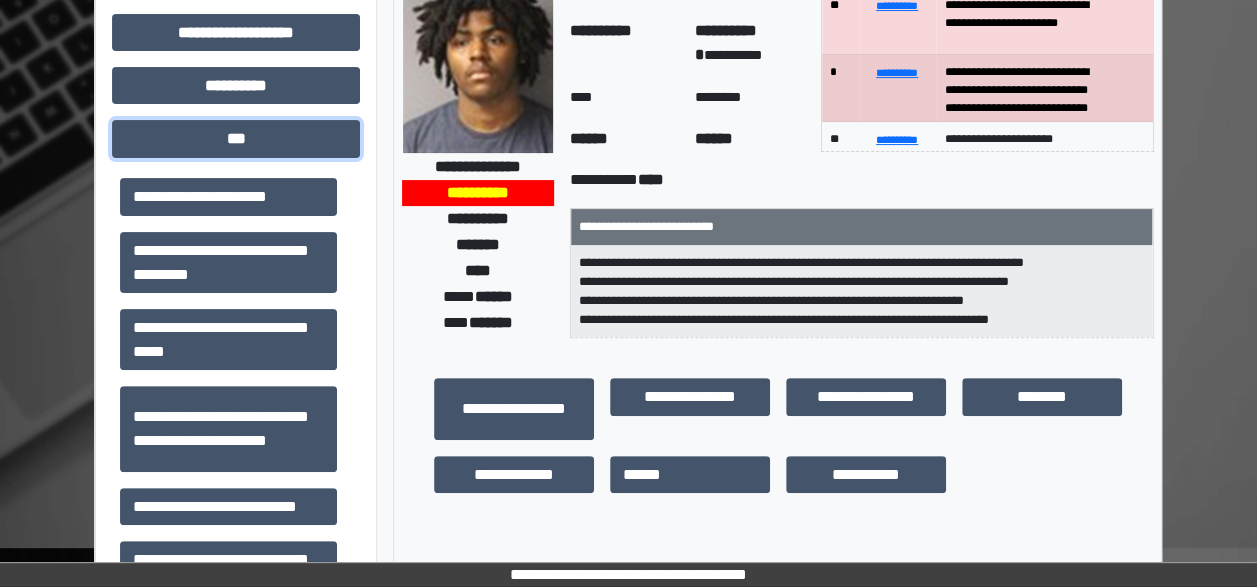 scroll, scrollTop: 383, scrollLeft: 0, axis: vertical 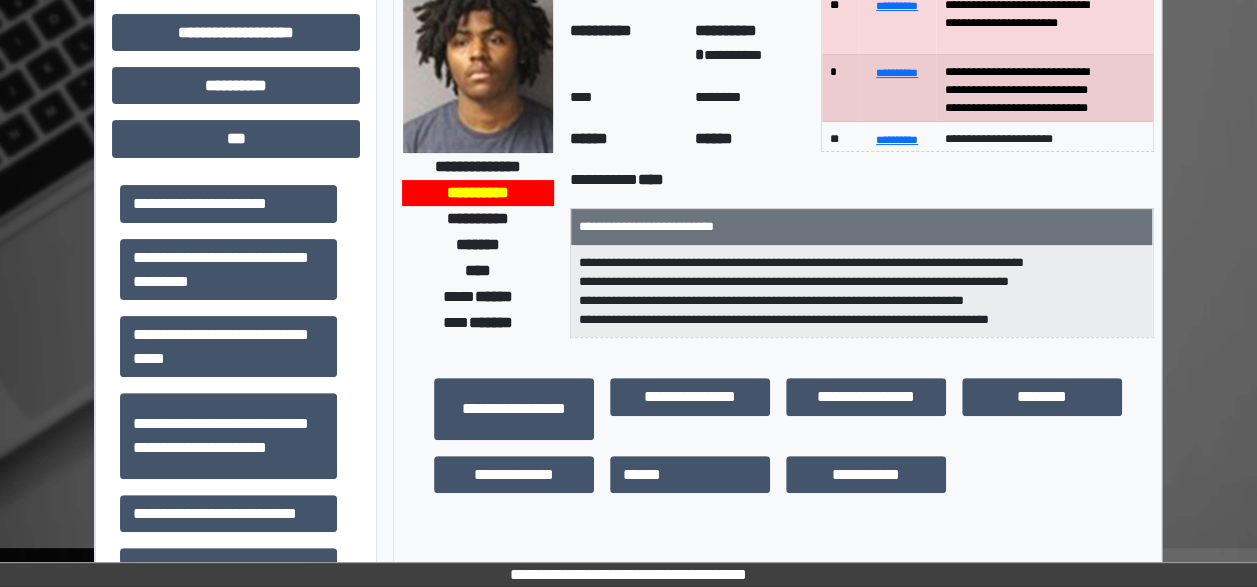 click on "**********" at bounding box center (236, 706) 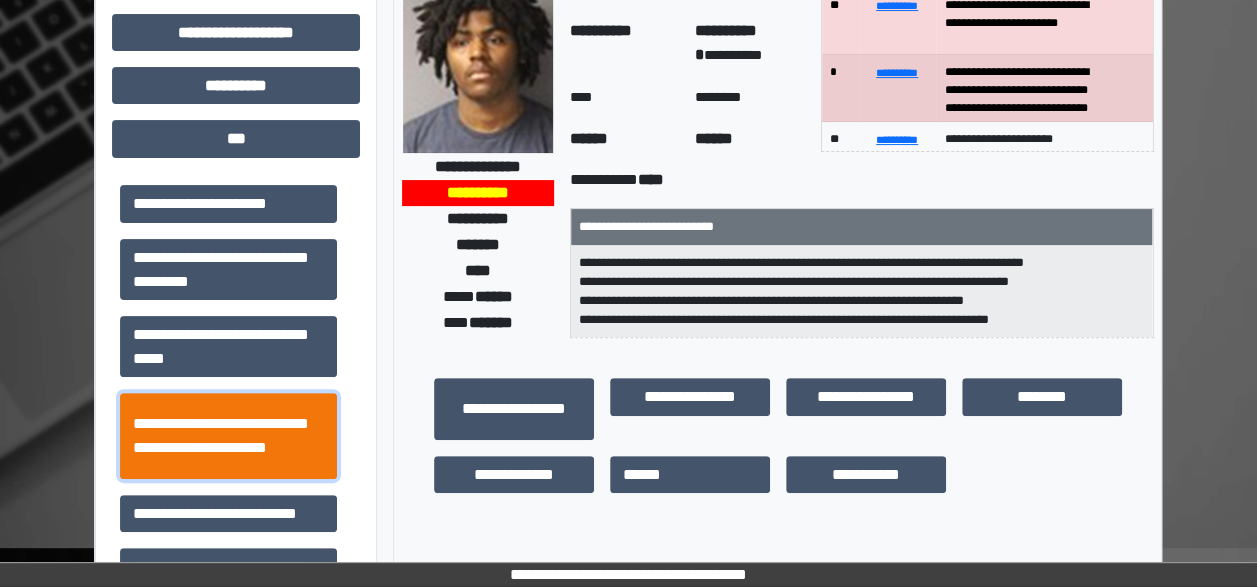 click on "**********" at bounding box center [228, 435] 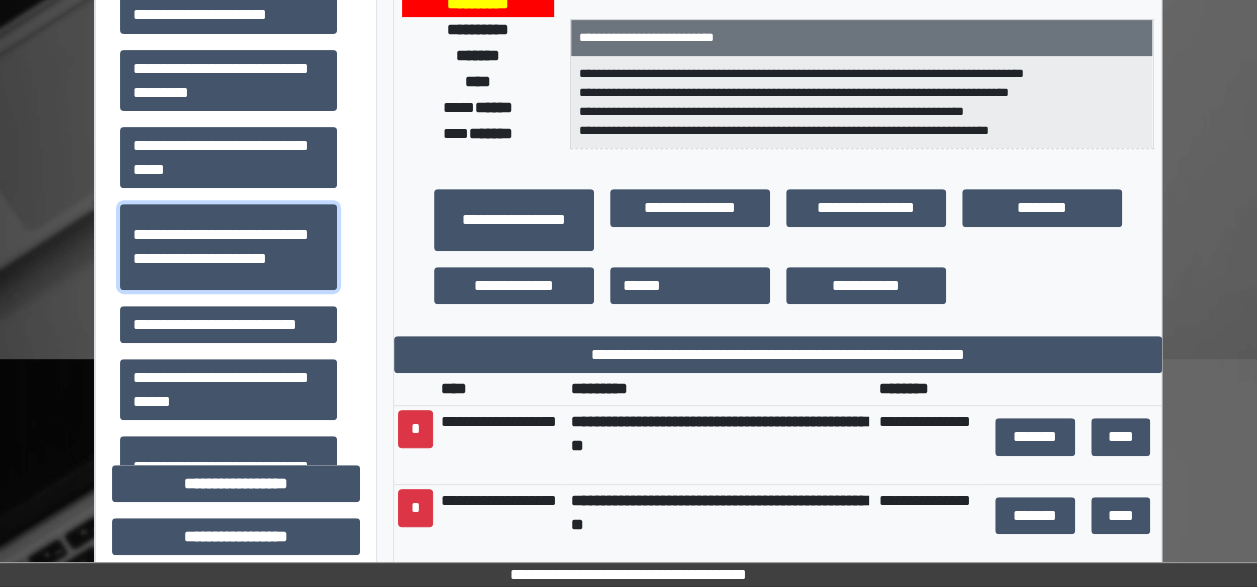 scroll, scrollTop: 347, scrollLeft: 0, axis: vertical 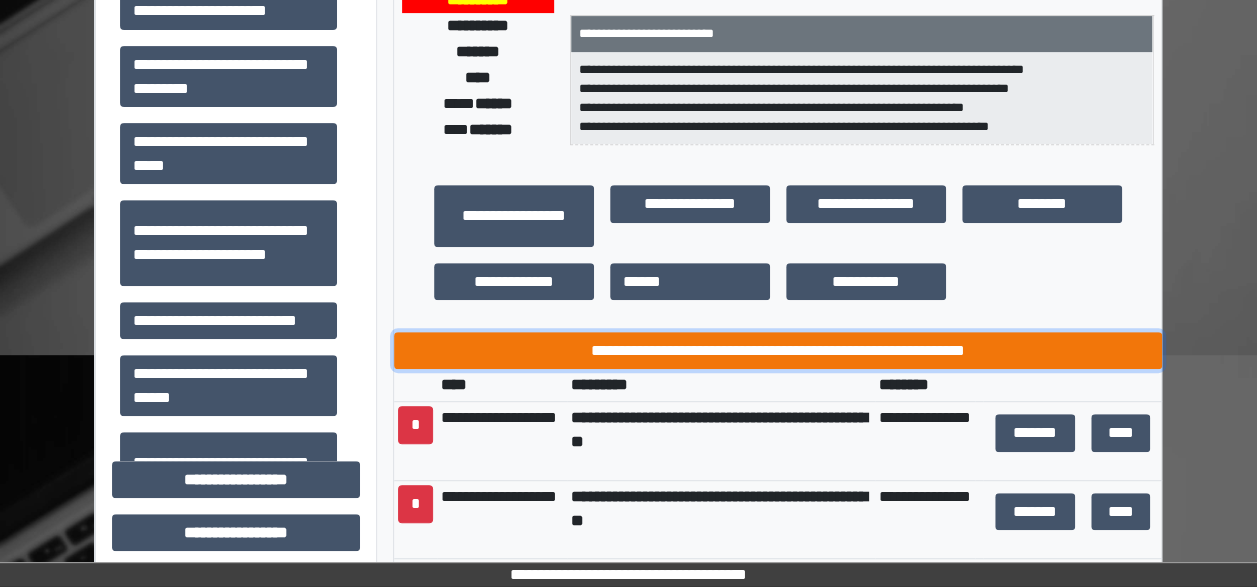 click on "**********" at bounding box center [778, 350] 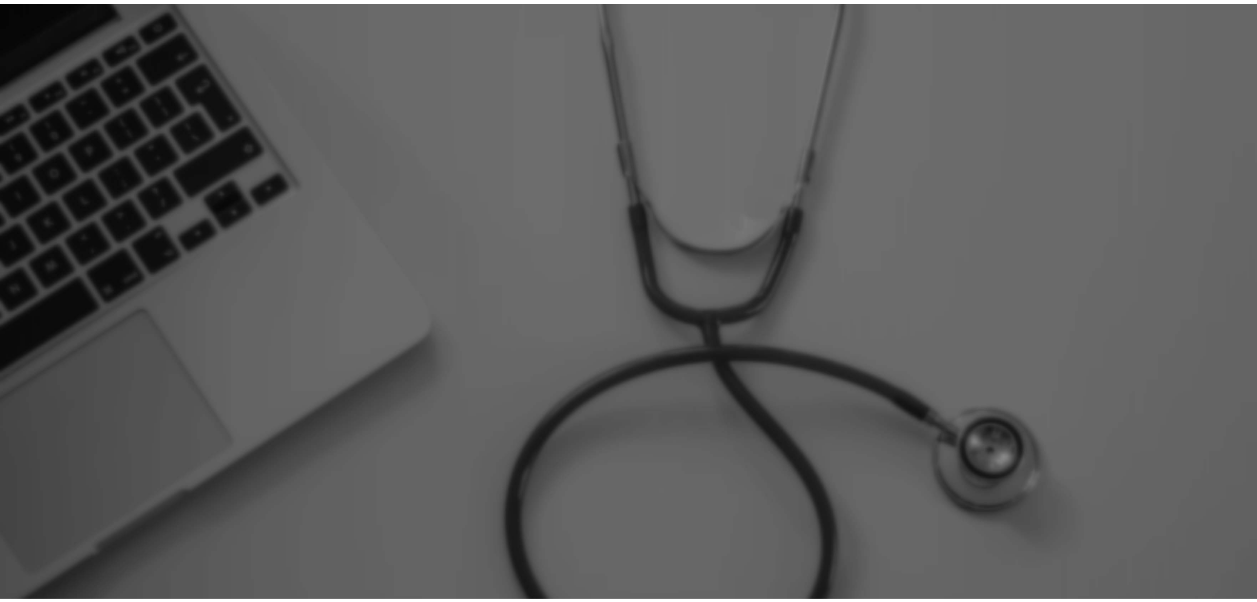 scroll, scrollTop: 0, scrollLeft: 0, axis: both 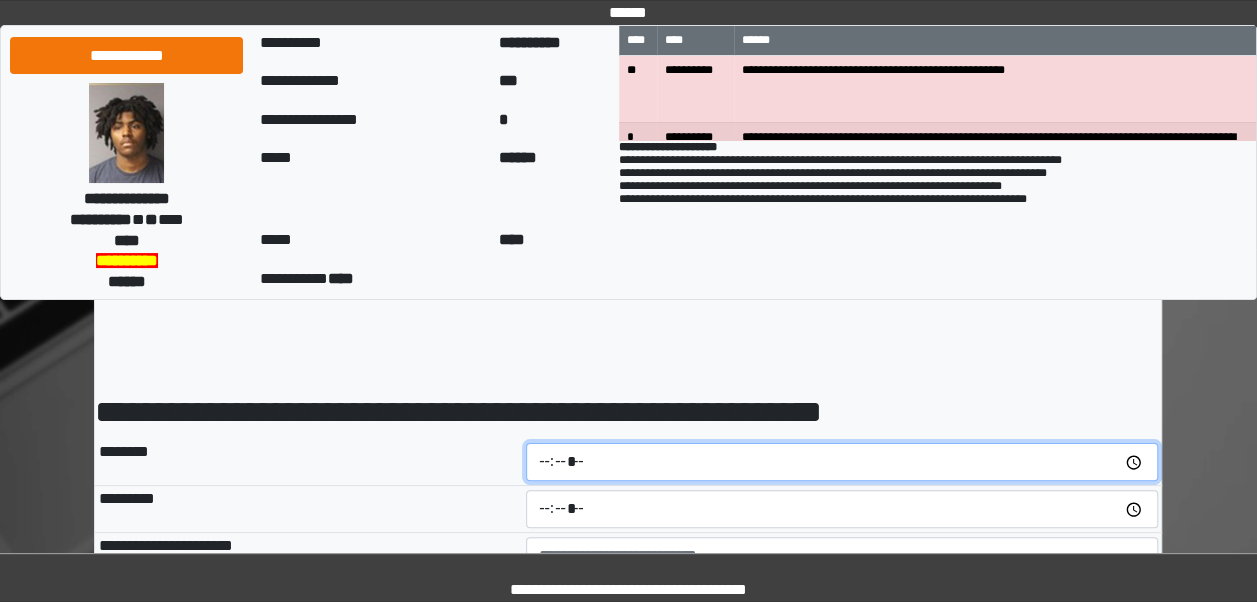 click at bounding box center [842, 462] 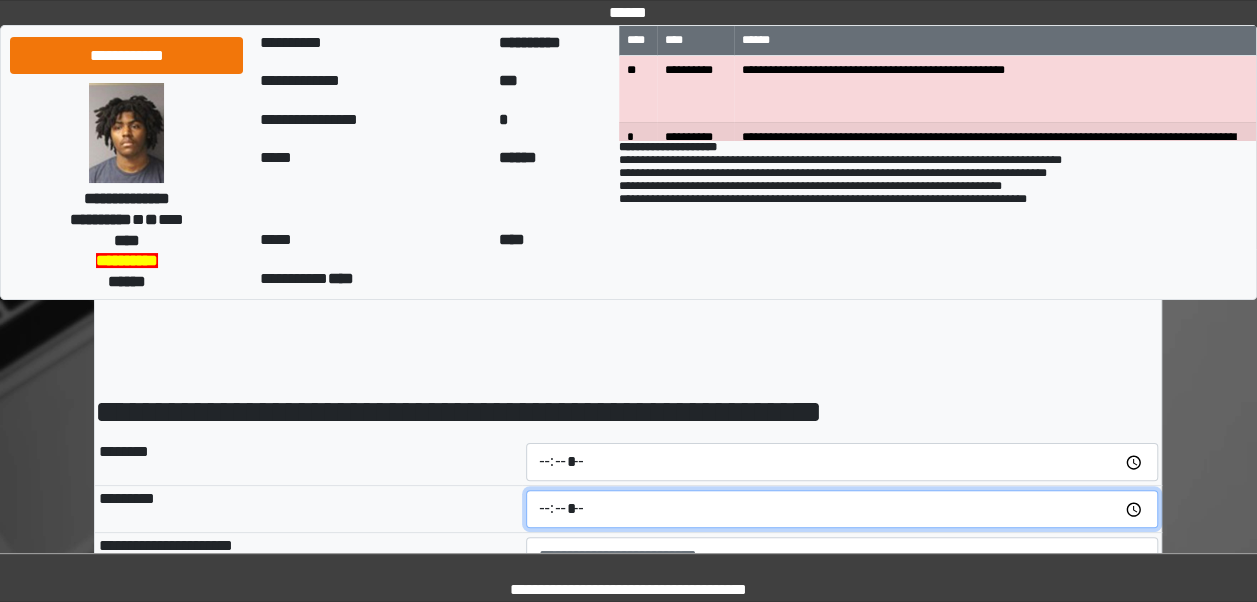 click at bounding box center [842, 509] 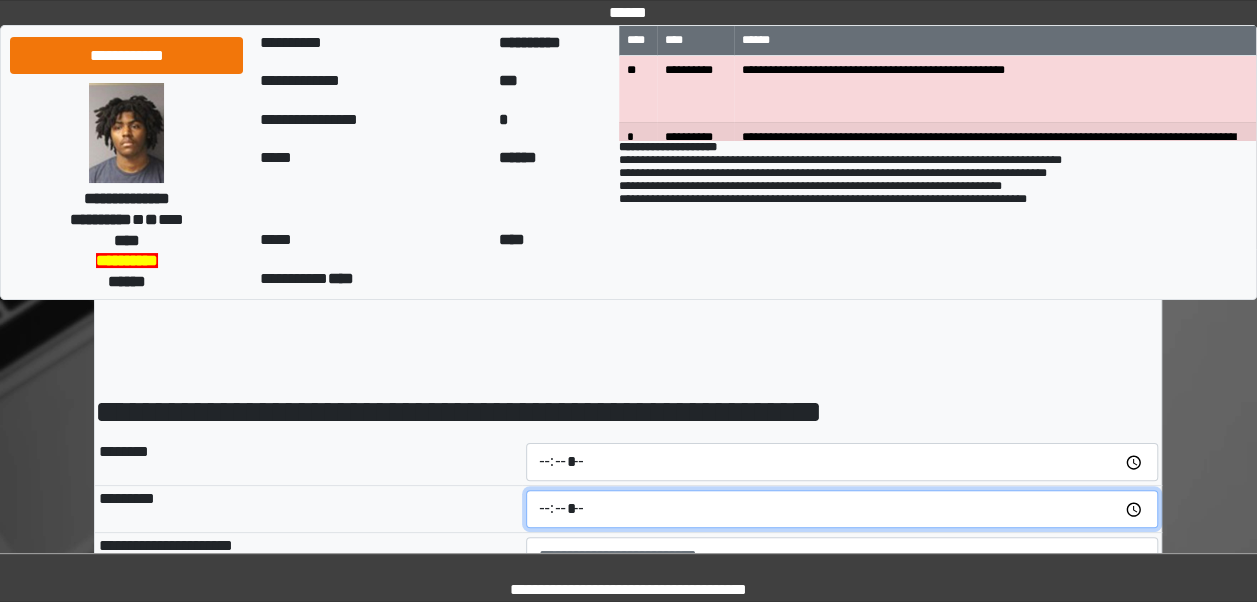 type on "*****" 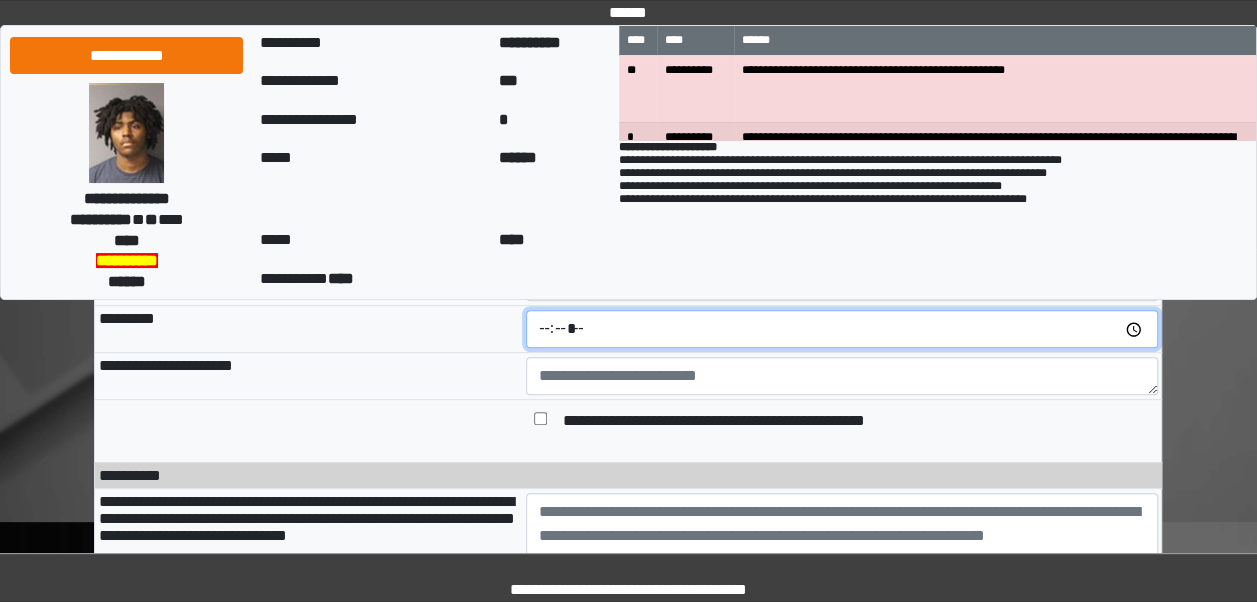 scroll, scrollTop: 194, scrollLeft: 0, axis: vertical 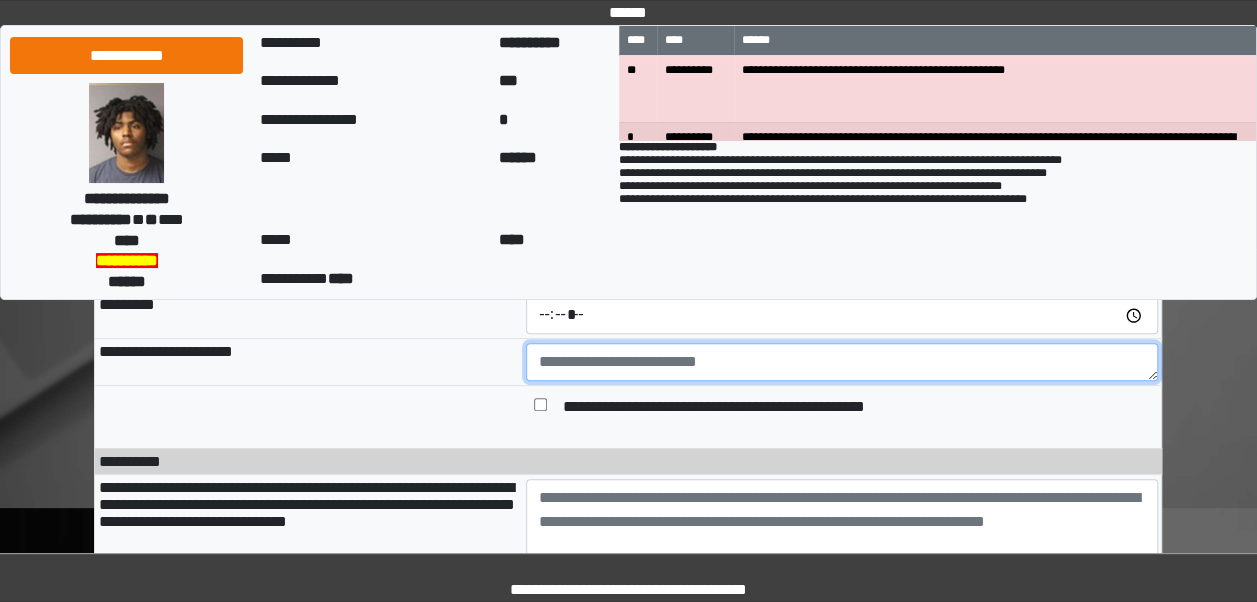 click at bounding box center (842, 362) 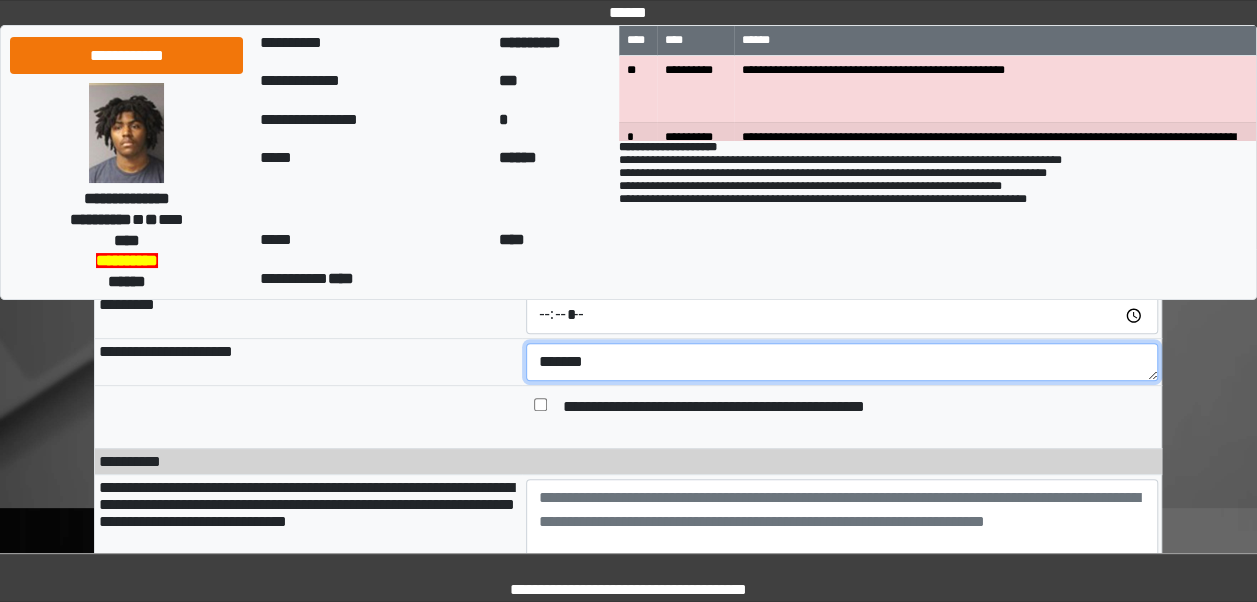 type on "*******" 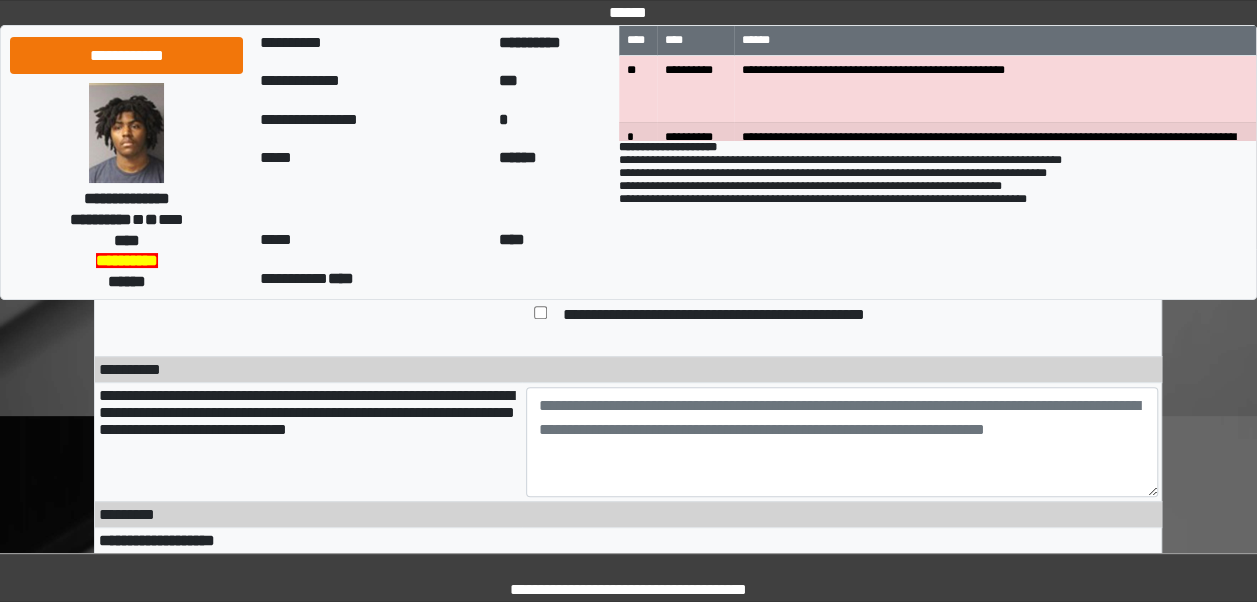 scroll, scrollTop: 295, scrollLeft: 0, axis: vertical 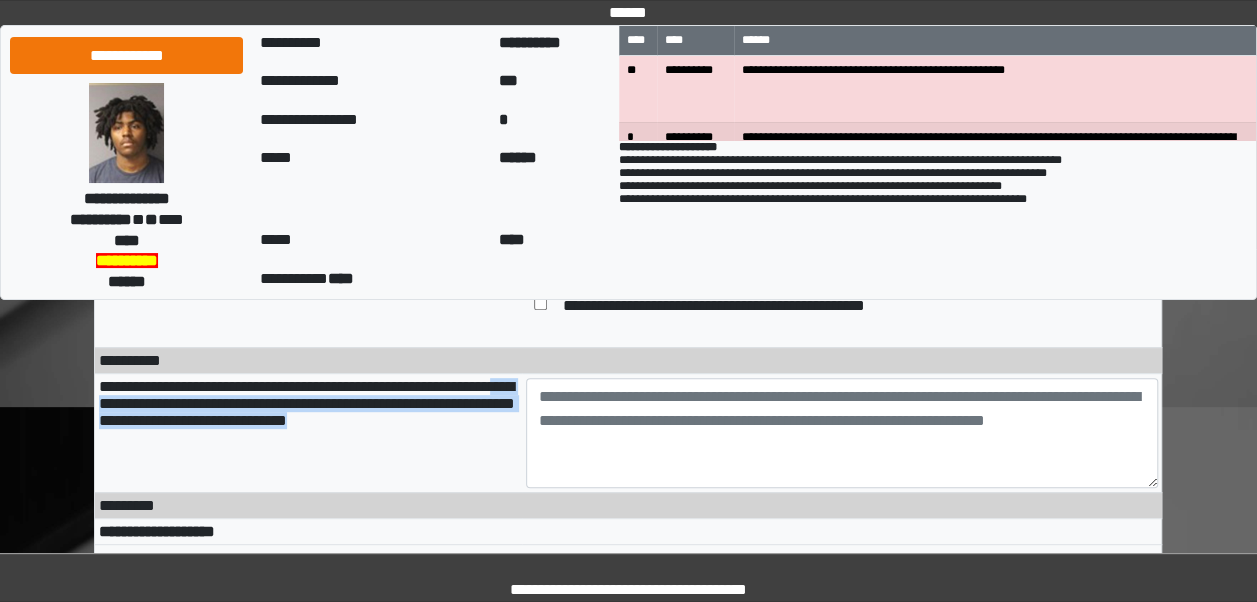drag, startPoint x: 481, startPoint y: 436, endPoint x: 189, endPoint y: 416, distance: 292.68414 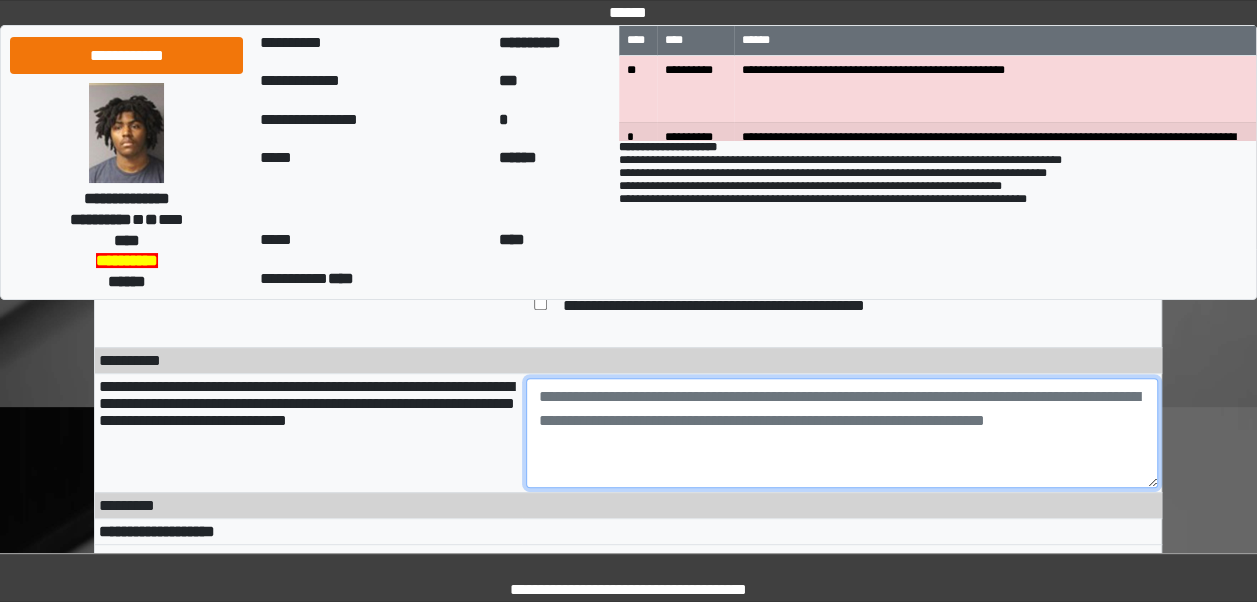 click at bounding box center [842, 433] 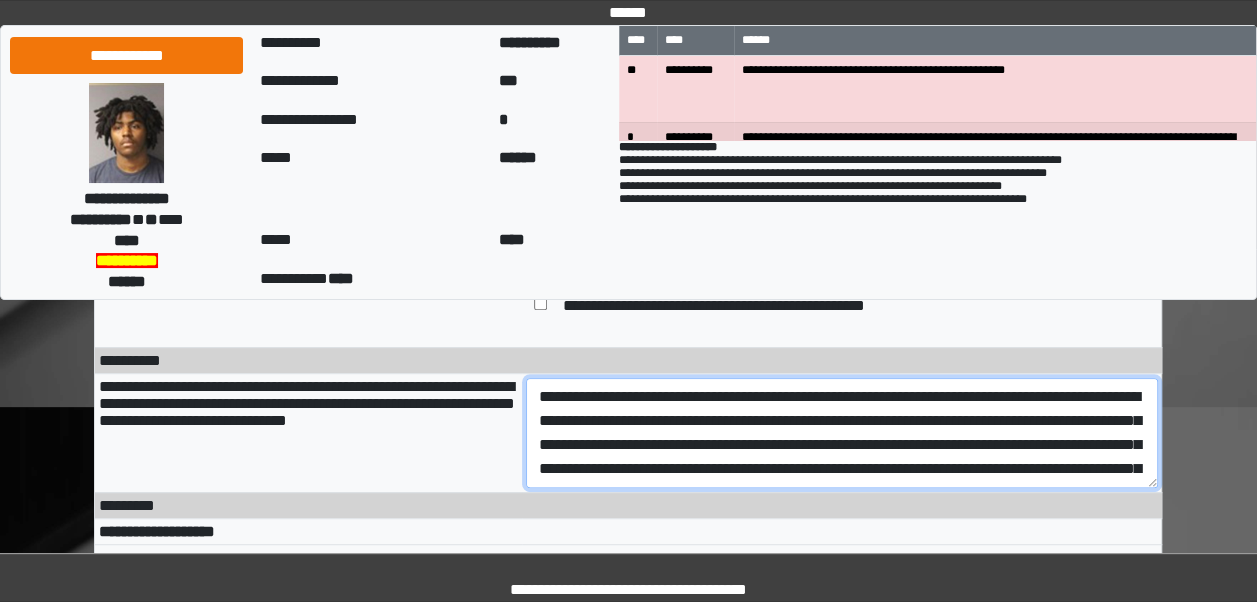 scroll, scrollTop: 40, scrollLeft: 0, axis: vertical 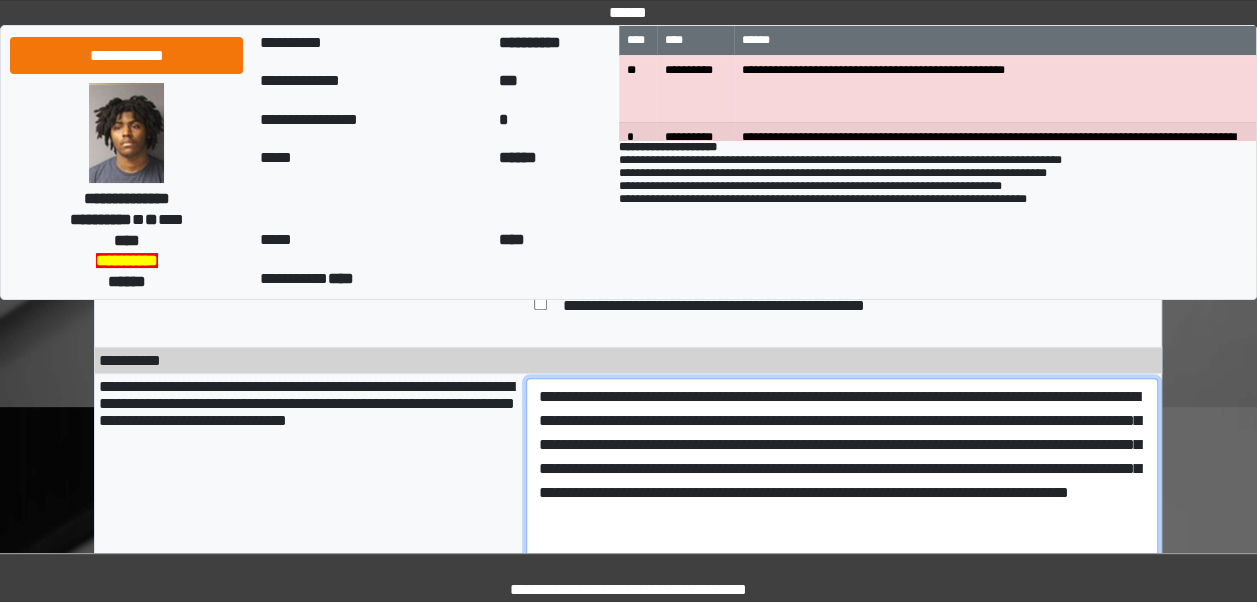 drag, startPoint x: 1153, startPoint y: 480, endPoint x: 1192, endPoint y: 576, distance: 103.6195 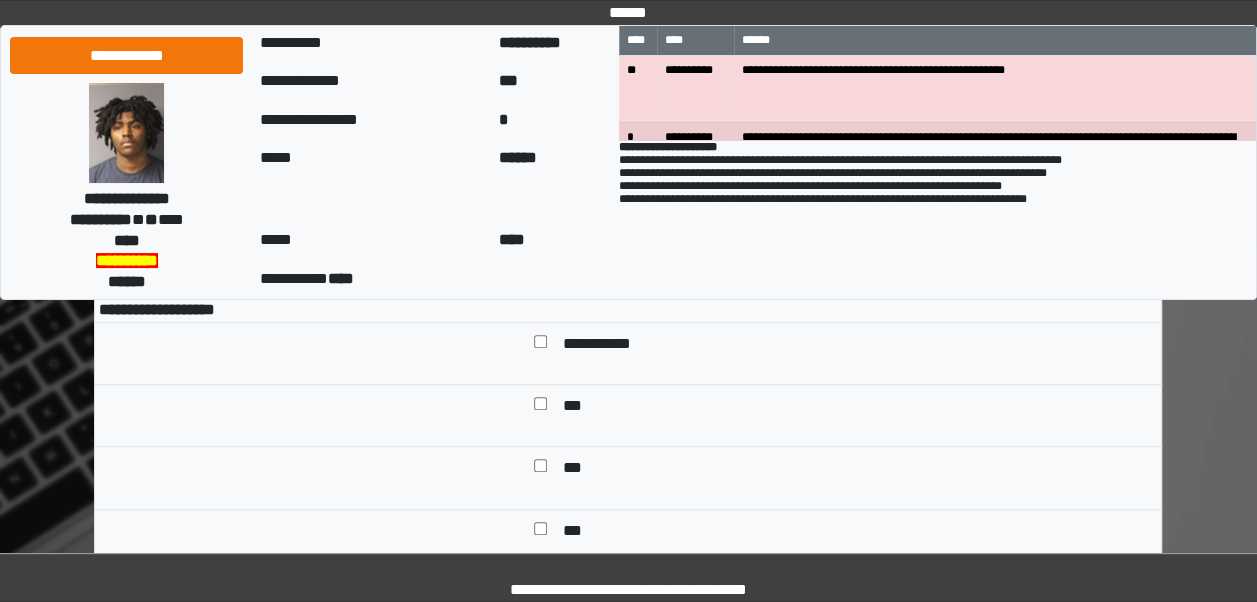 scroll, scrollTop: 602, scrollLeft: 0, axis: vertical 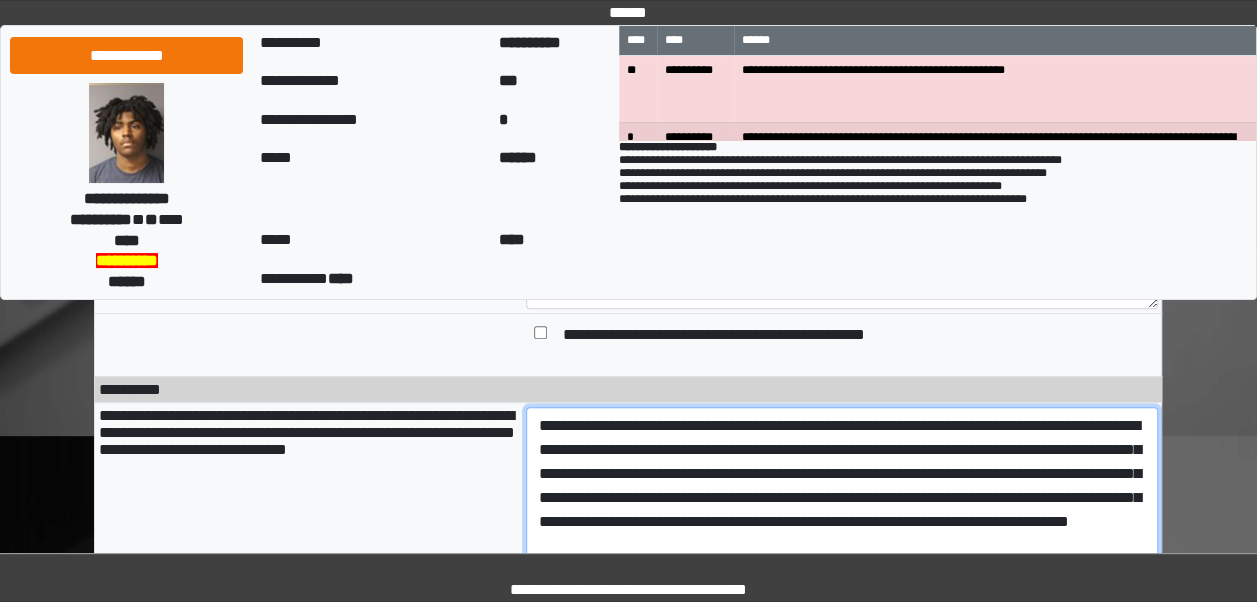 click on "**********" at bounding box center (842, 509) 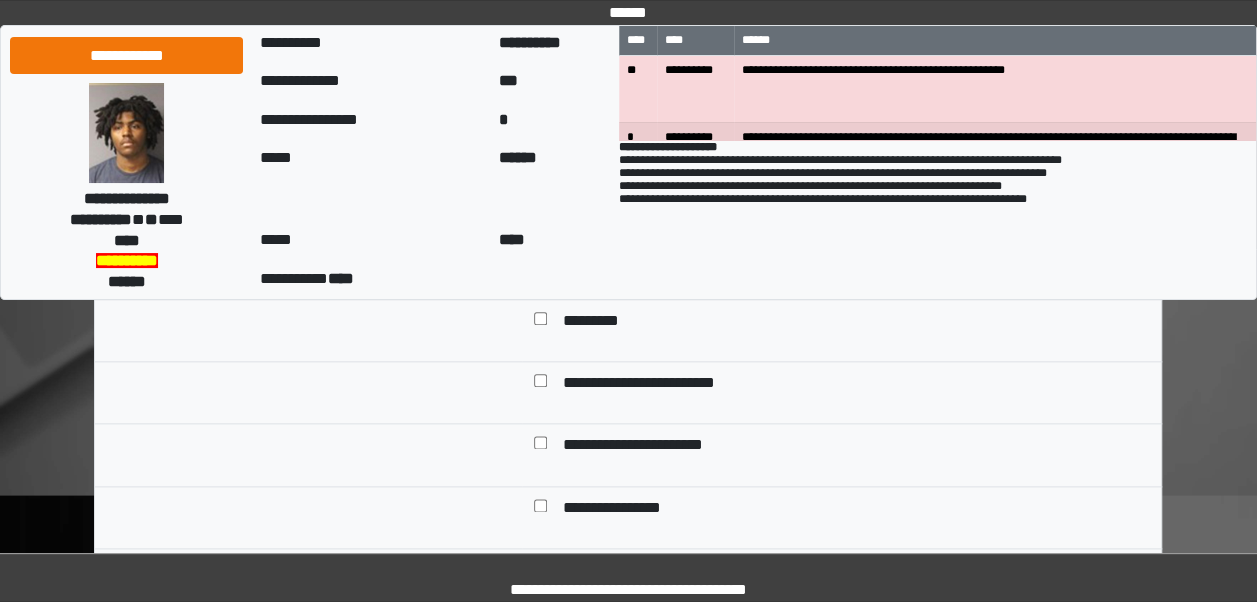 scroll, scrollTop: 985, scrollLeft: 0, axis: vertical 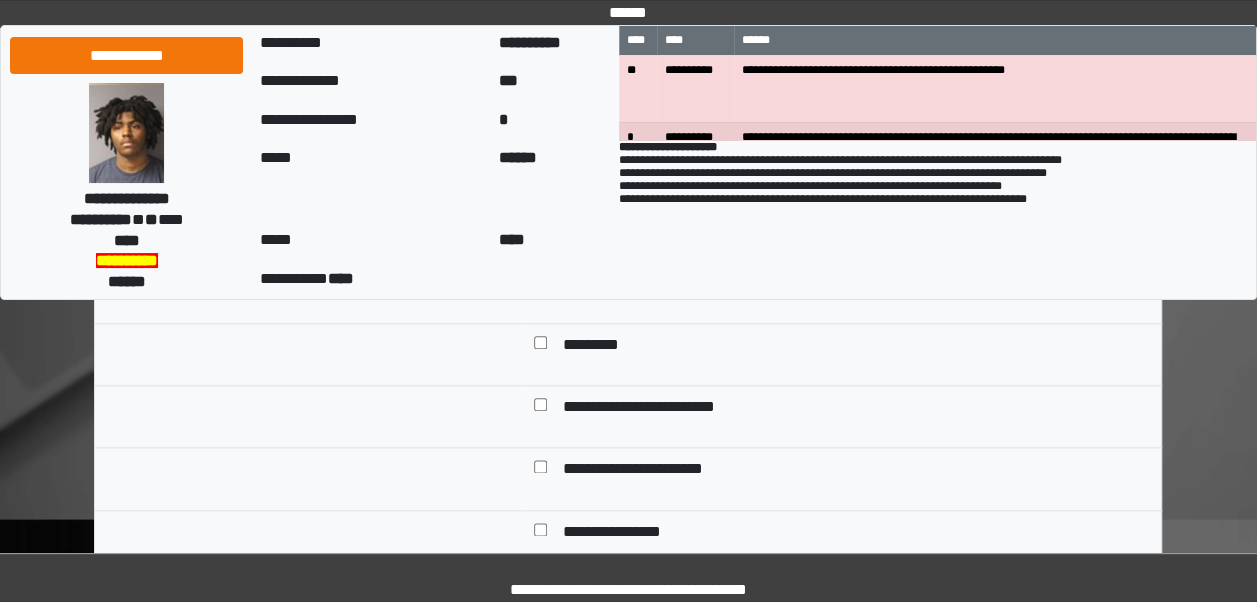 type on "**********" 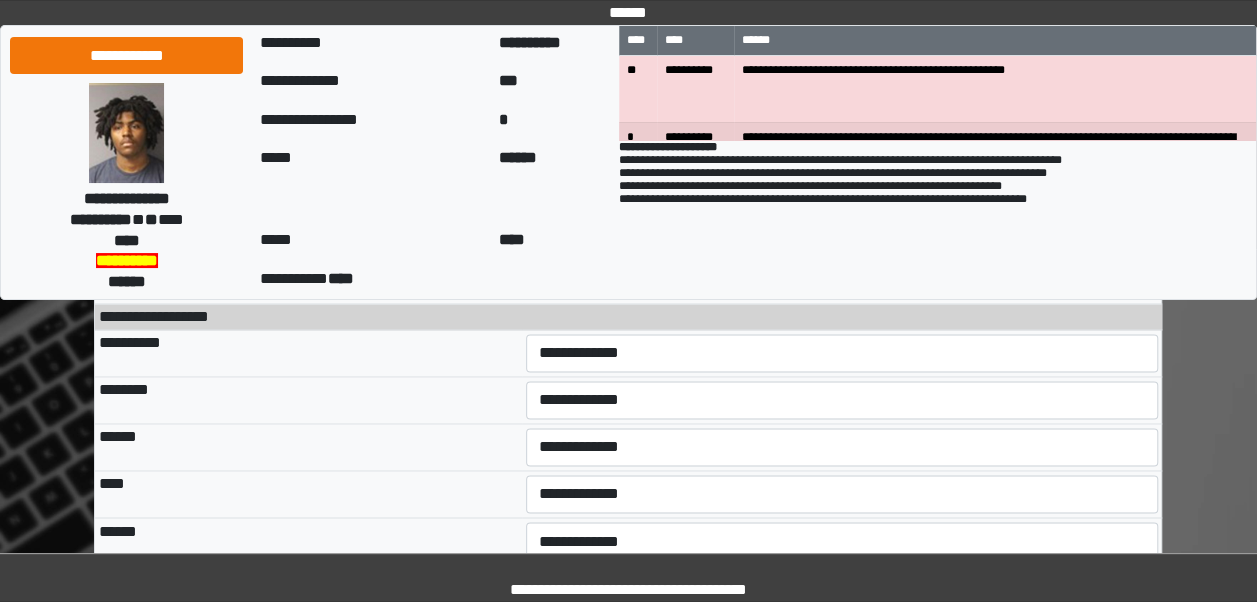 scroll, scrollTop: 1378, scrollLeft: 0, axis: vertical 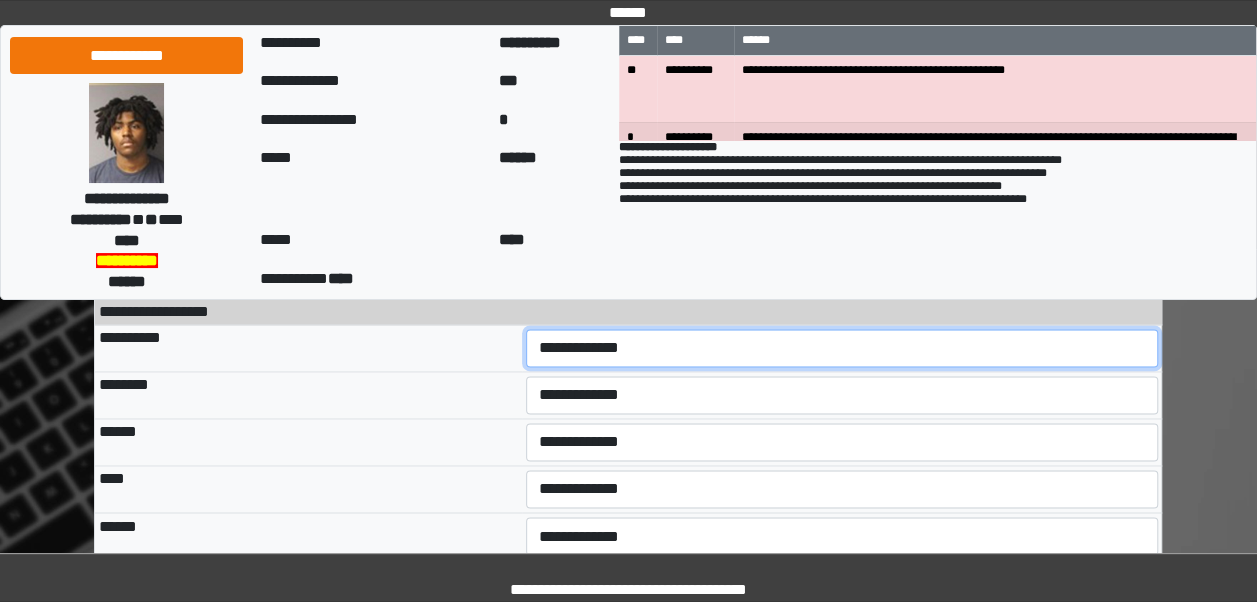 click on "**********" at bounding box center [842, 348] 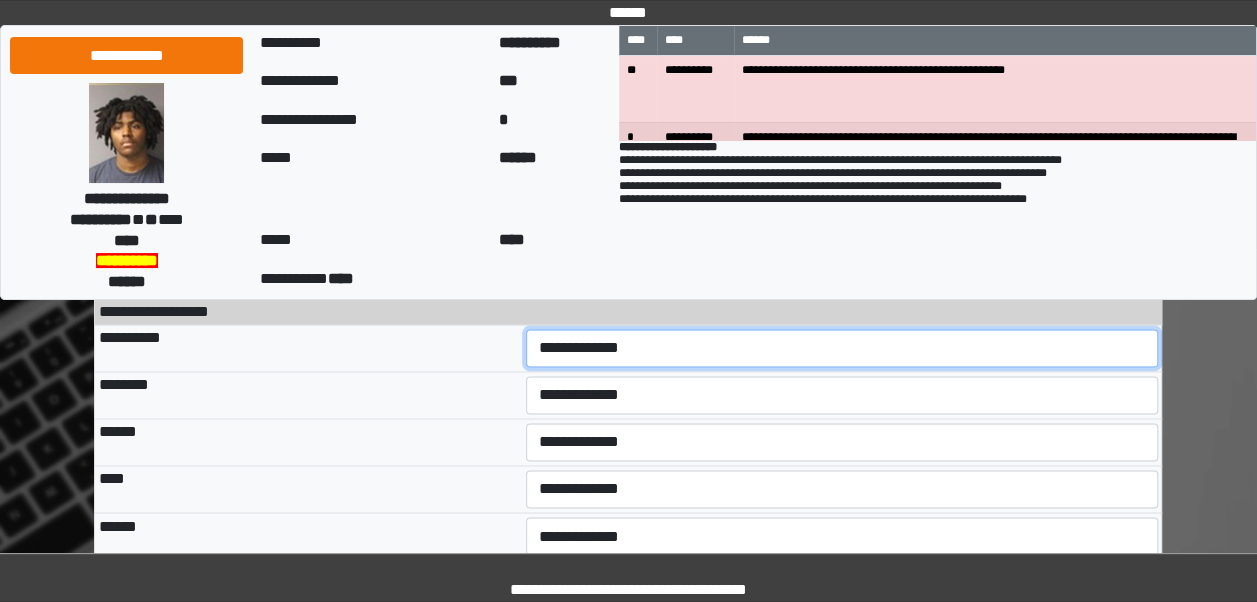 select on "***" 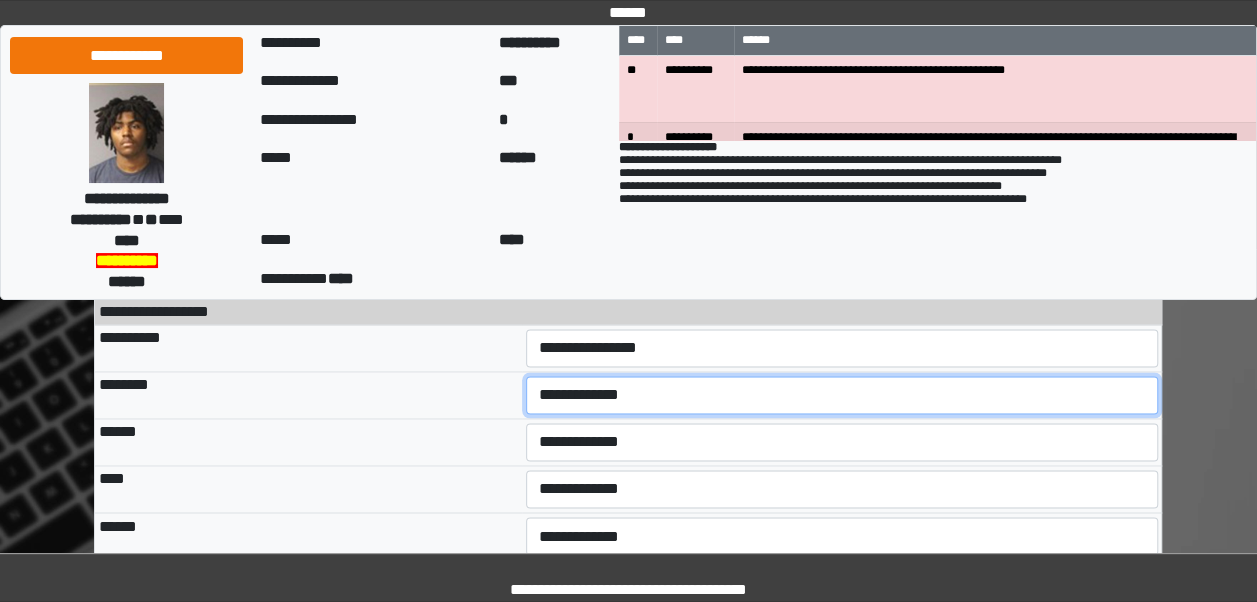 click on "**********" at bounding box center [842, 395] 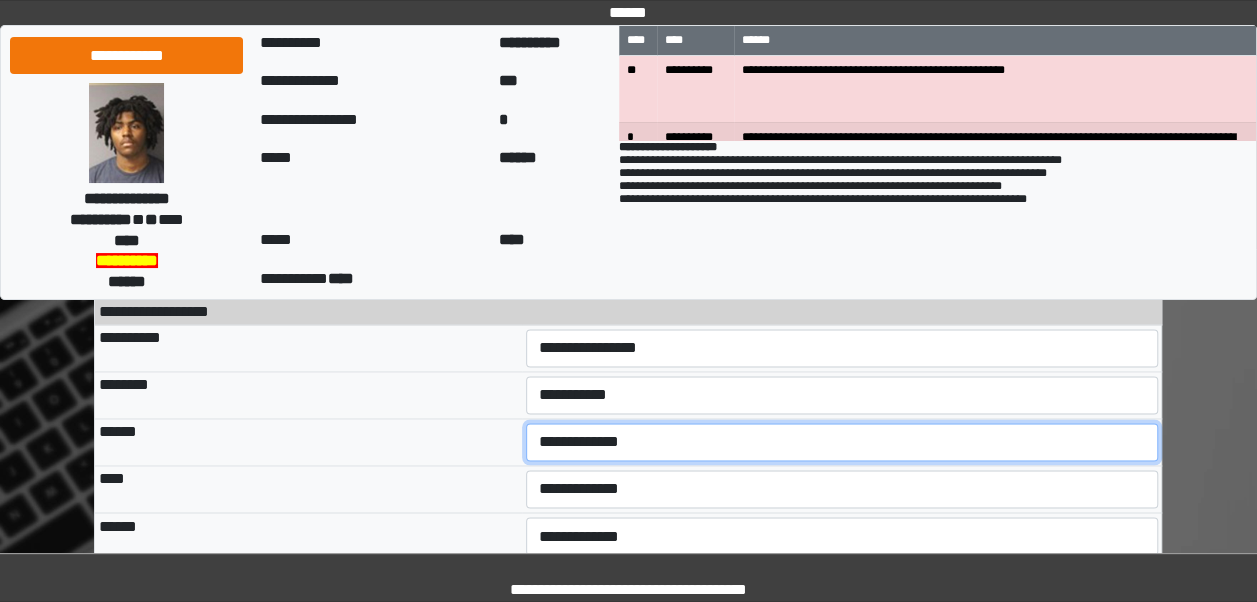 click on "**********" at bounding box center [842, 442] 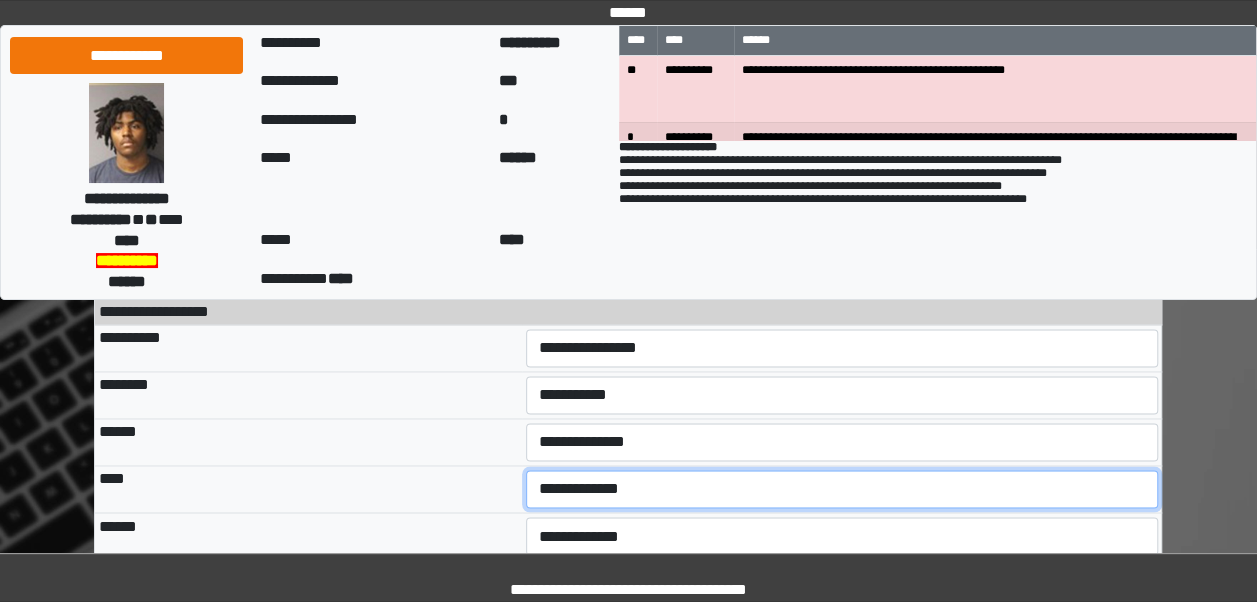 click on "**********" at bounding box center [842, 489] 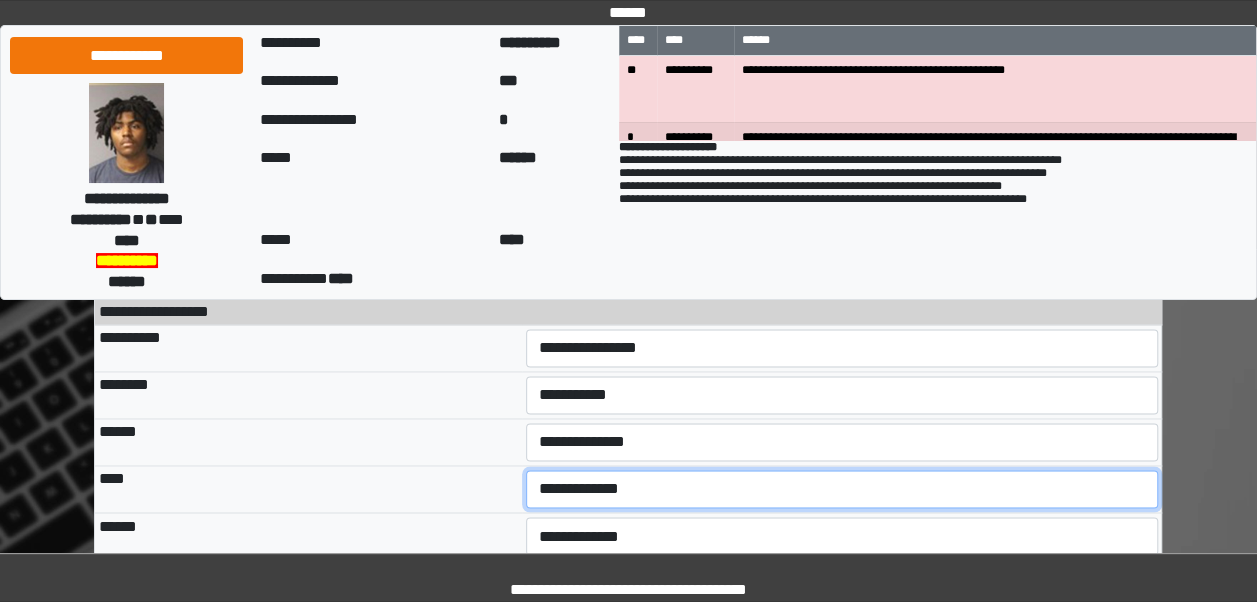 select on "***" 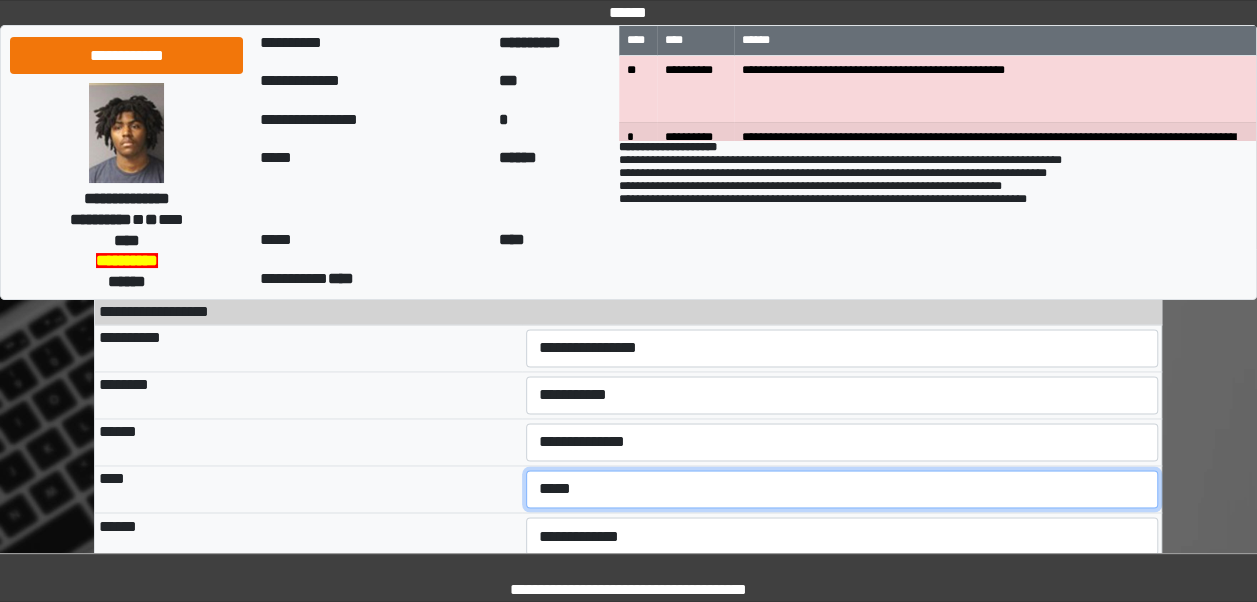click on "**********" at bounding box center [842, 489] 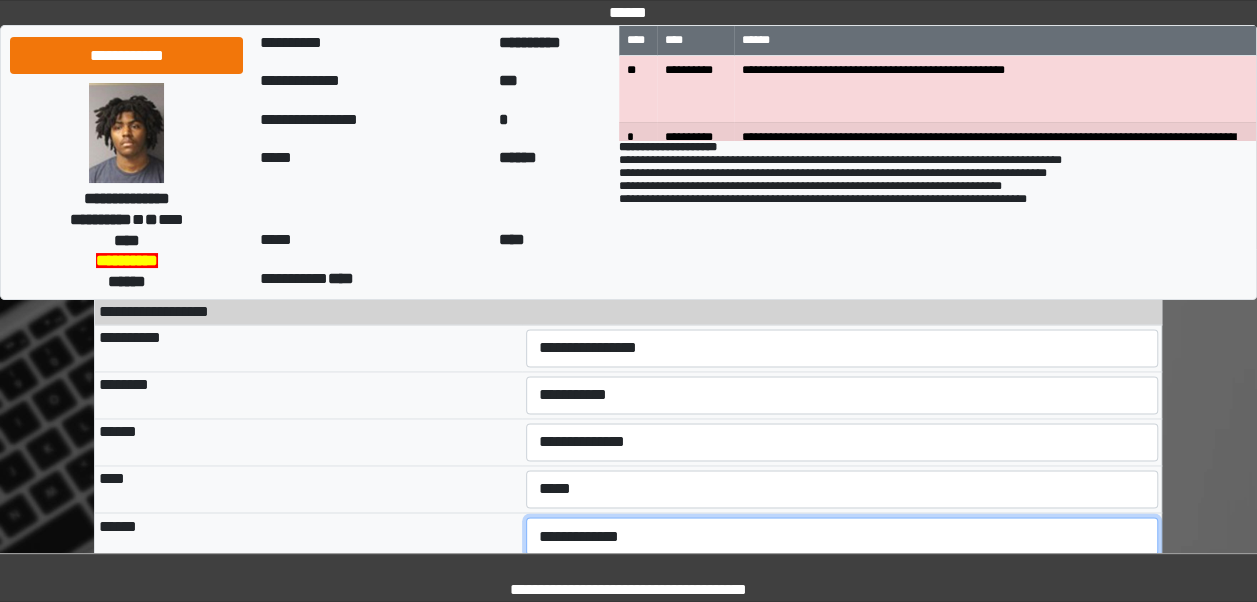 click on "**********" at bounding box center [842, 536] 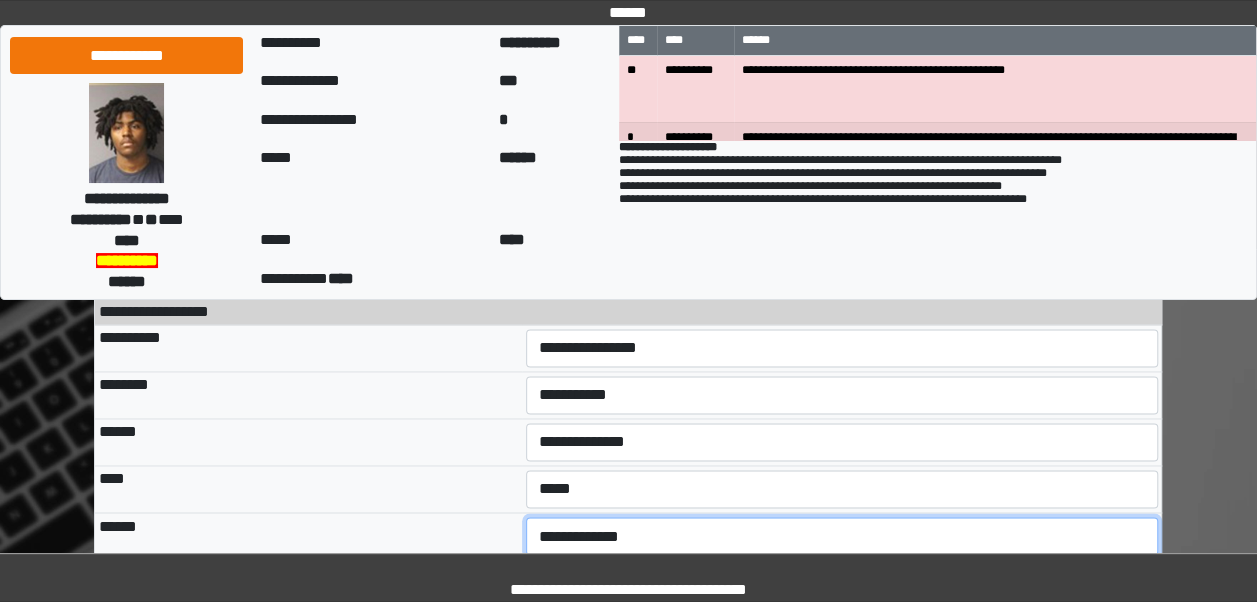 select on "***" 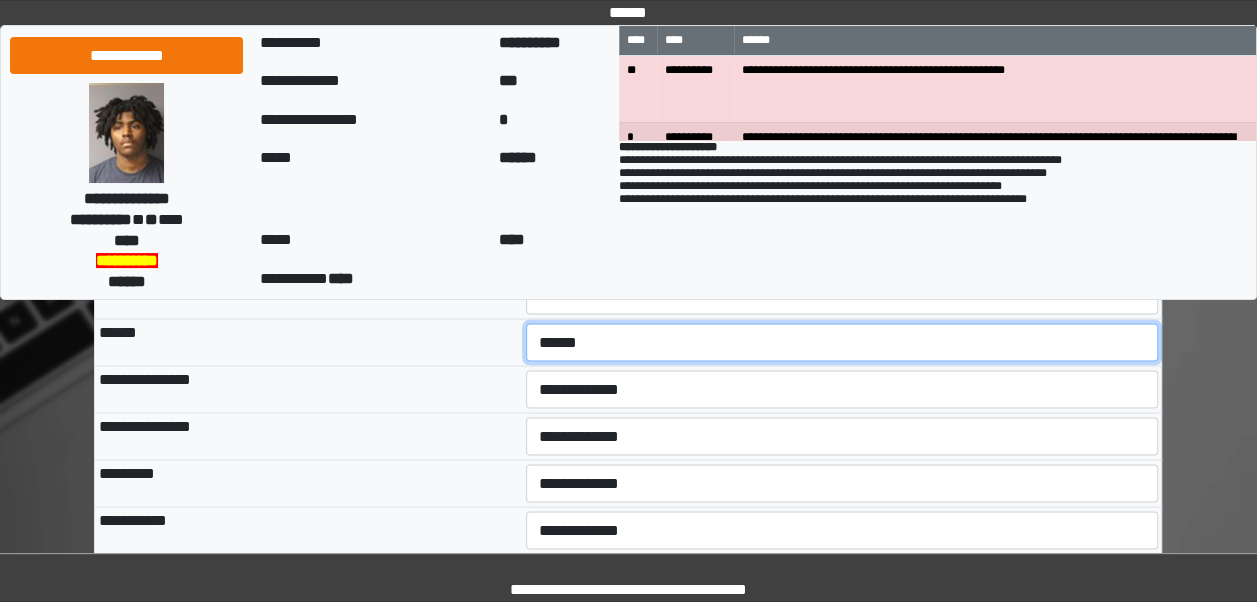 scroll, scrollTop: 1576, scrollLeft: 0, axis: vertical 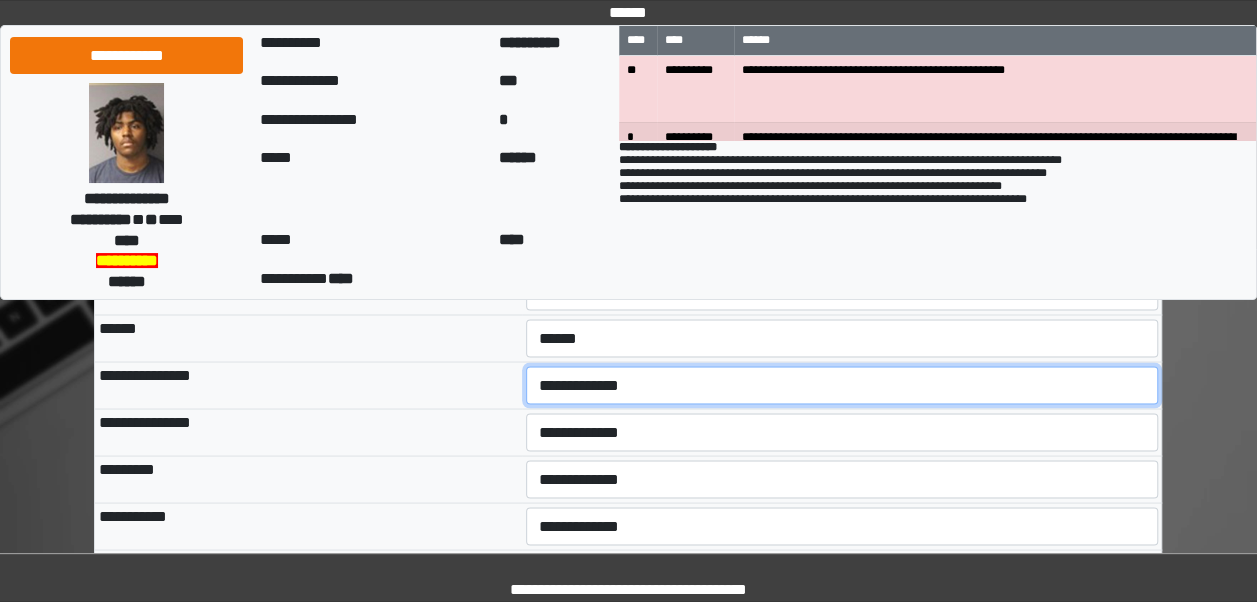click on "**********" at bounding box center (842, 385) 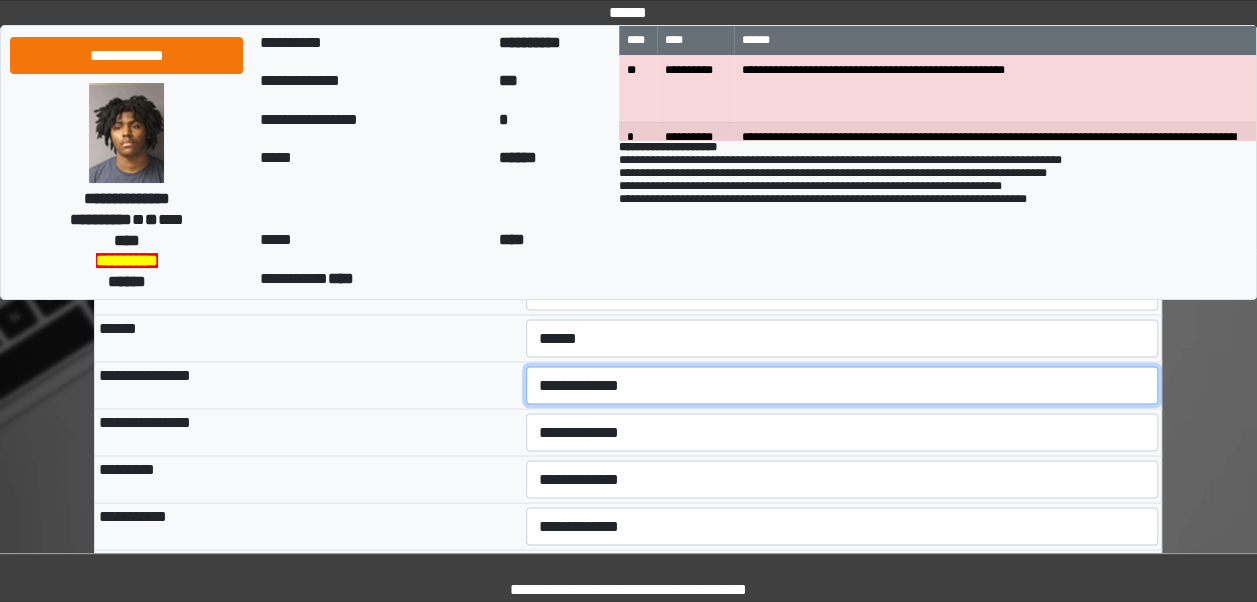 select on "***" 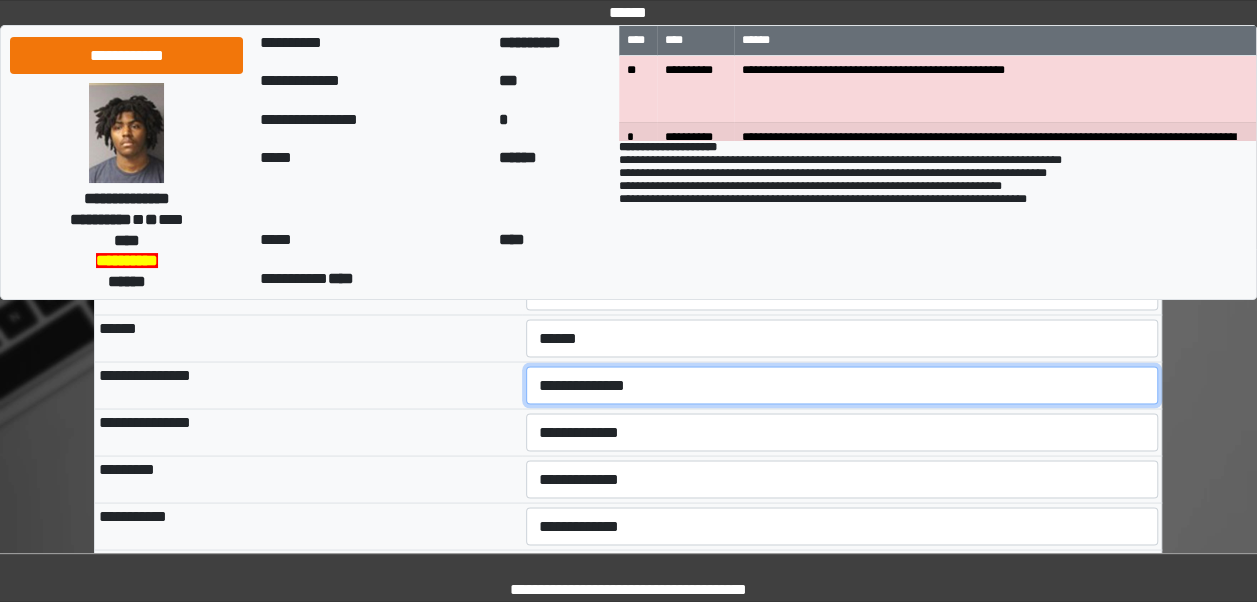 click on "**********" at bounding box center [842, 385] 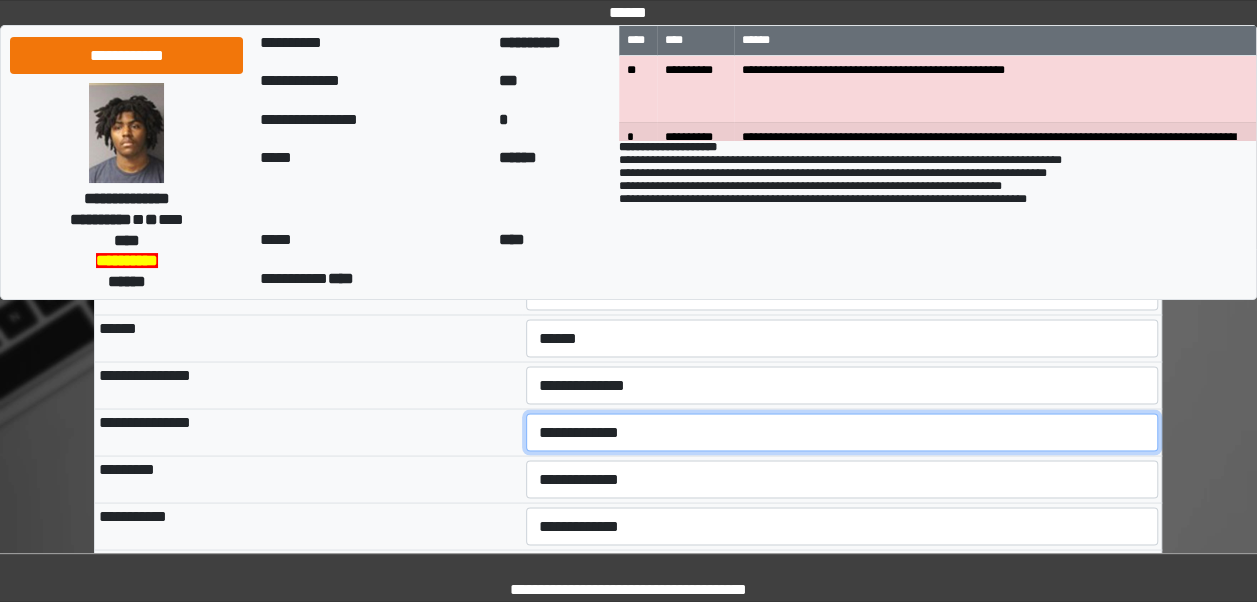 click on "**********" at bounding box center (842, 432) 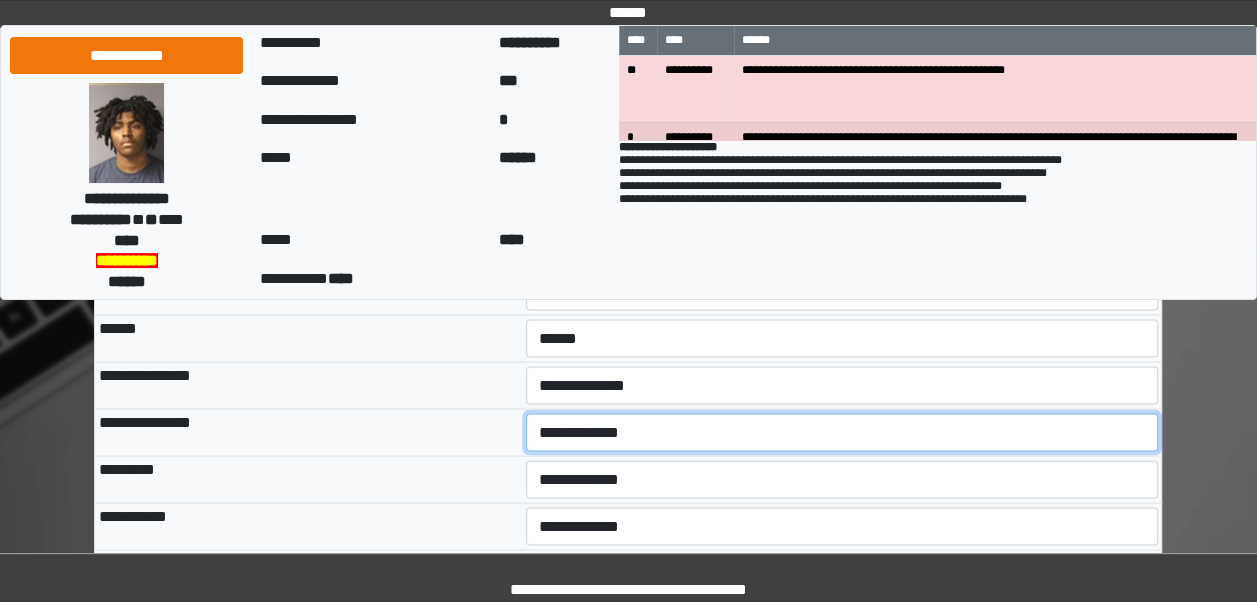 select on "***" 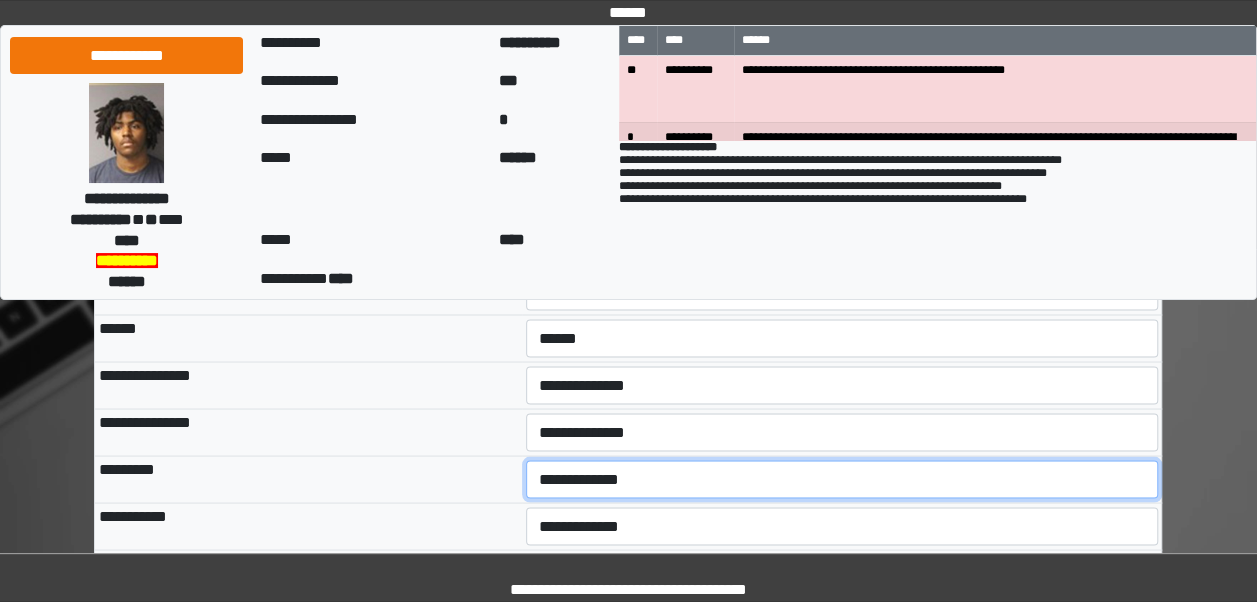 click on "**********" at bounding box center [842, 479] 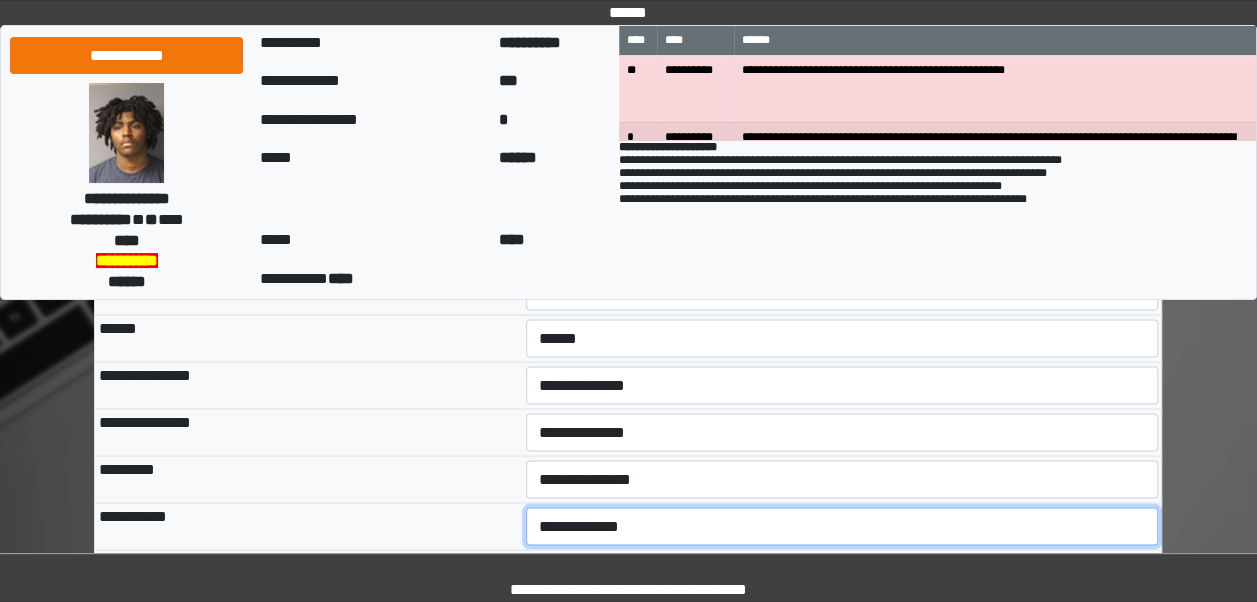 click on "**********" at bounding box center (842, 526) 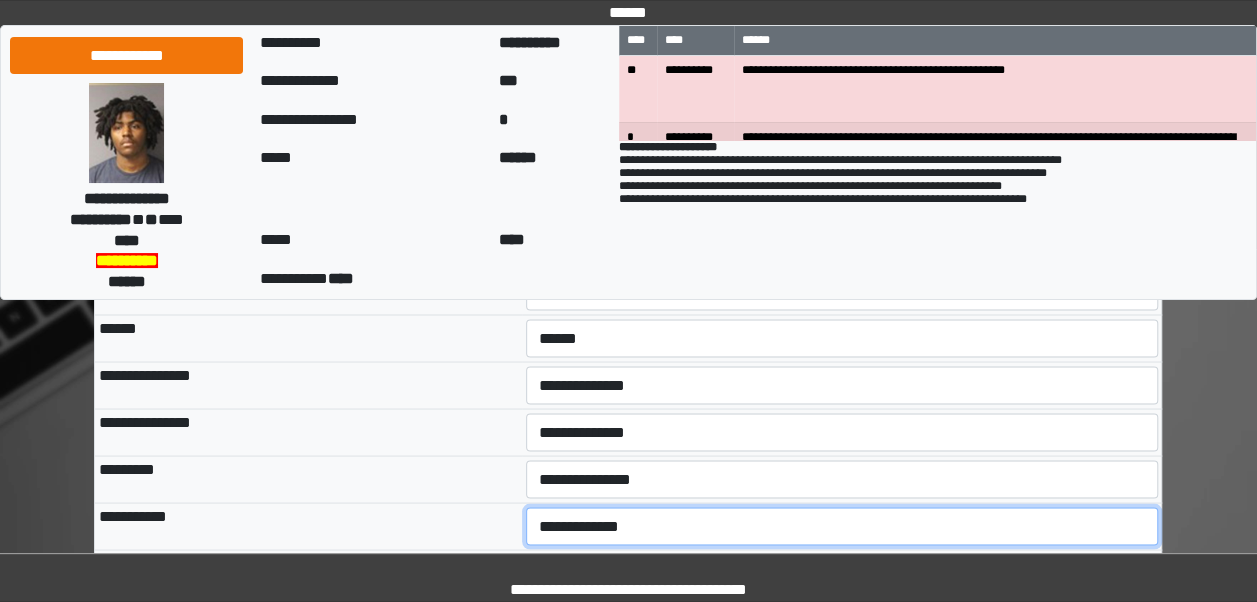 select on "***" 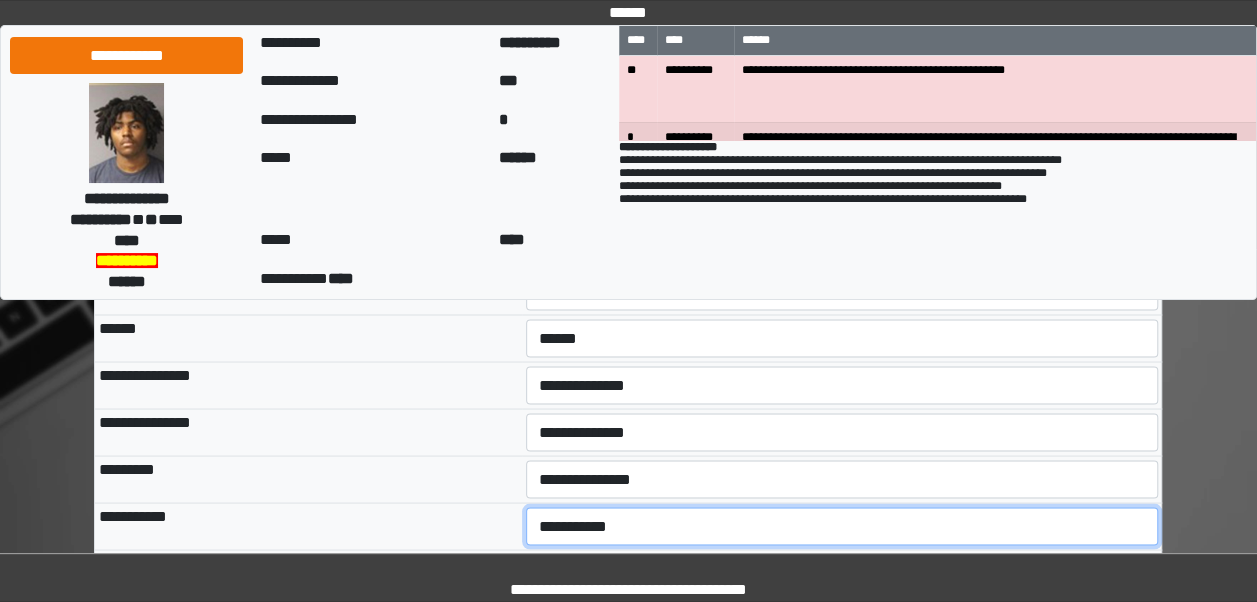 click on "**********" at bounding box center [842, 526] 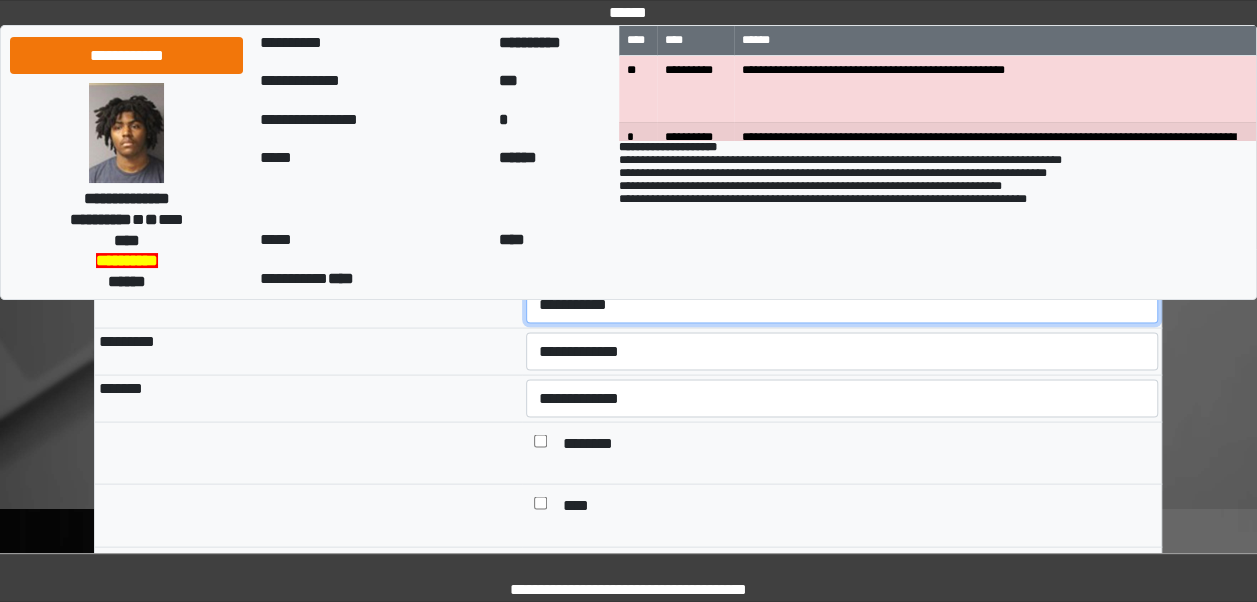 scroll, scrollTop: 1812, scrollLeft: 0, axis: vertical 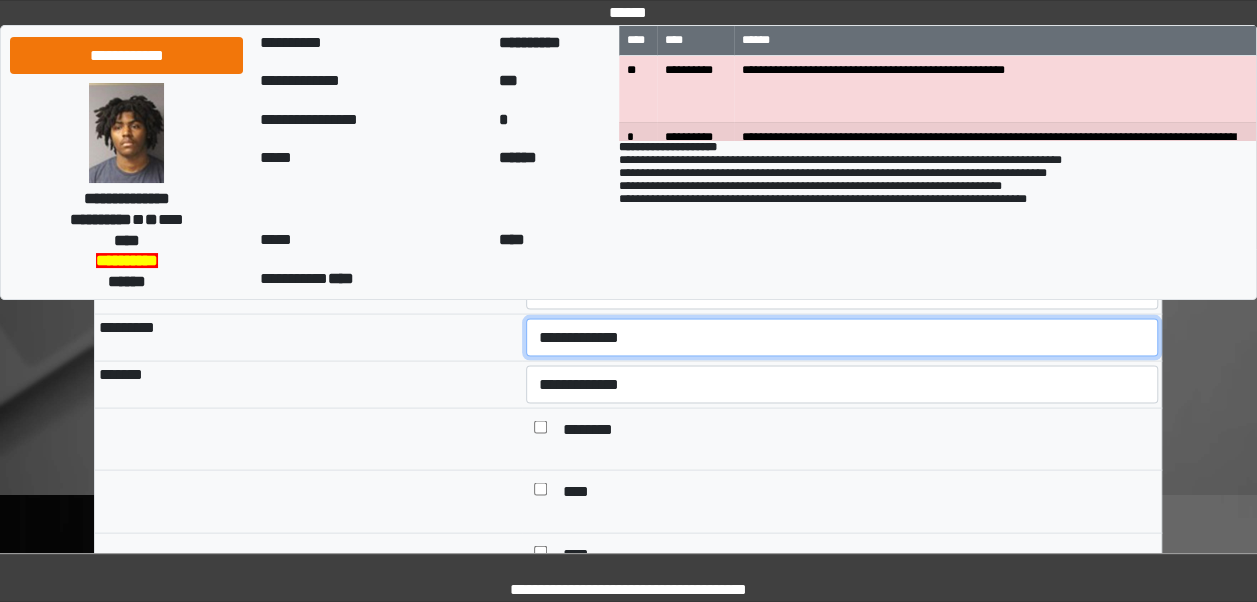 click on "**********" at bounding box center [842, 337] 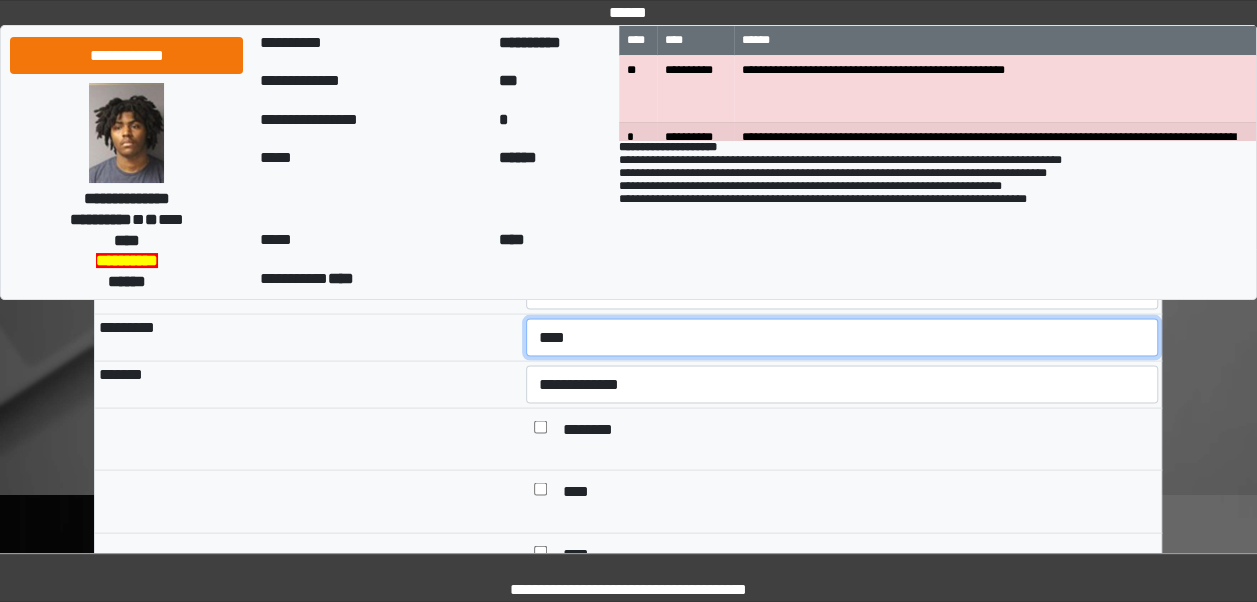 click on "**********" at bounding box center (842, 337) 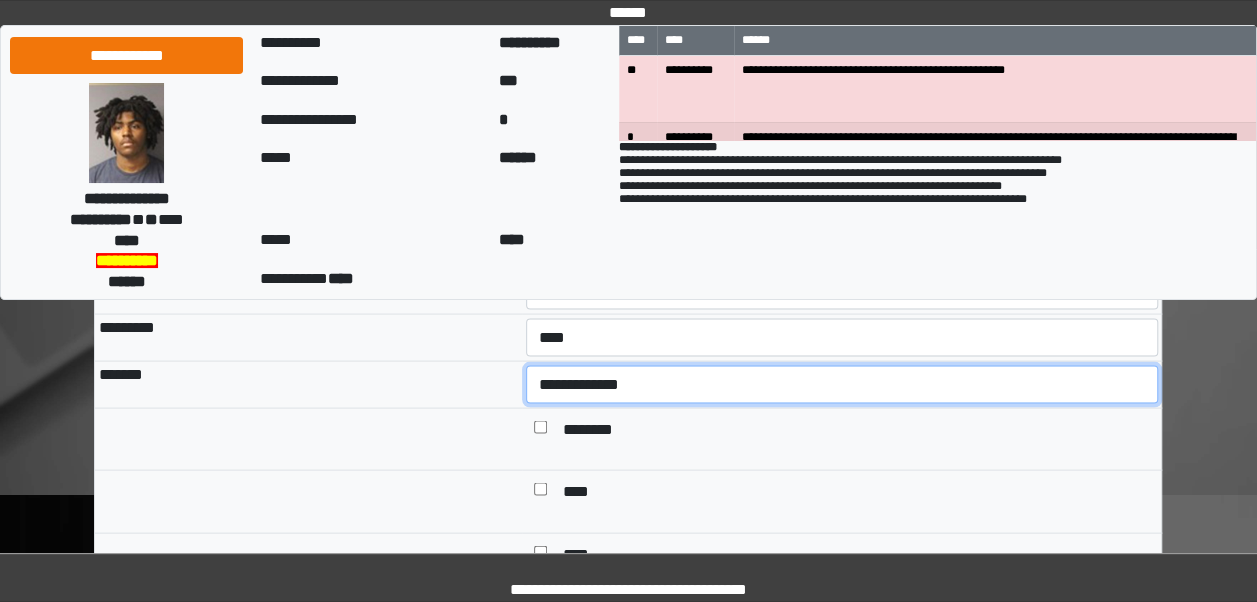 click on "**********" at bounding box center [842, 384] 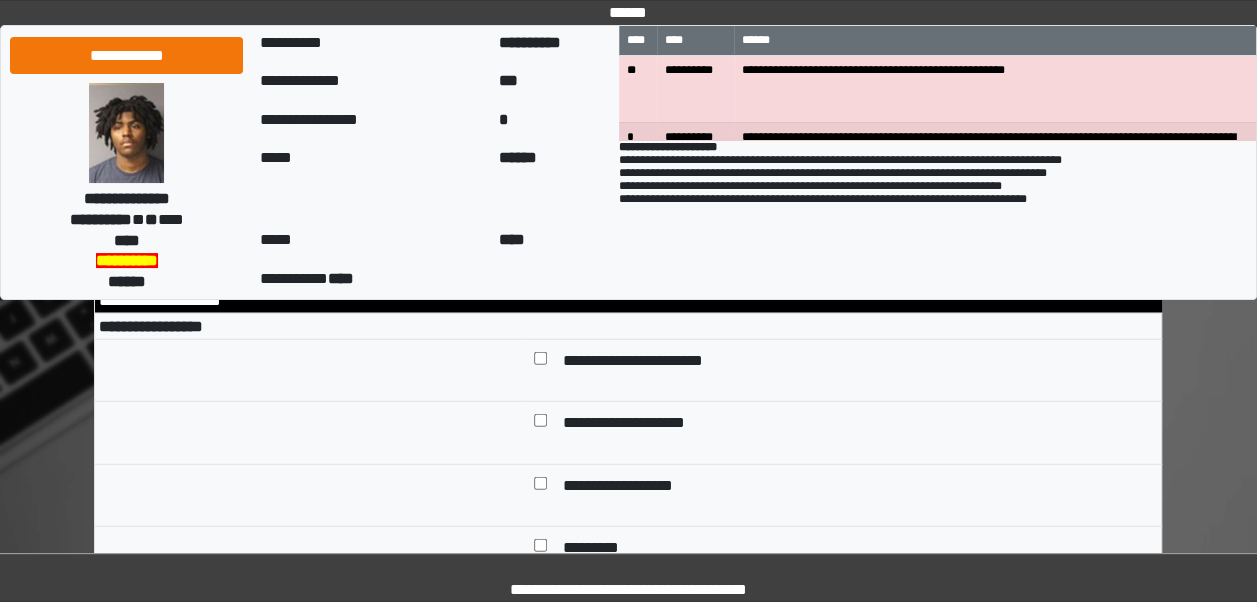 scroll, scrollTop: 2347, scrollLeft: 0, axis: vertical 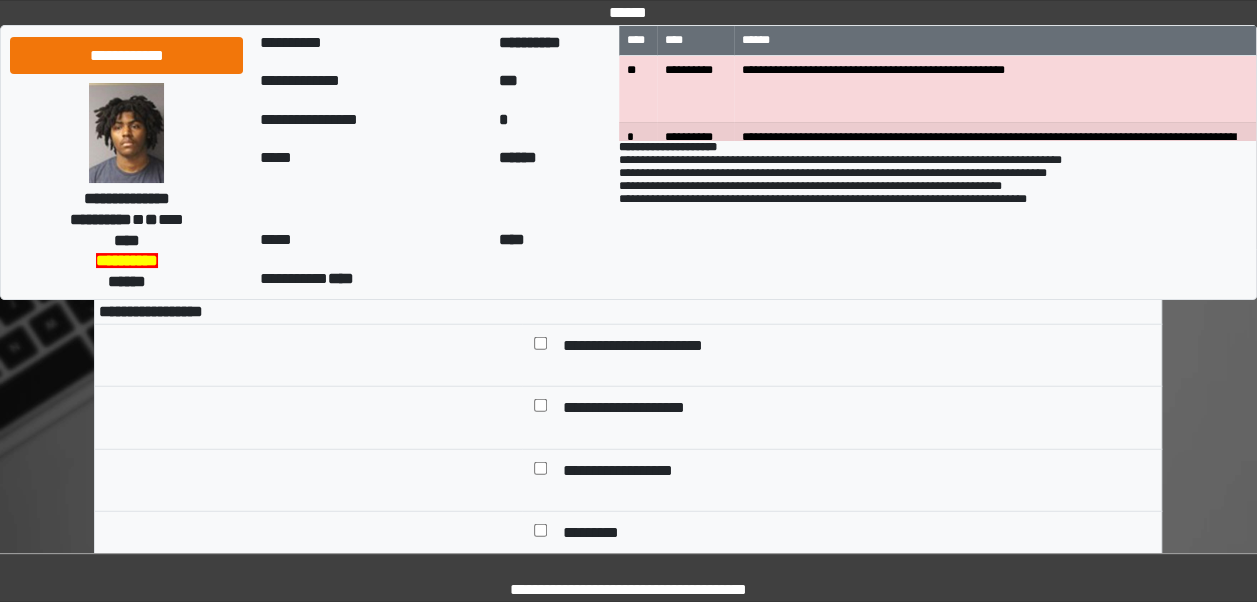 click on "**********" at bounding box center (628, -390) 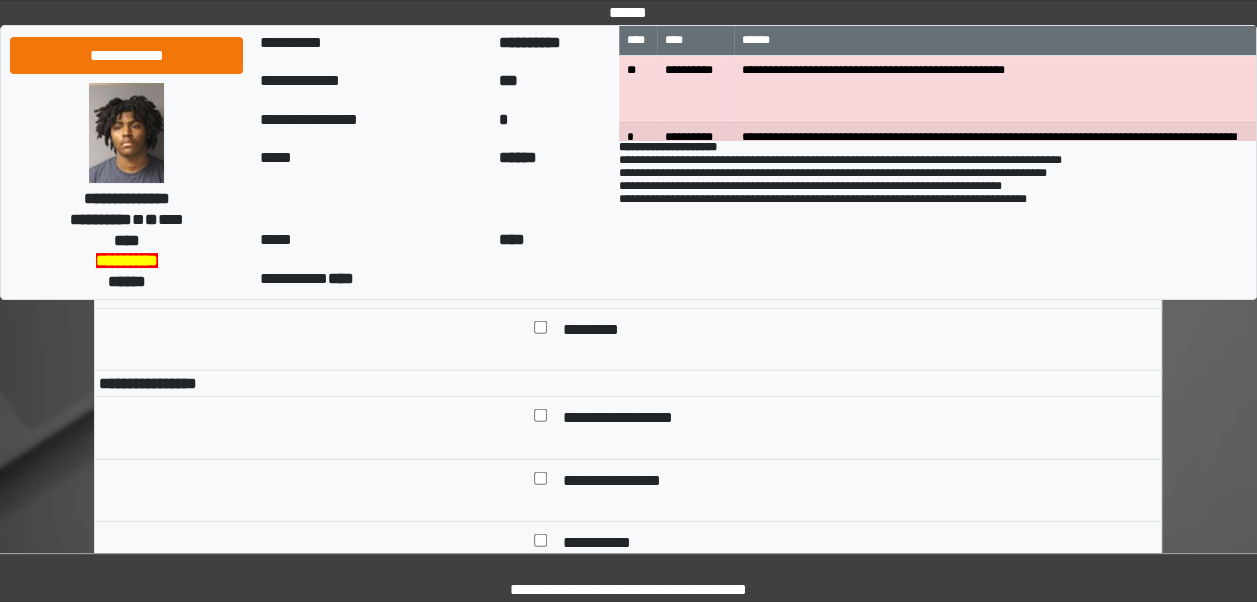 scroll, scrollTop: 2541, scrollLeft: 0, axis: vertical 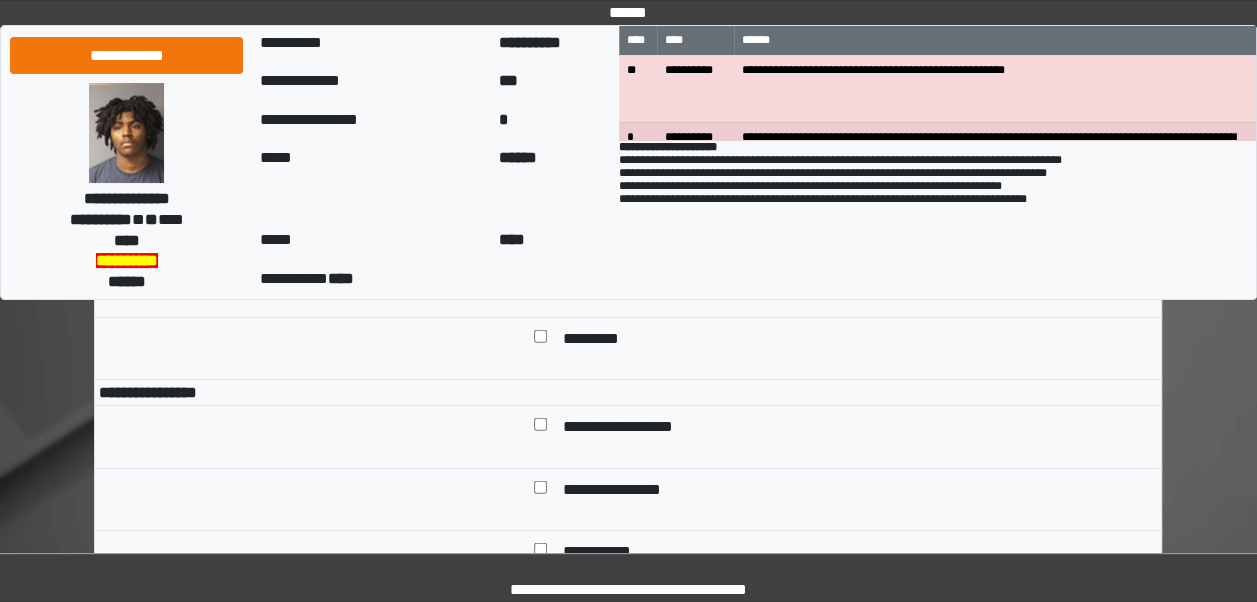 click at bounding box center [540, 428] 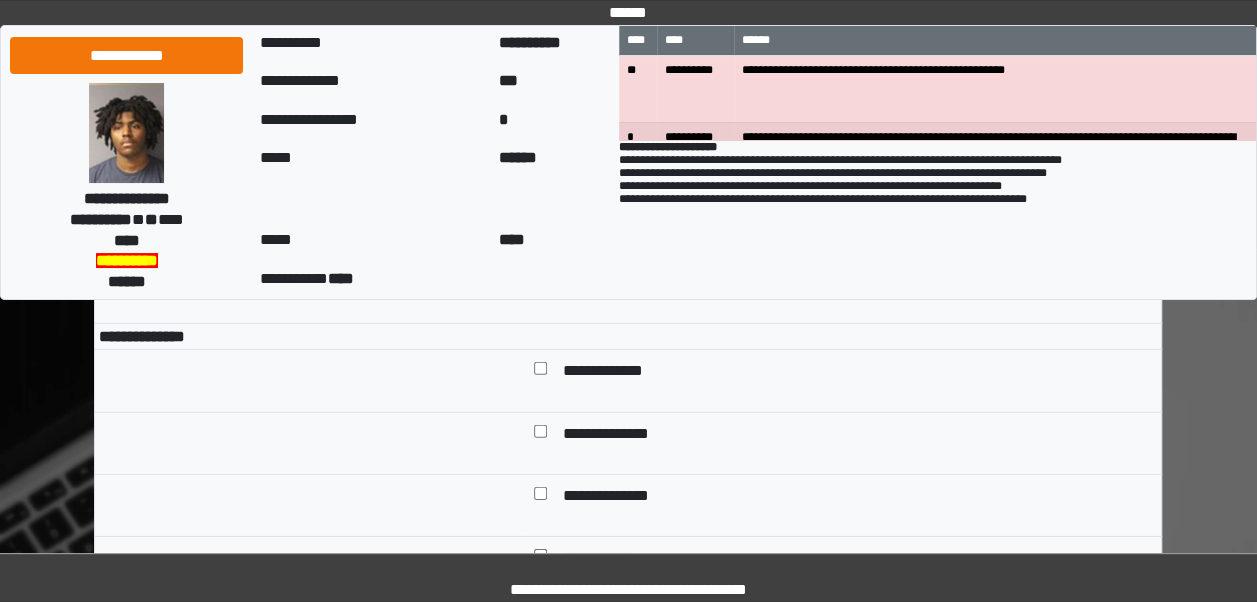 scroll, scrollTop: 2815, scrollLeft: 0, axis: vertical 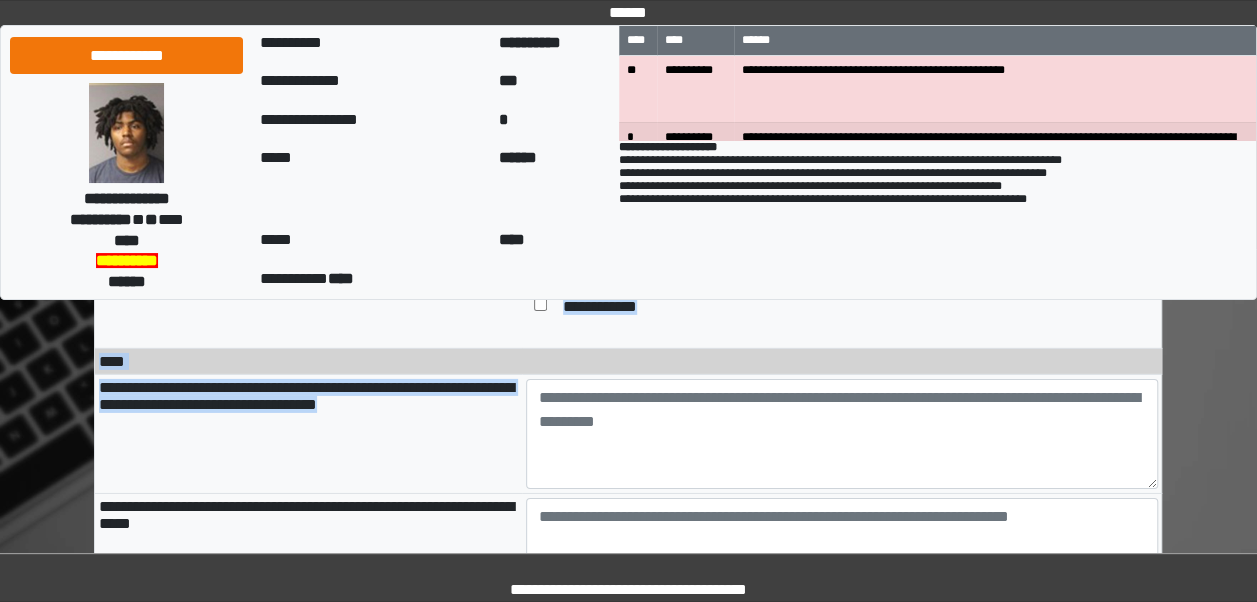 drag, startPoint x: 486, startPoint y: 428, endPoint x: 80, endPoint y: 396, distance: 407.25912 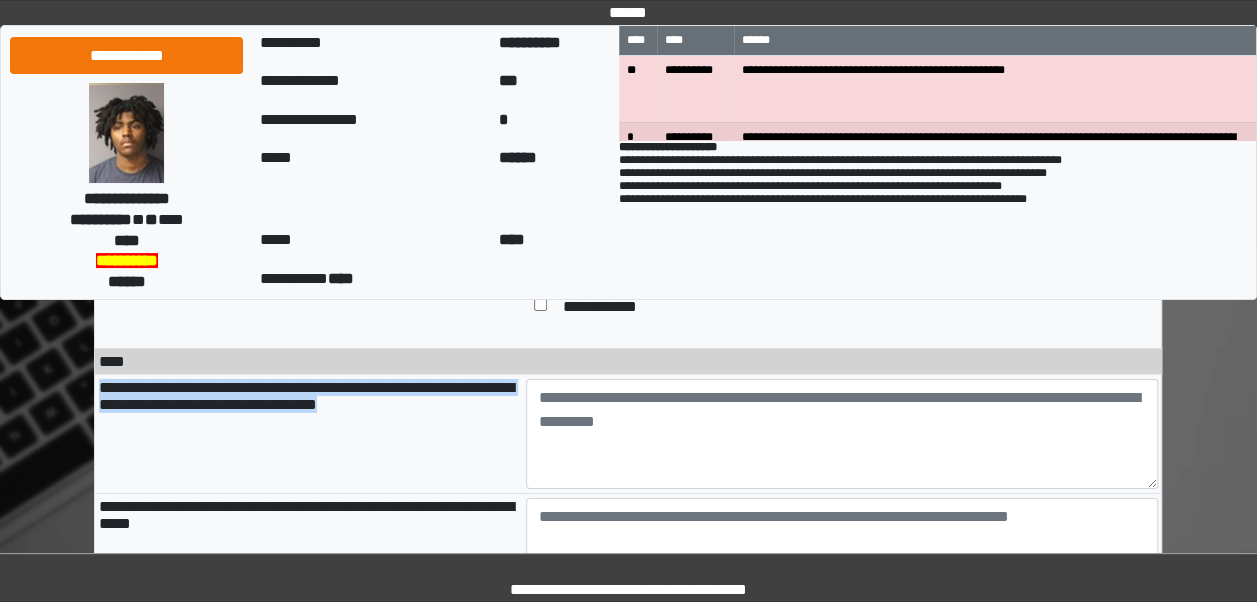 drag, startPoint x: 498, startPoint y: 431, endPoint x: 102, endPoint y: 408, distance: 396.66736 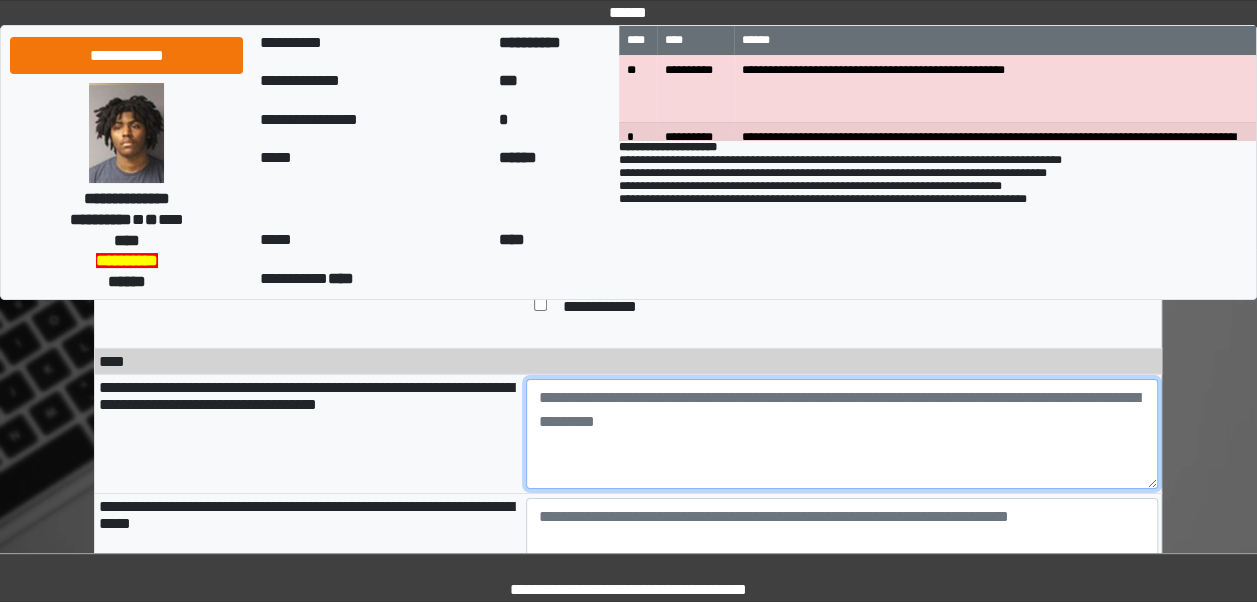 click at bounding box center [842, 434] 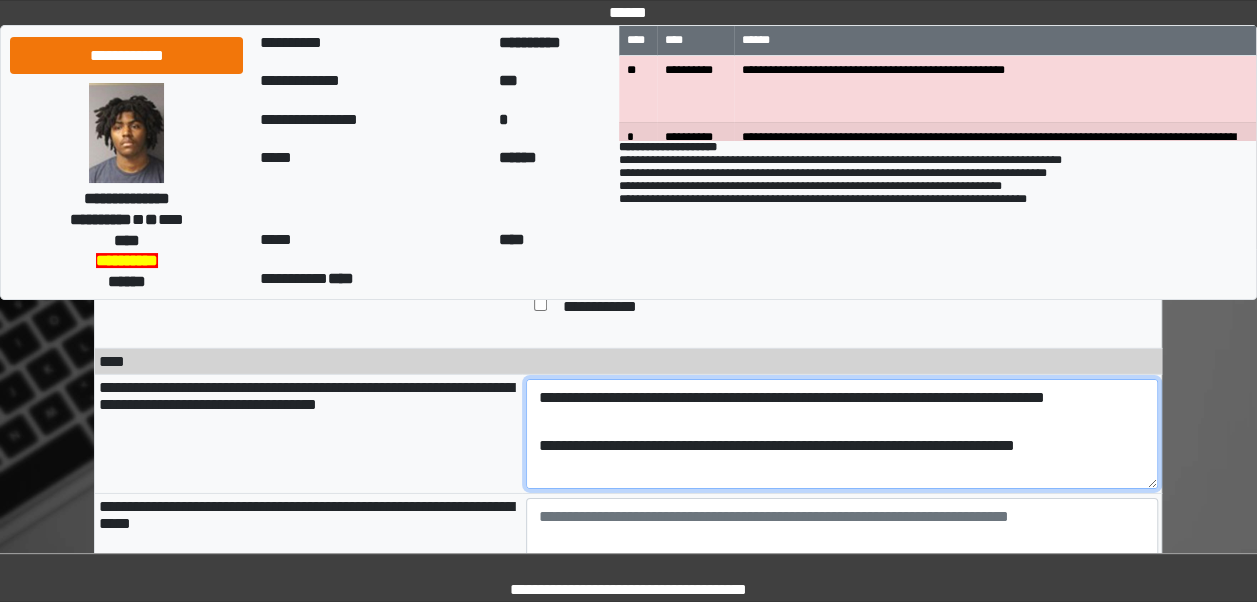 scroll, scrollTop: 65, scrollLeft: 0, axis: vertical 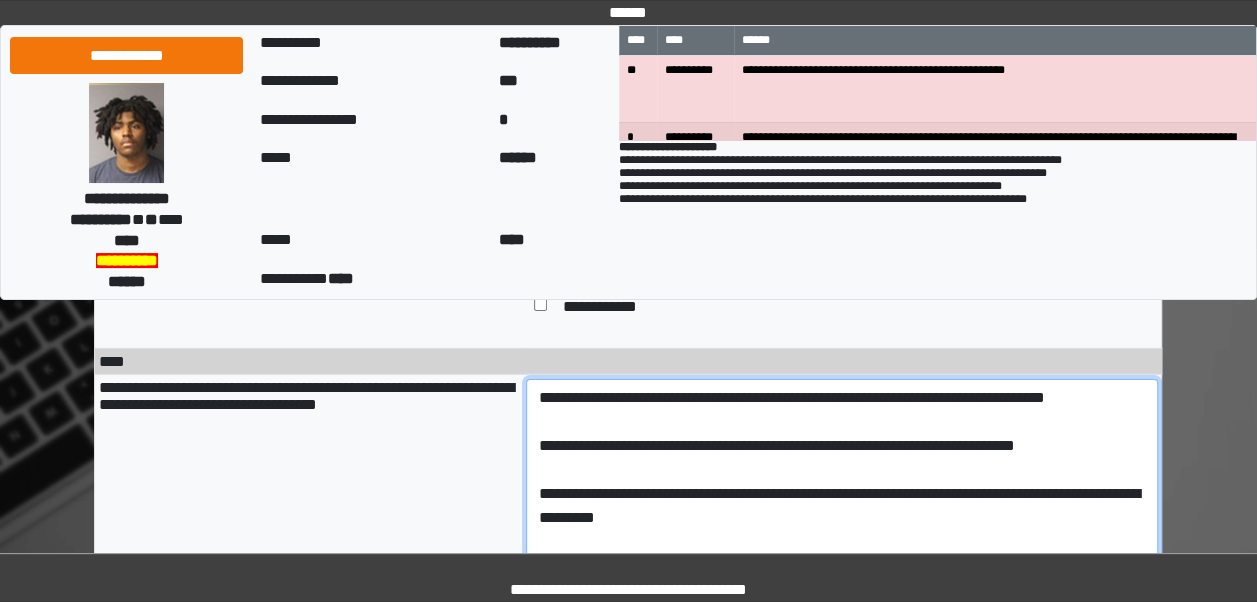 drag, startPoint x: 1148, startPoint y: 498, endPoint x: 1164, endPoint y: 588, distance: 91.411156 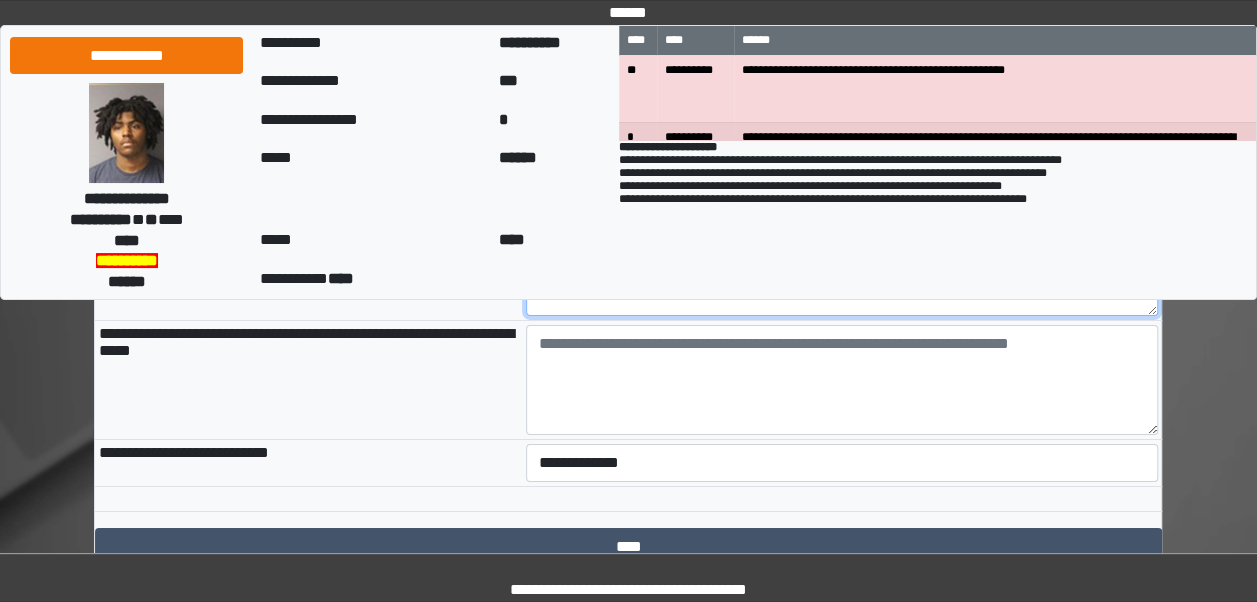 scroll, scrollTop: 3326, scrollLeft: 0, axis: vertical 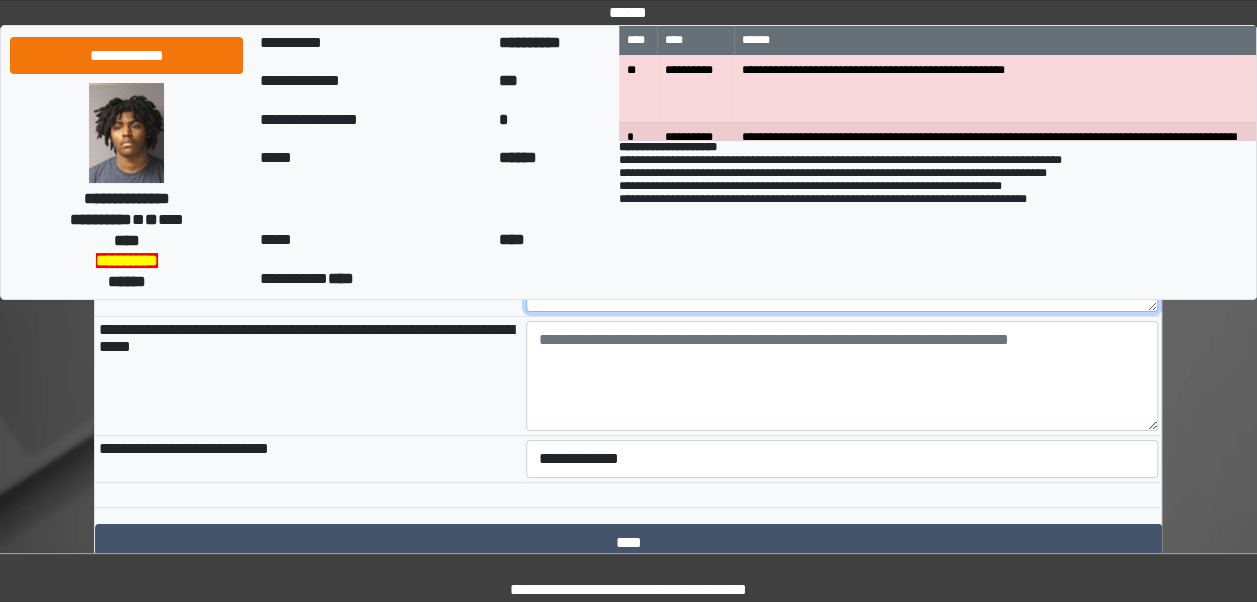 type on "**********" 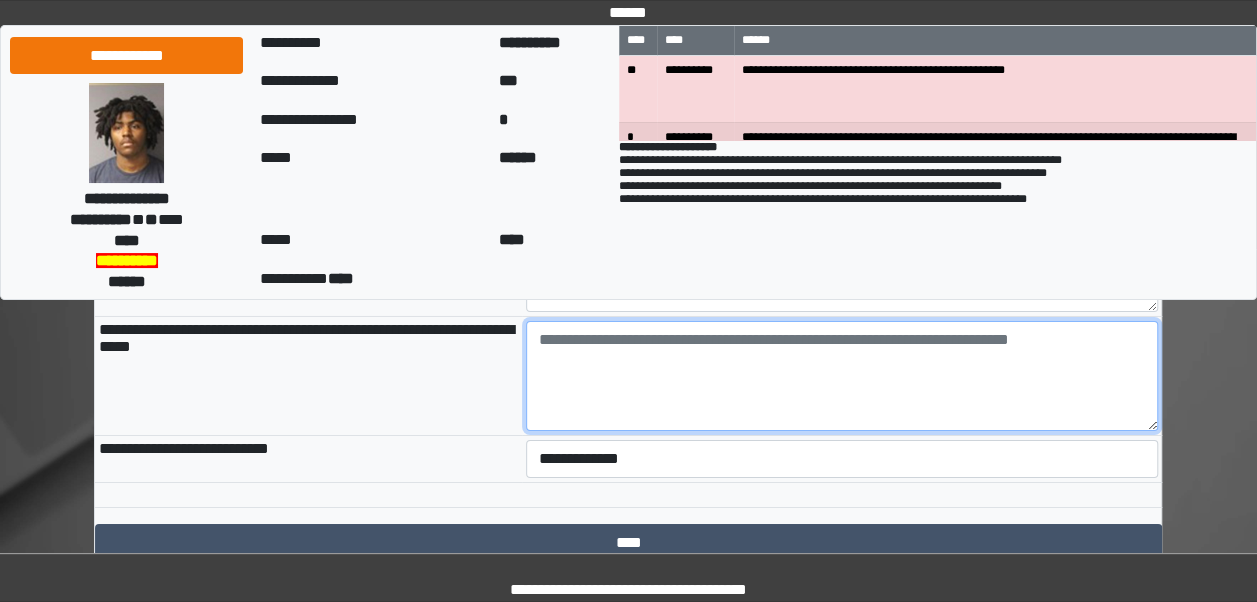 click at bounding box center [842, 376] 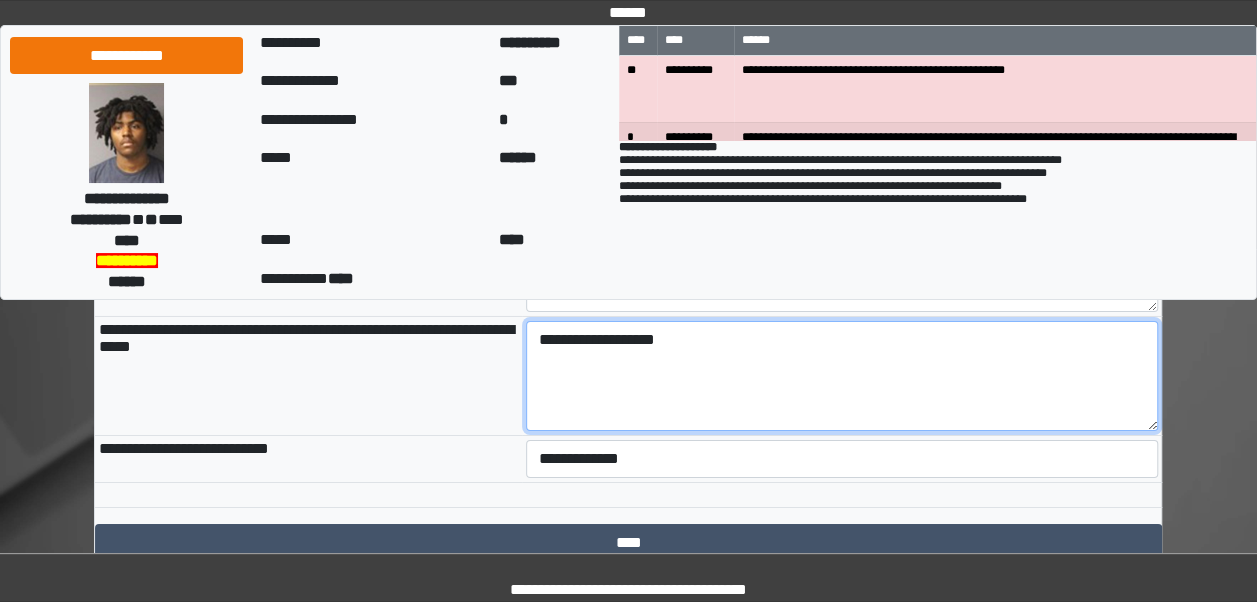 type on "**********" 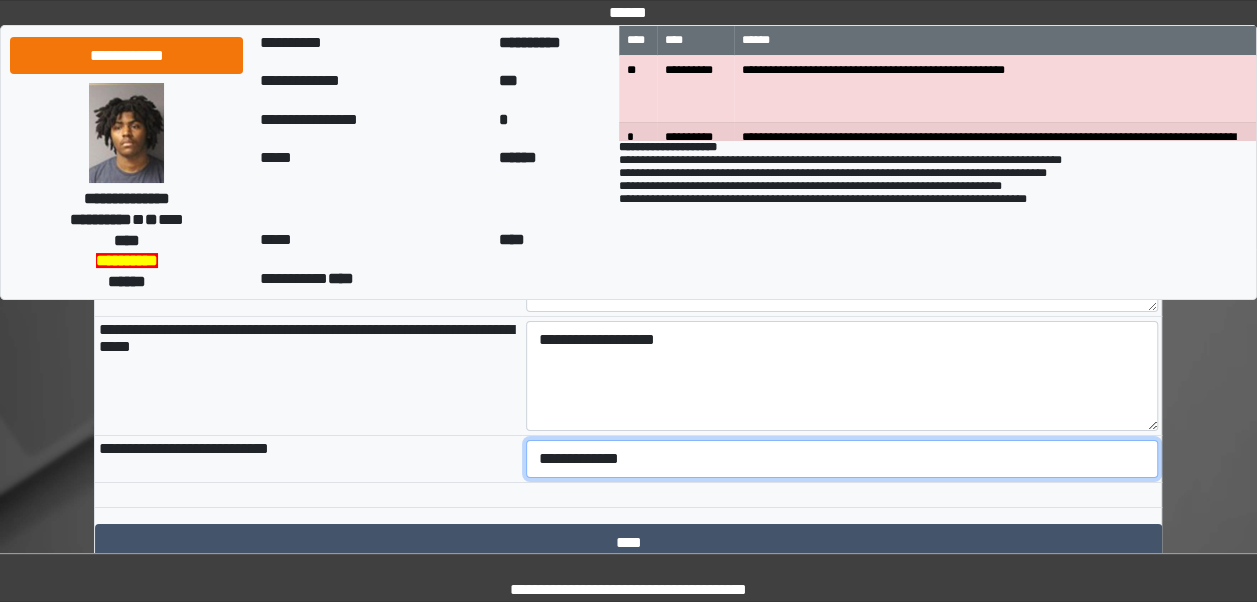 click on "**********" at bounding box center (842, 459) 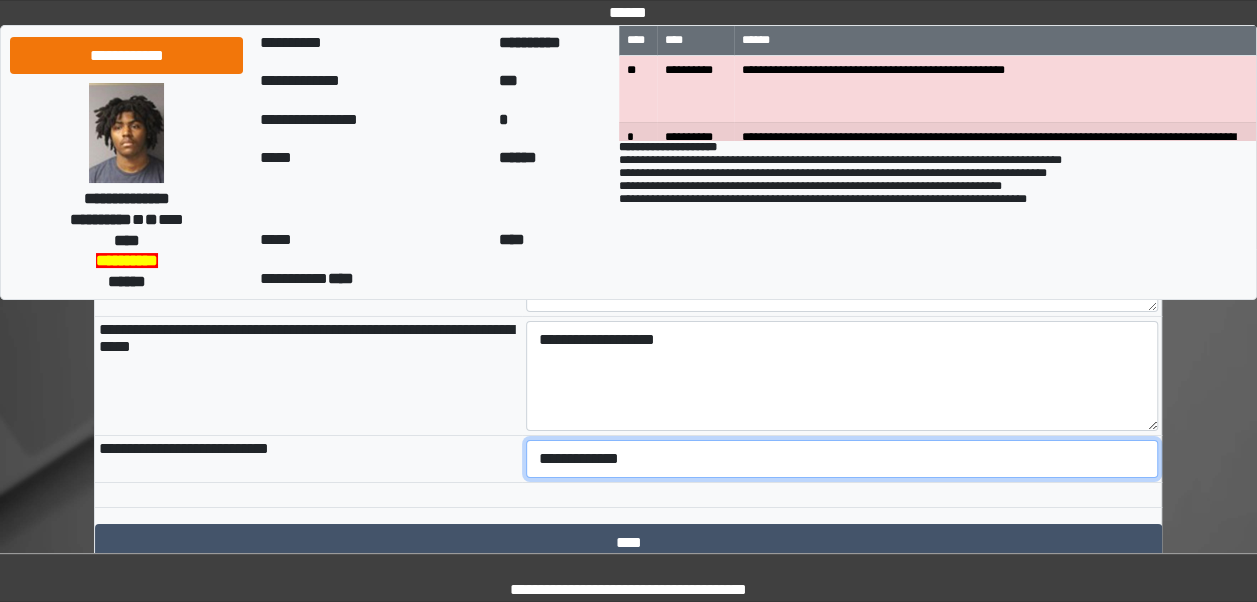 select on "***" 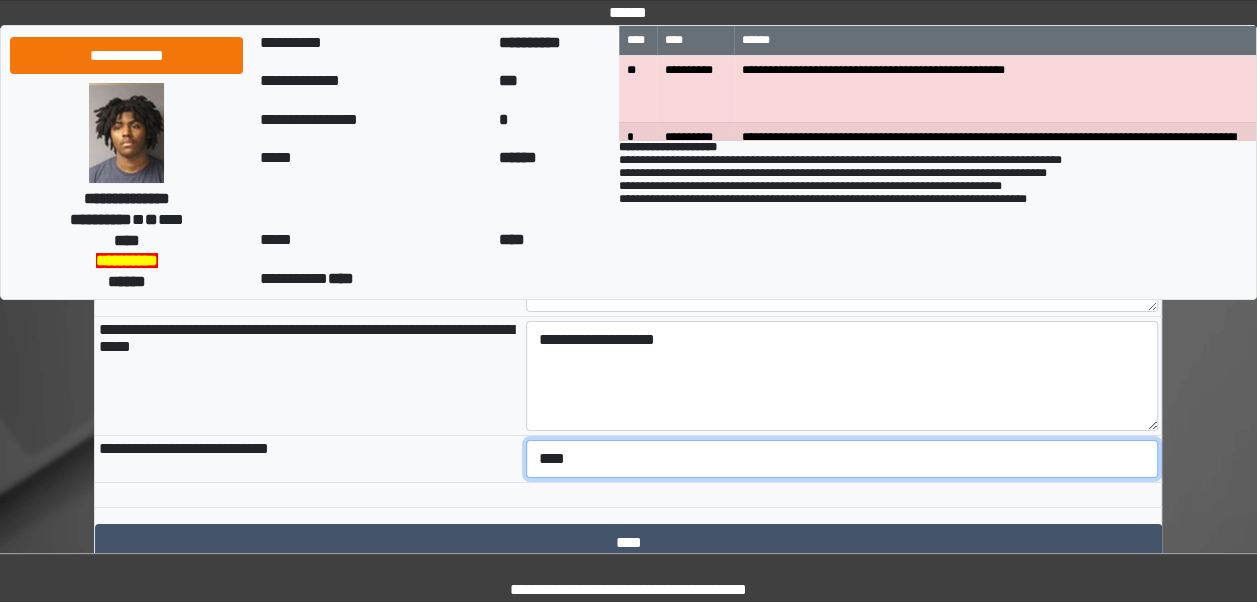 click on "**********" at bounding box center [842, 459] 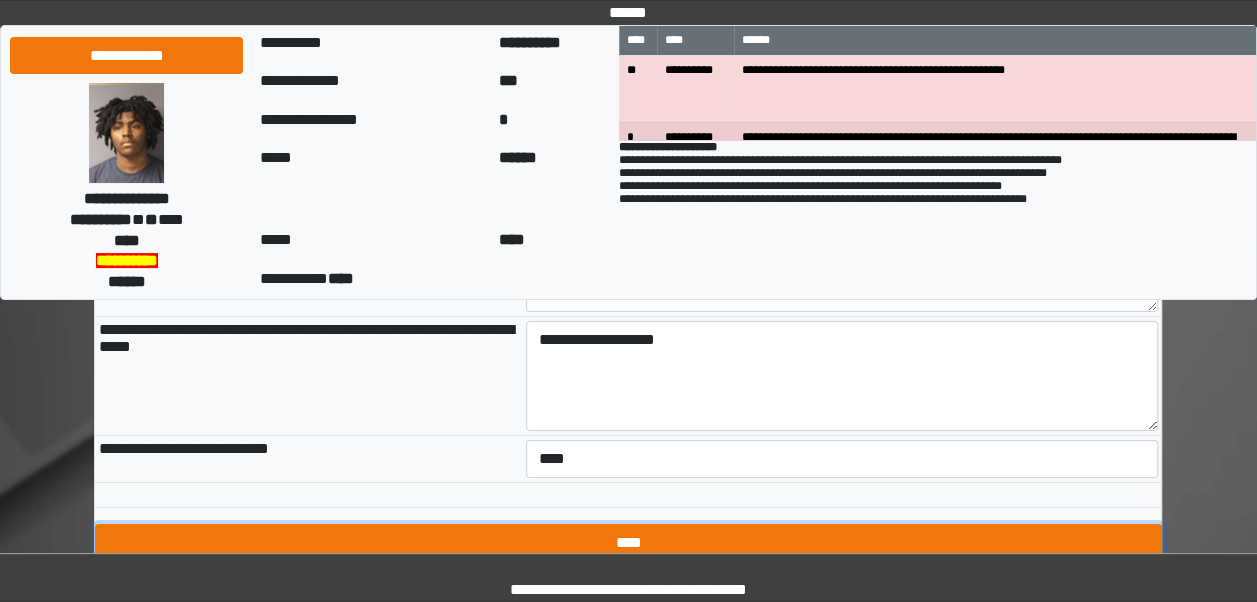 click on "****" at bounding box center [628, 543] 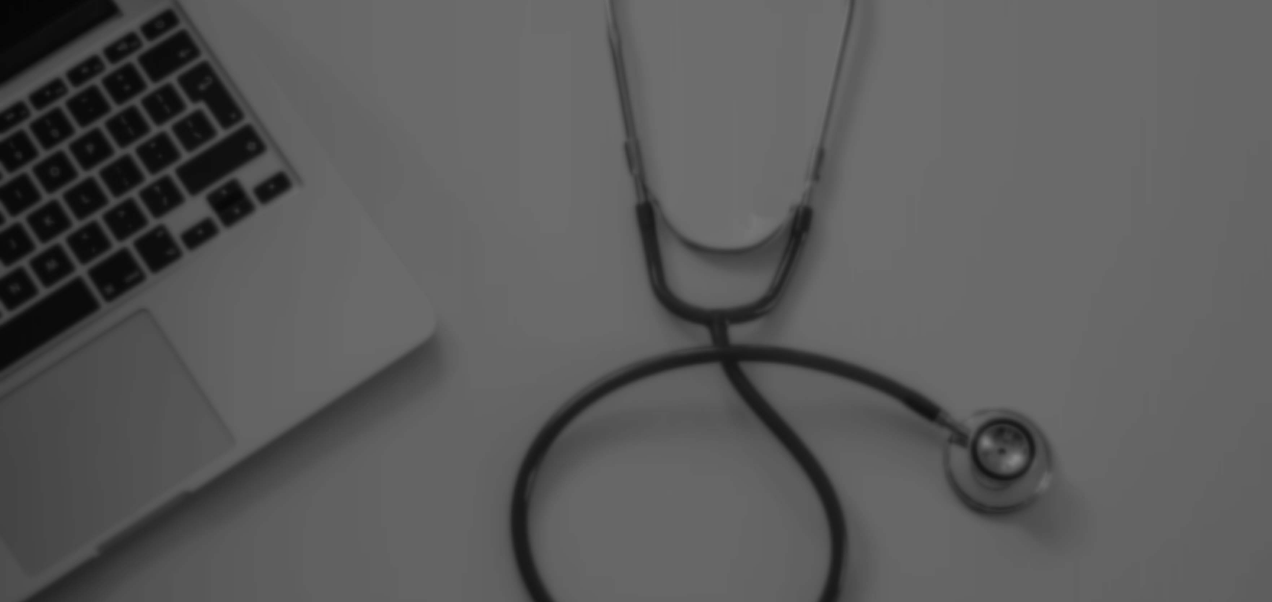 scroll, scrollTop: 0, scrollLeft: 0, axis: both 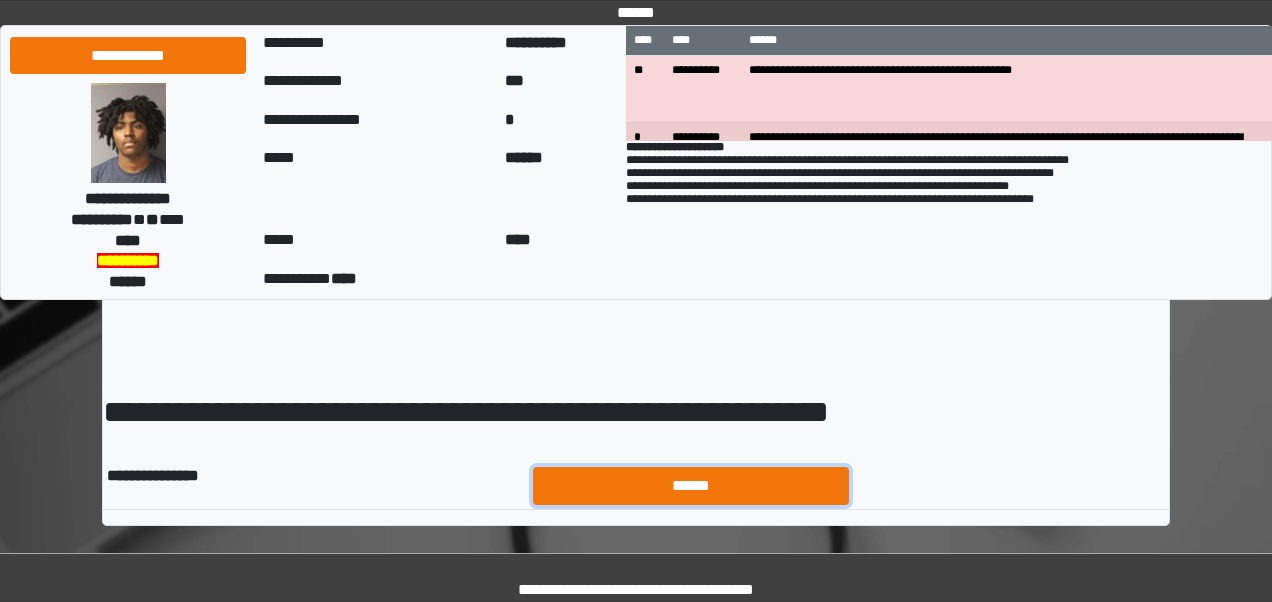 click on "******" at bounding box center (691, 485) 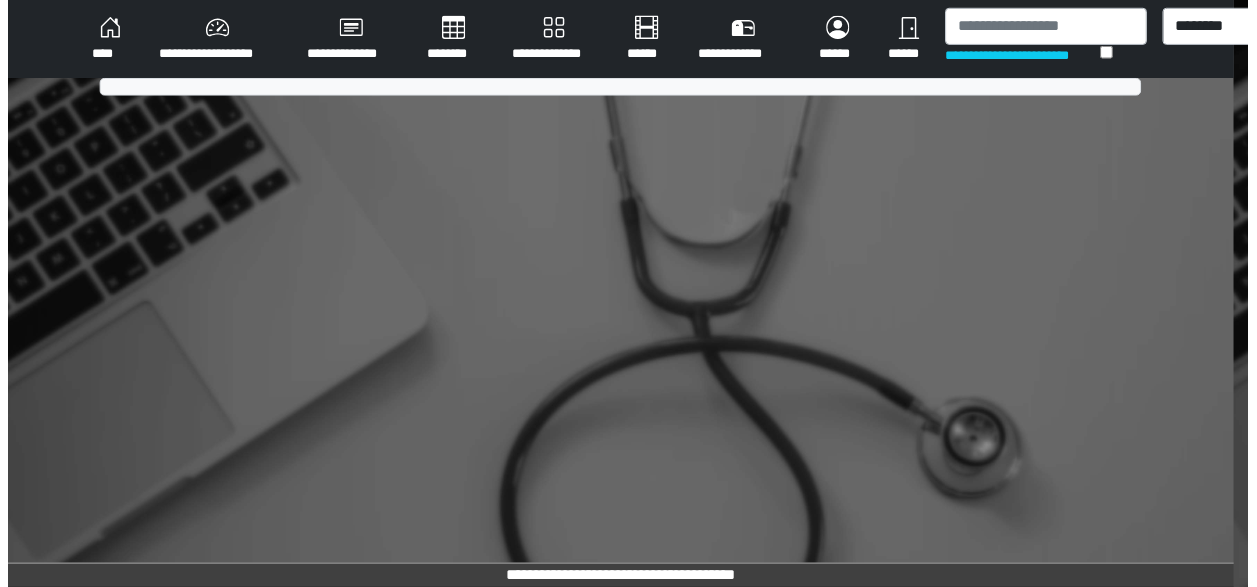 scroll, scrollTop: 0, scrollLeft: 0, axis: both 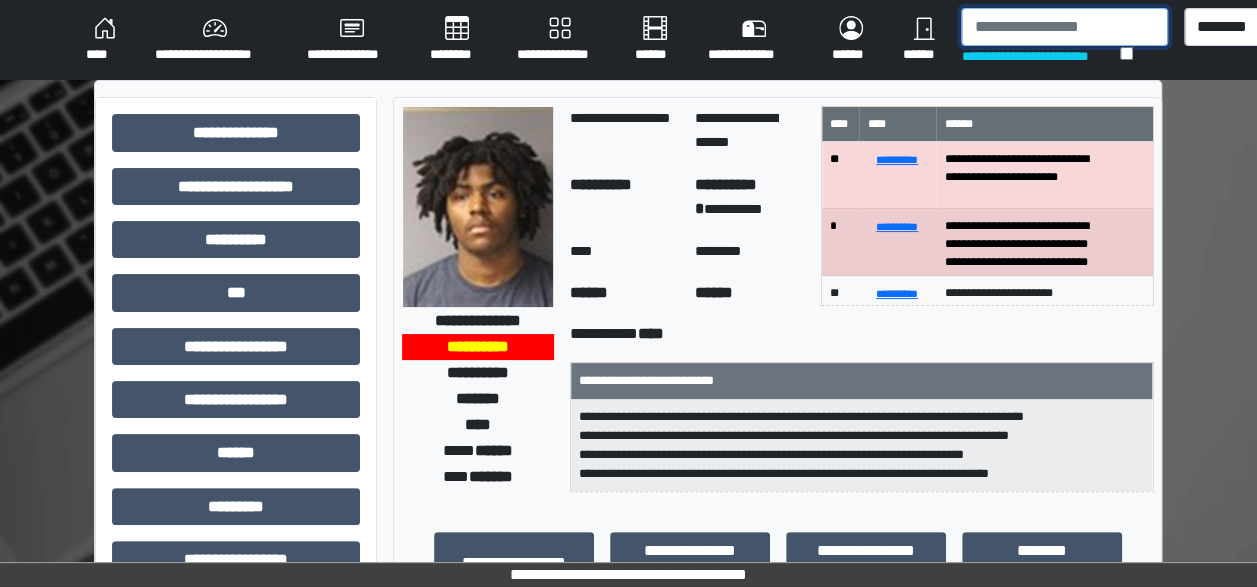 click at bounding box center [1064, 27] 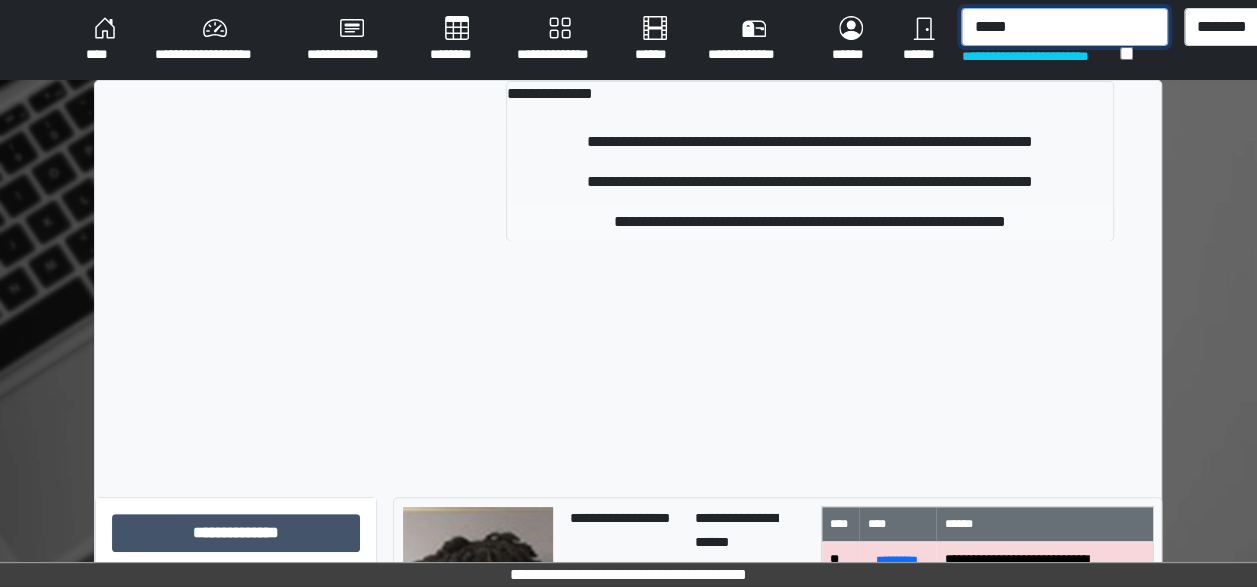 type on "*****" 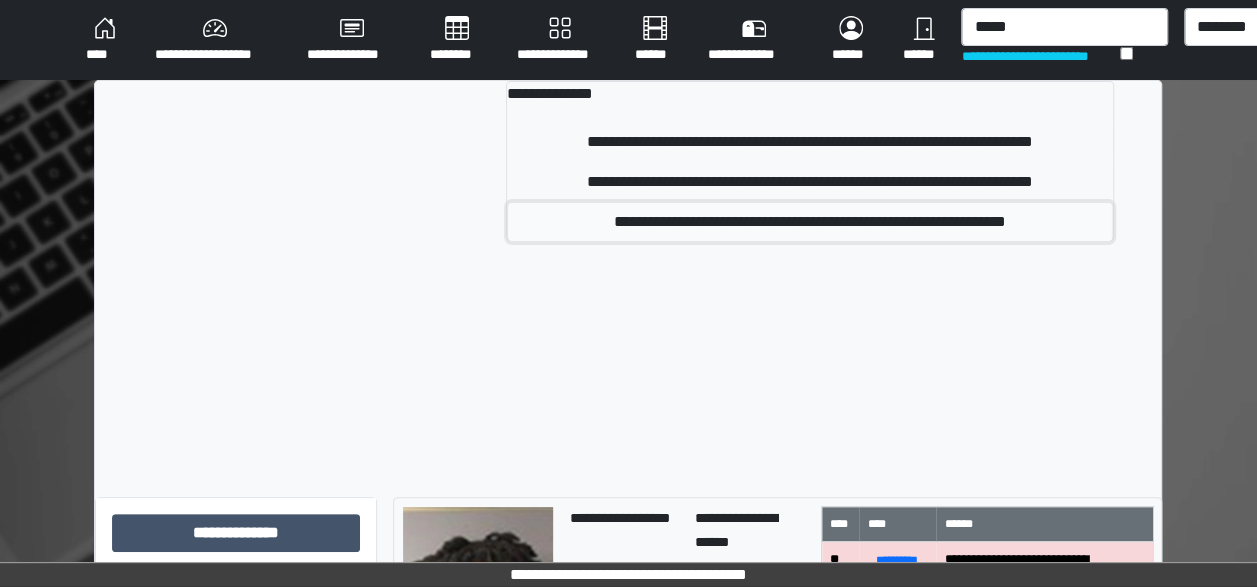 click on "**********" at bounding box center [810, 222] 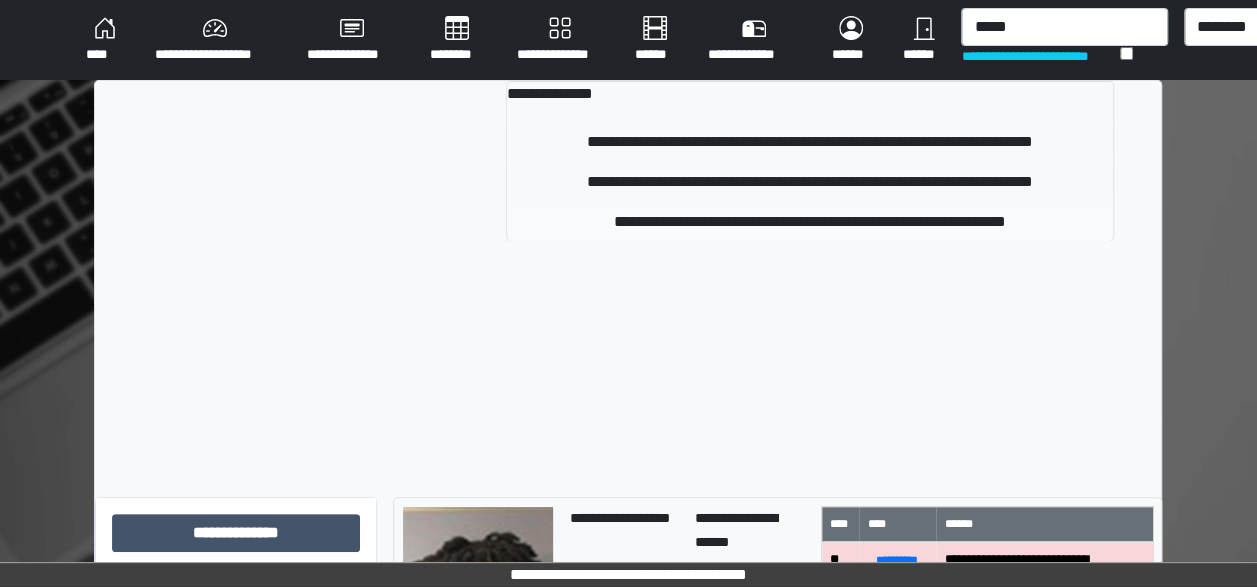 type 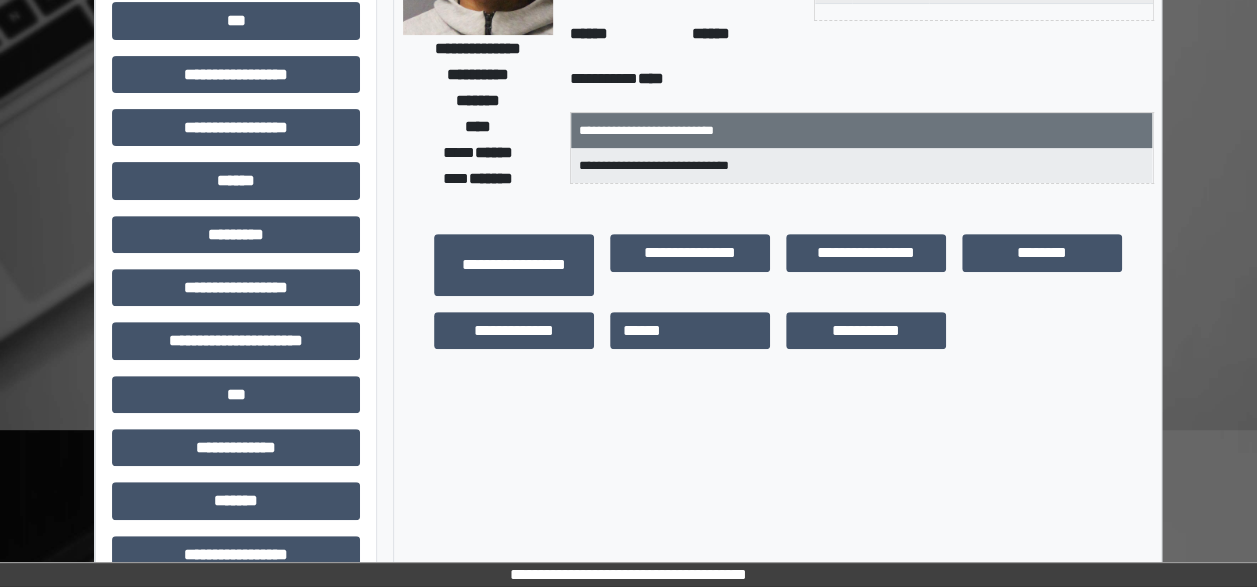 scroll, scrollTop: 263, scrollLeft: 0, axis: vertical 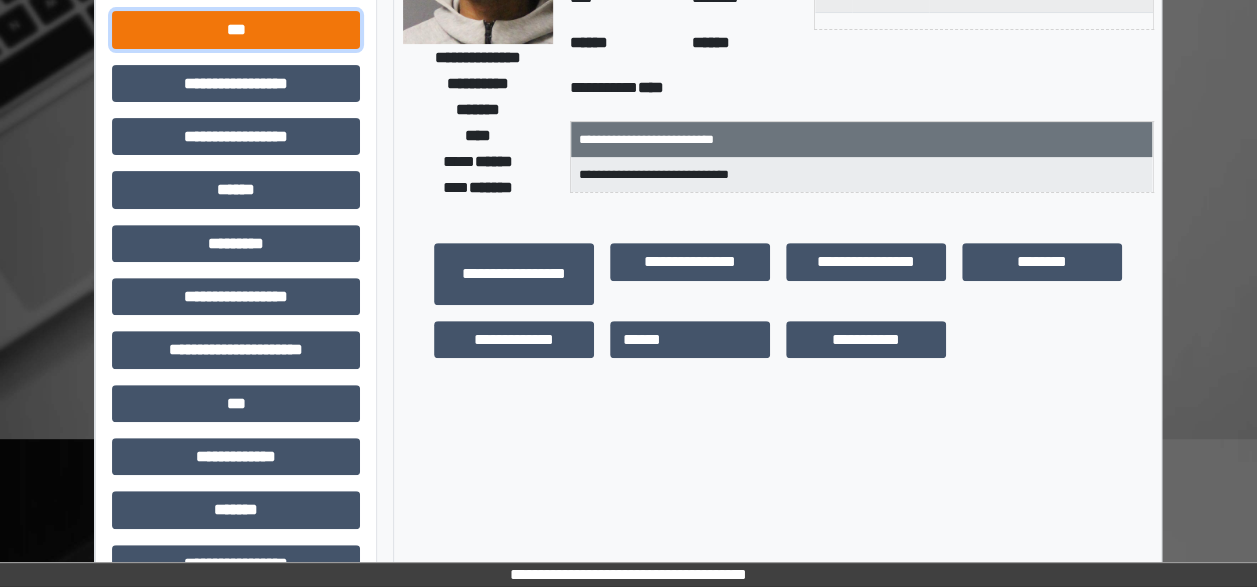 click on "***" at bounding box center [236, 29] 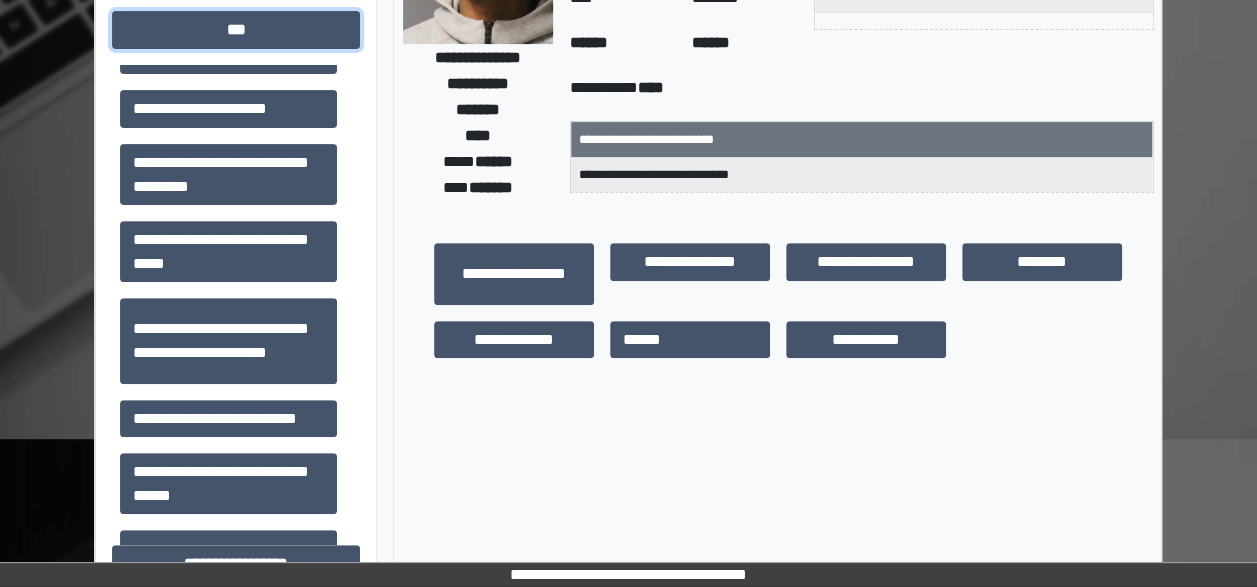 scroll, scrollTop: 364, scrollLeft: 0, axis: vertical 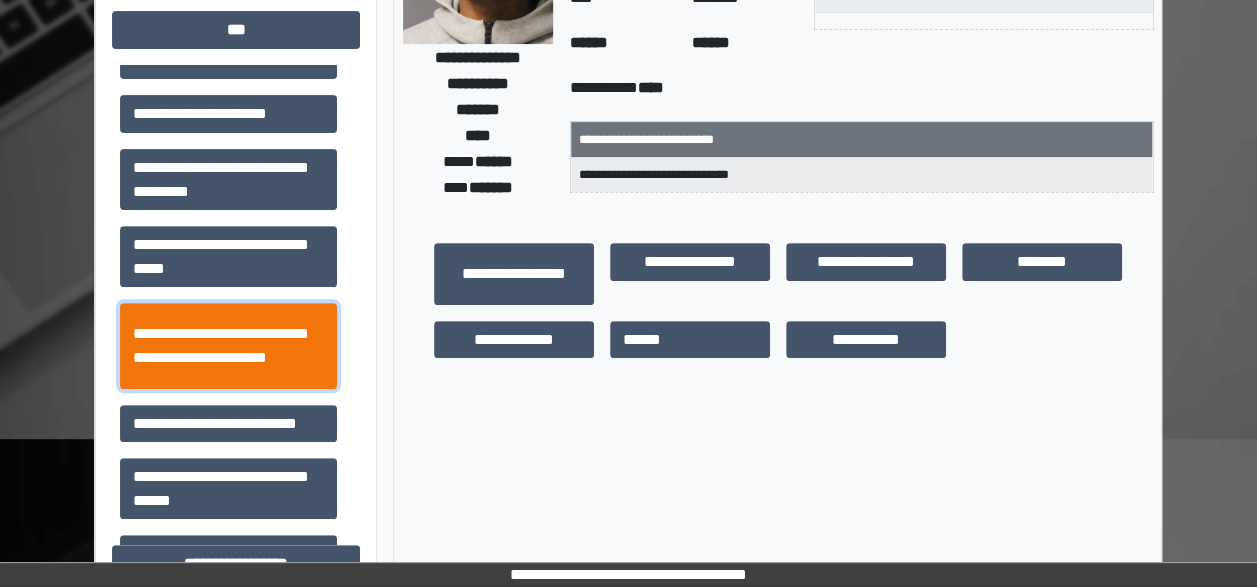 click on "**********" at bounding box center [228, 345] 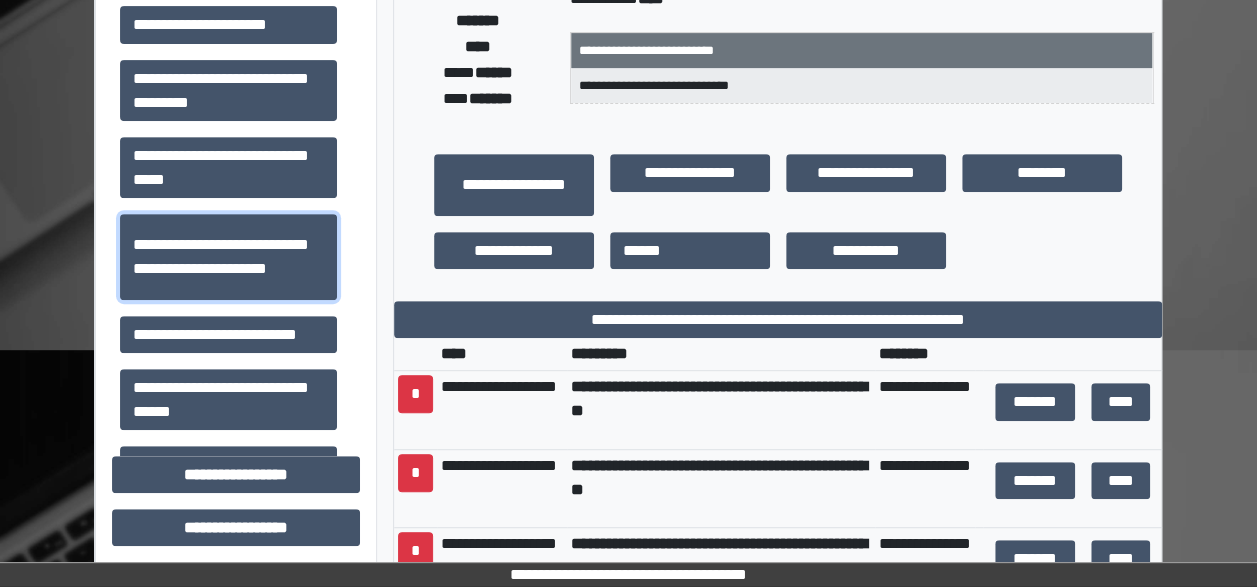 scroll, scrollTop: 354, scrollLeft: 0, axis: vertical 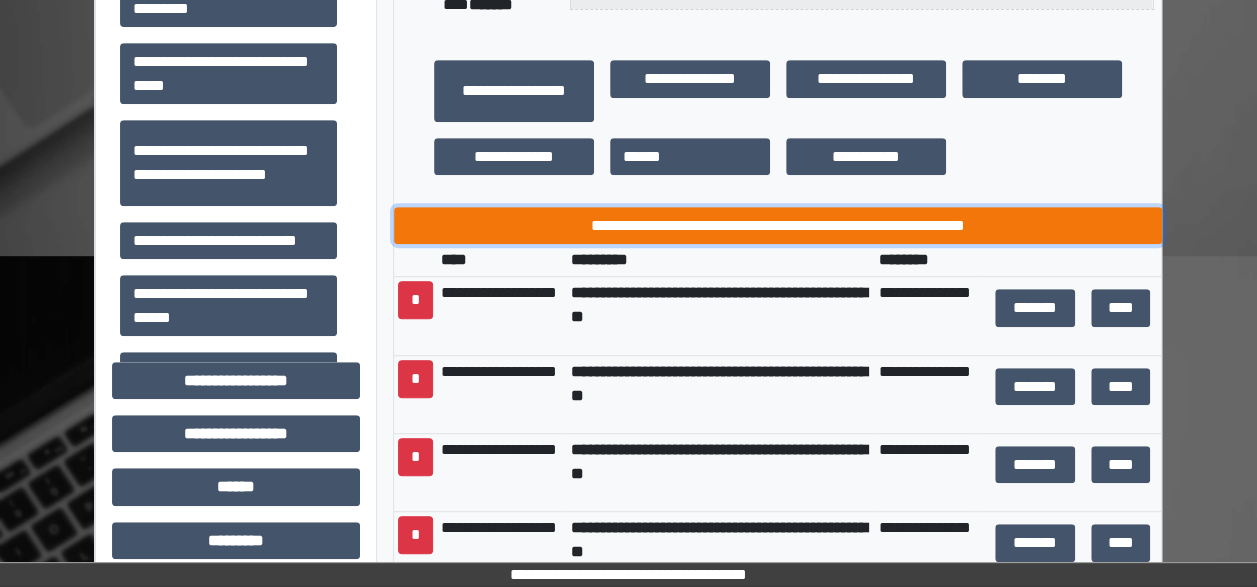 click on "**********" at bounding box center (778, 225) 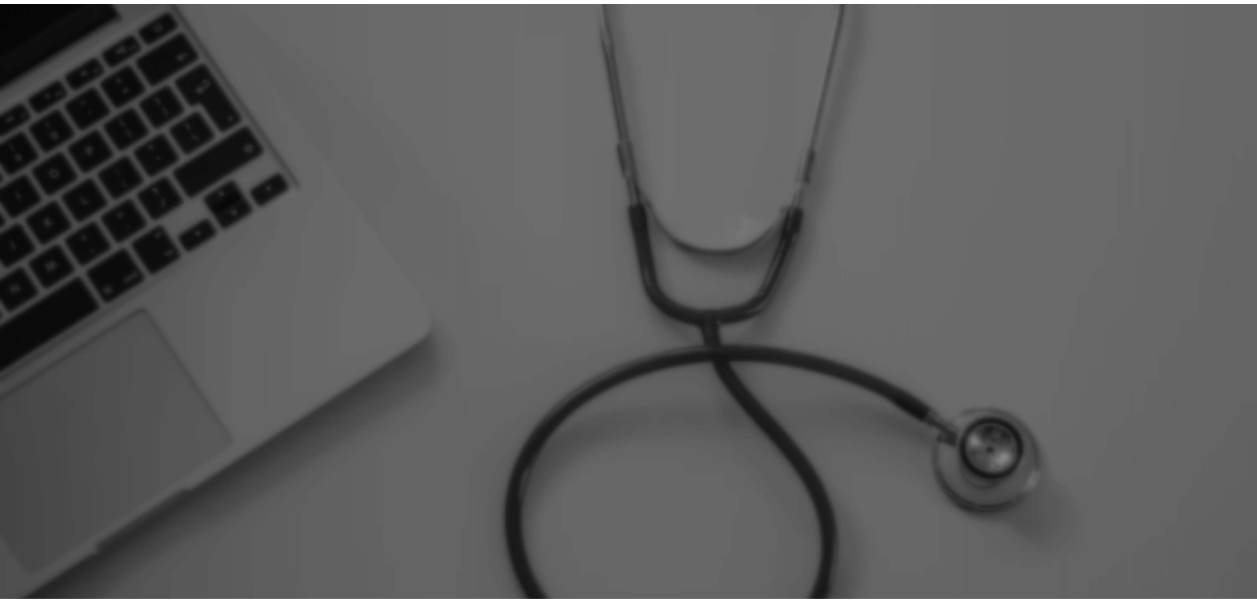 scroll, scrollTop: 0, scrollLeft: 0, axis: both 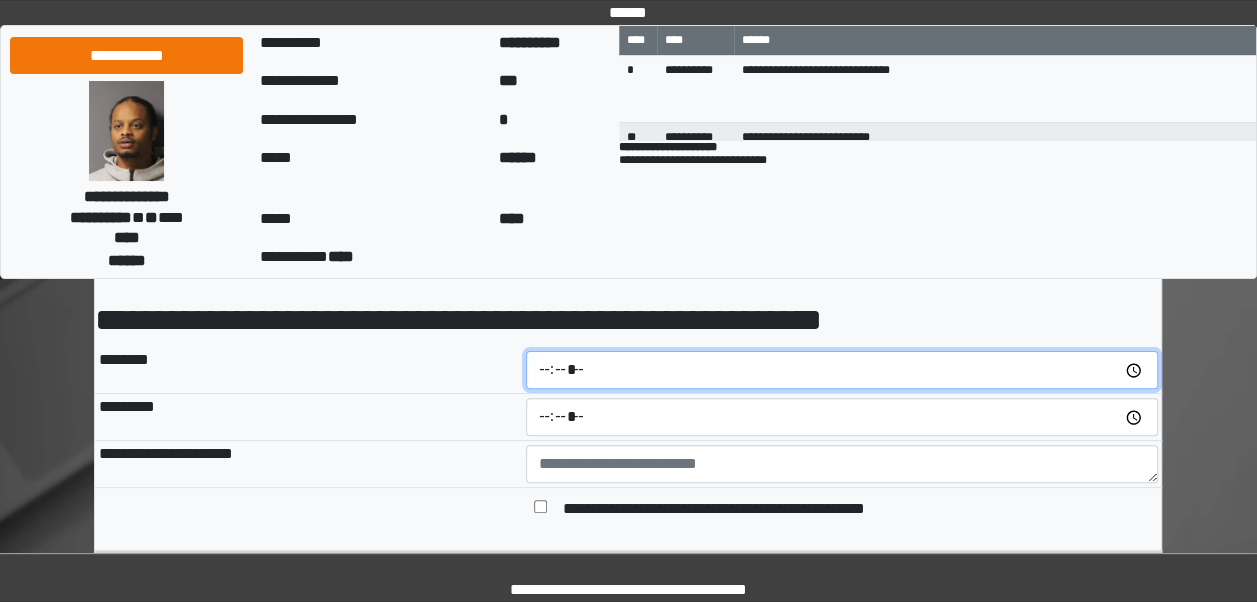 click at bounding box center [842, 370] 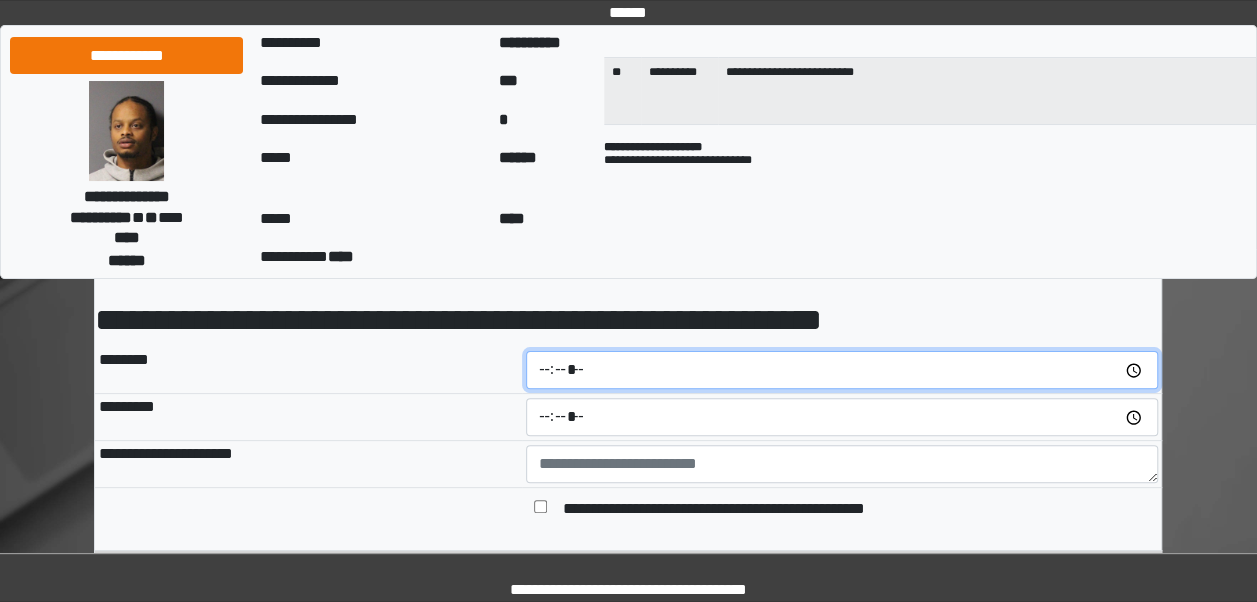scroll, scrollTop: 0, scrollLeft: 0, axis: both 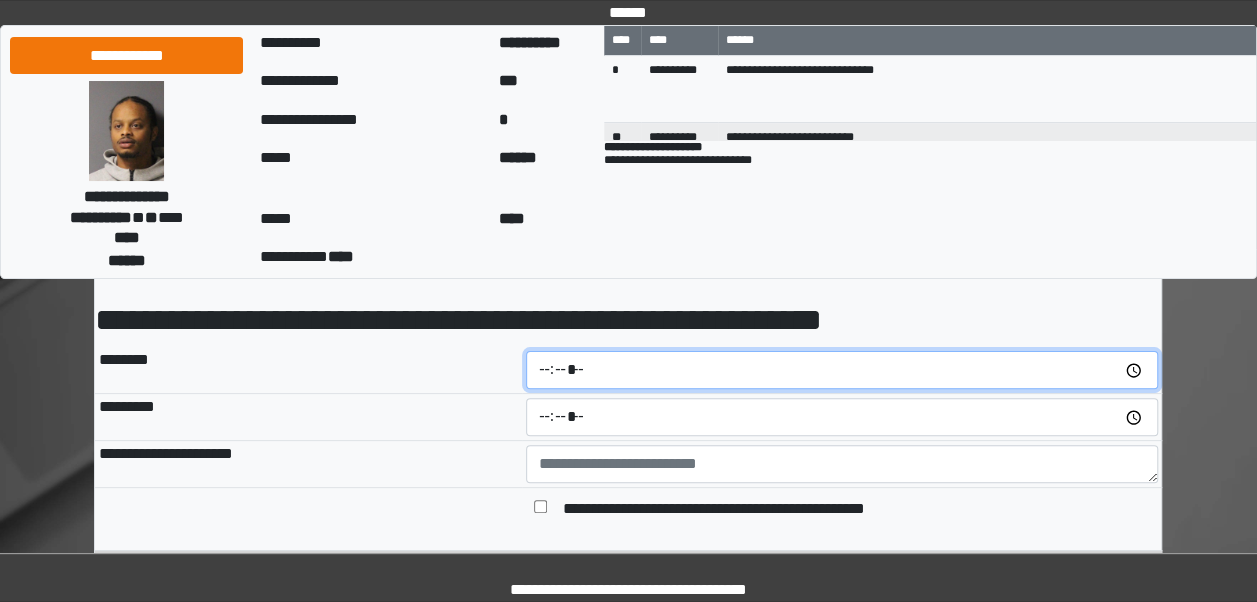 type on "*****" 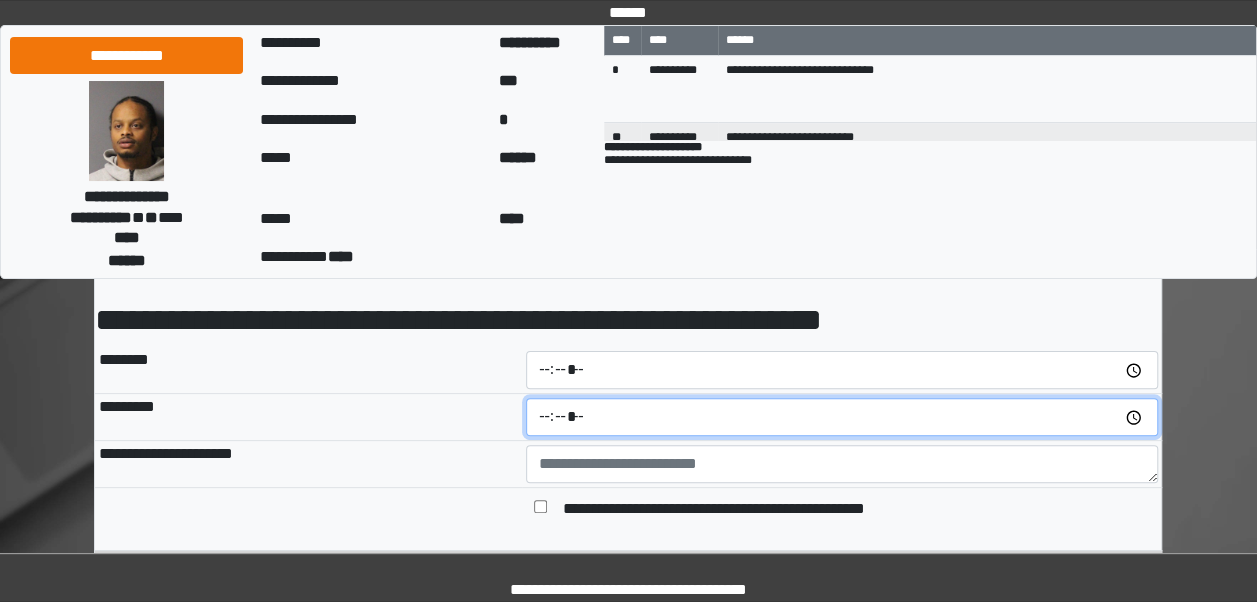 click at bounding box center [842, 417] 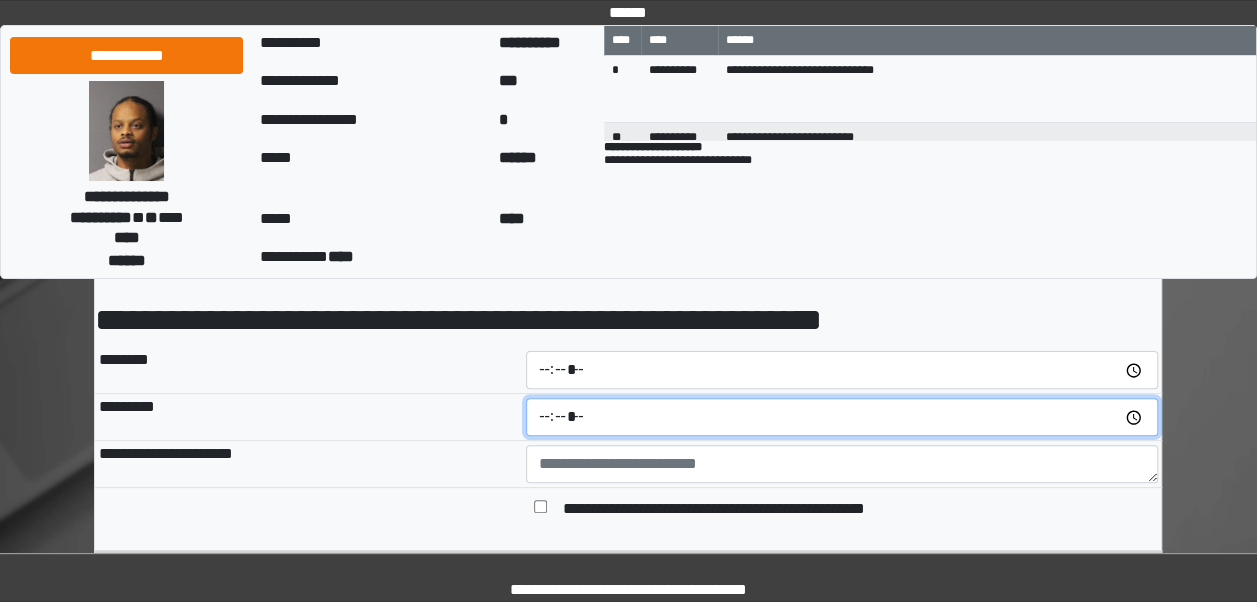 click at bounding box center [842, 417] 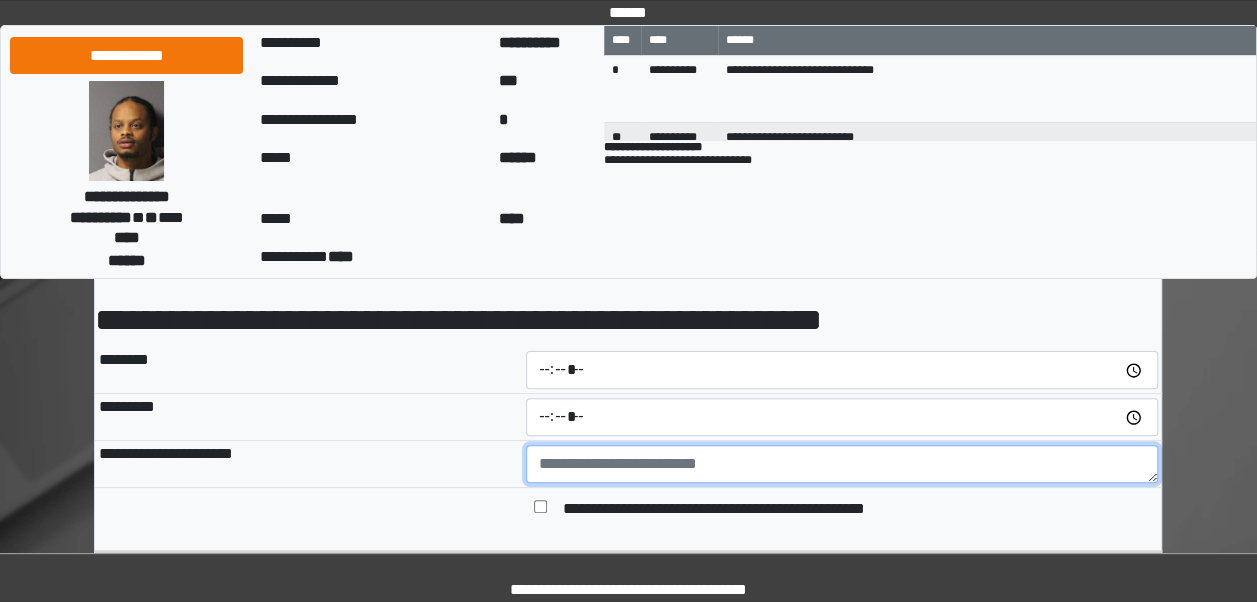 click at bounding box center [842, 464] 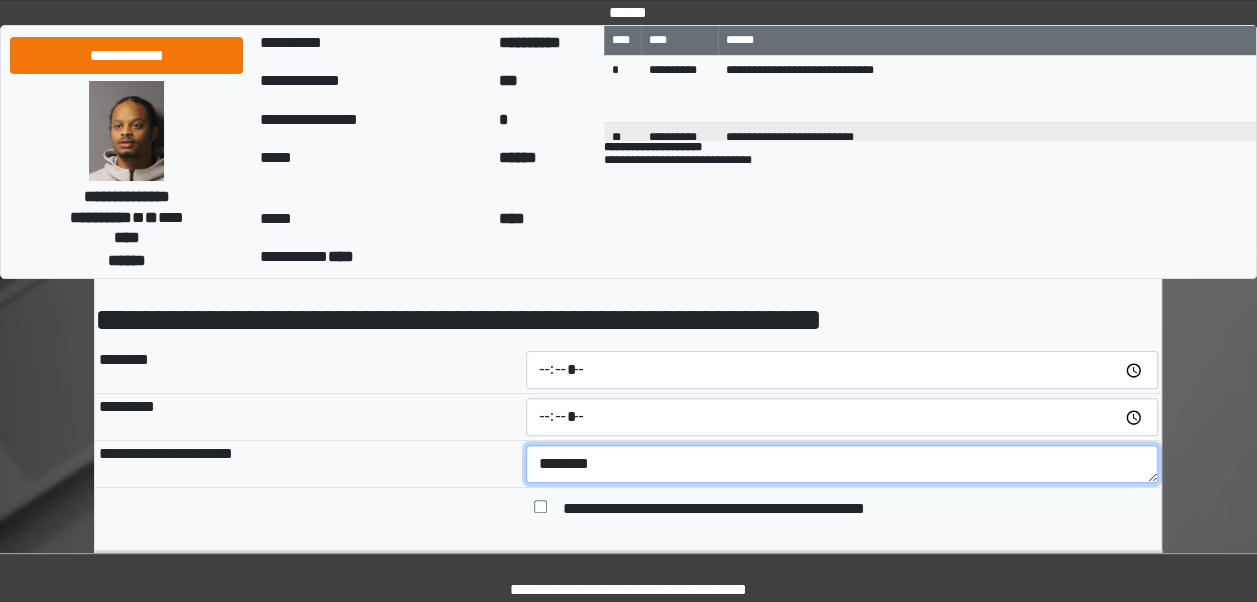 type on "*******" 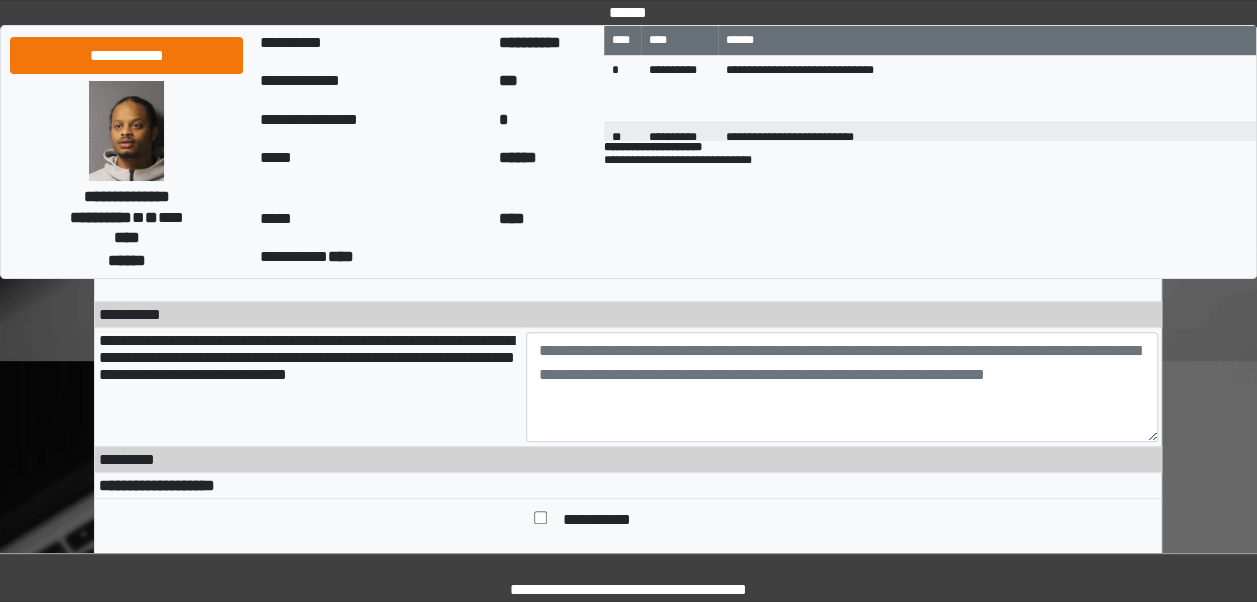 scroll, scrollTop: 346, scrollLeft: 0, axis: vertical 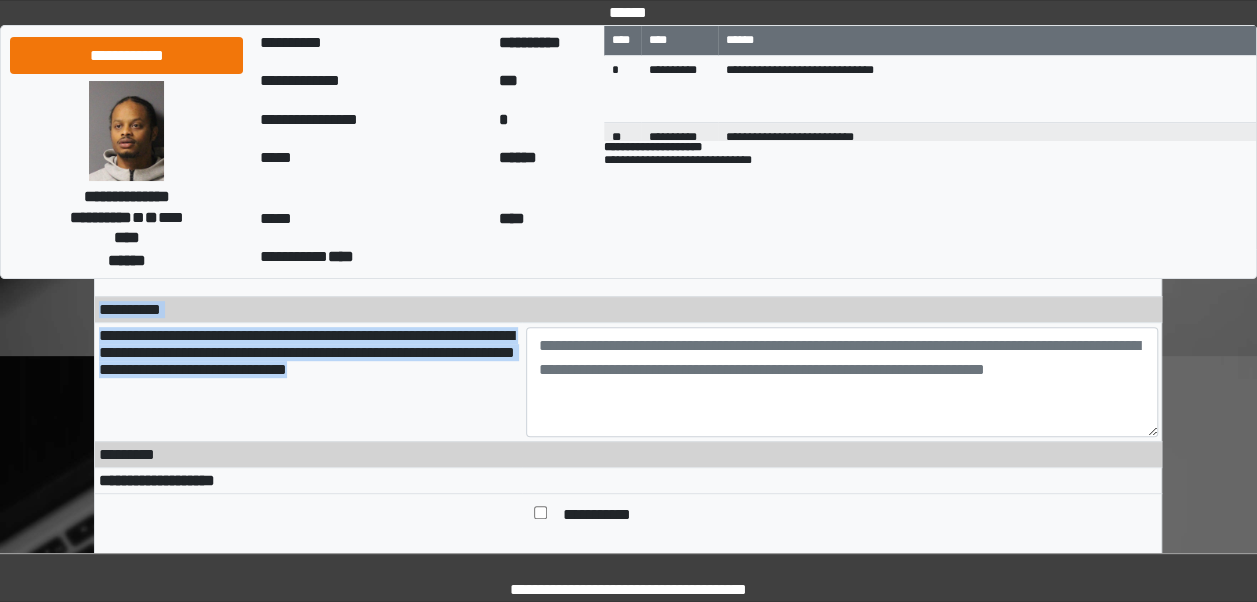 drag, startPoint x: 484, startPoint y: 380, endPoint x: 74, endPoint y: 326, distance: 413.5408 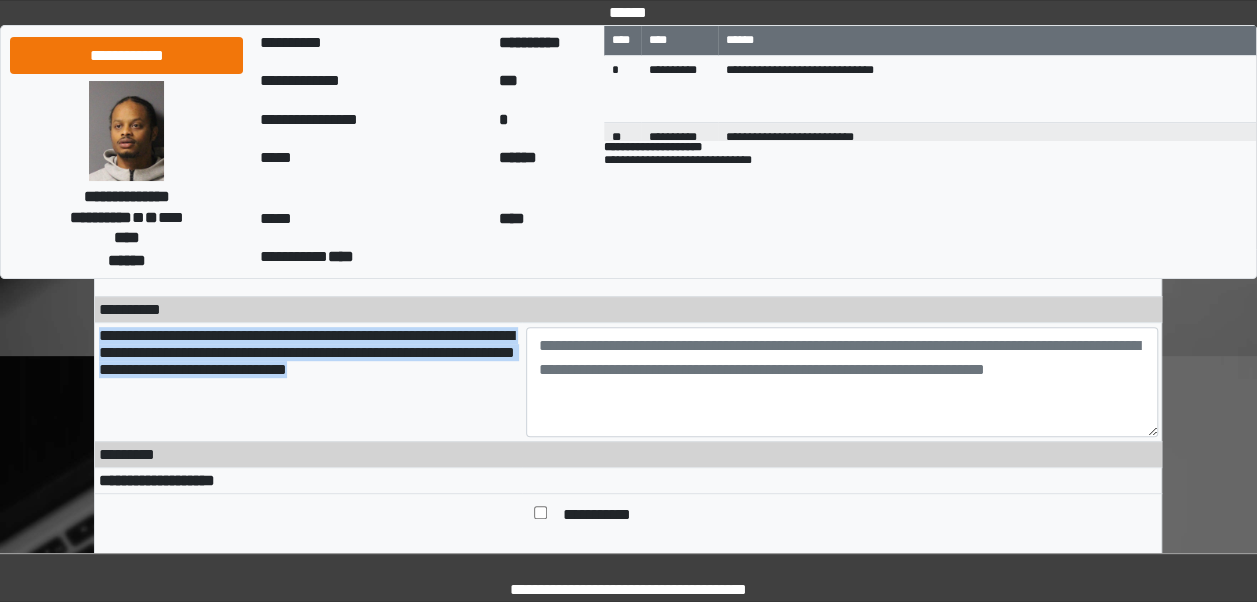 drag, startPoint x: 487, startPoint y: 378, endPoint x: 102, endPoint y: 344, distance: 386.49838 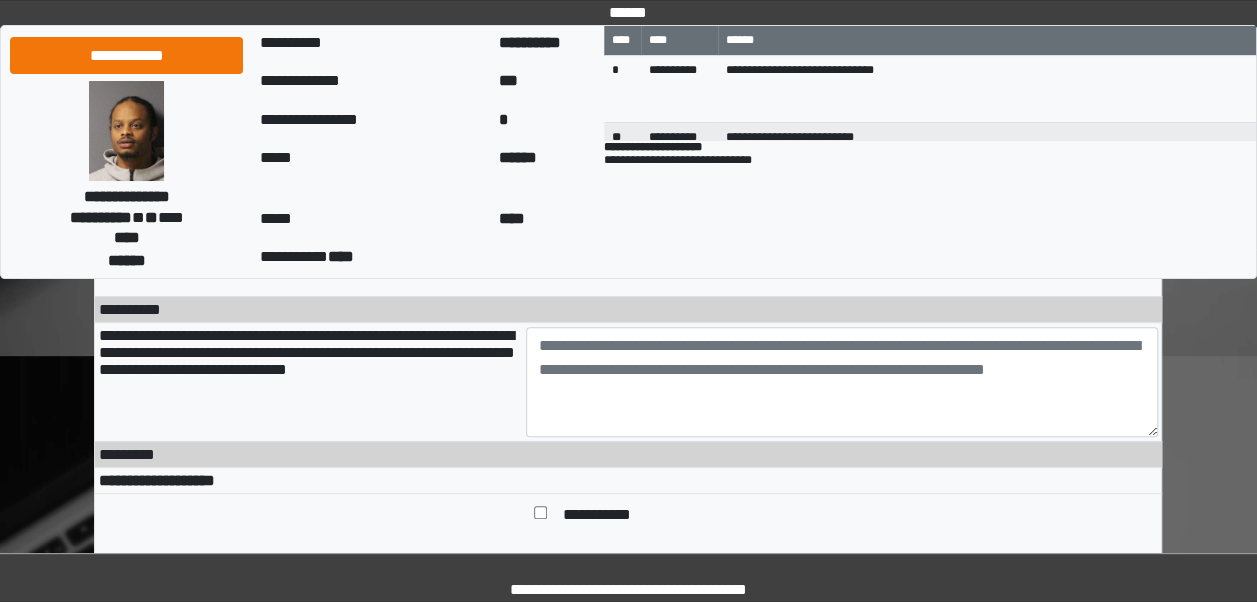 click at bounding box center (842, 381) 